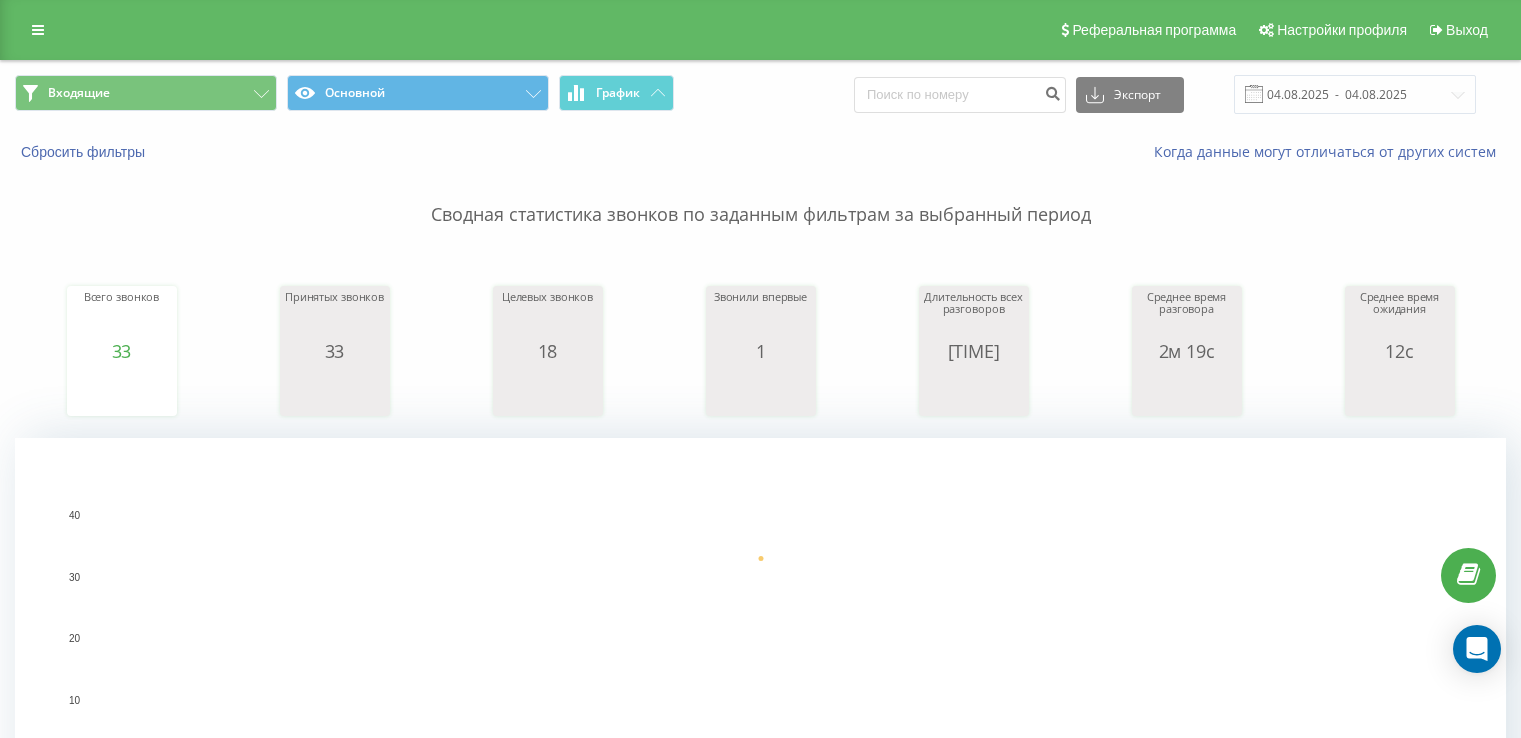scroll, scrollTop: 0, scrollLeft: 0, axis: both 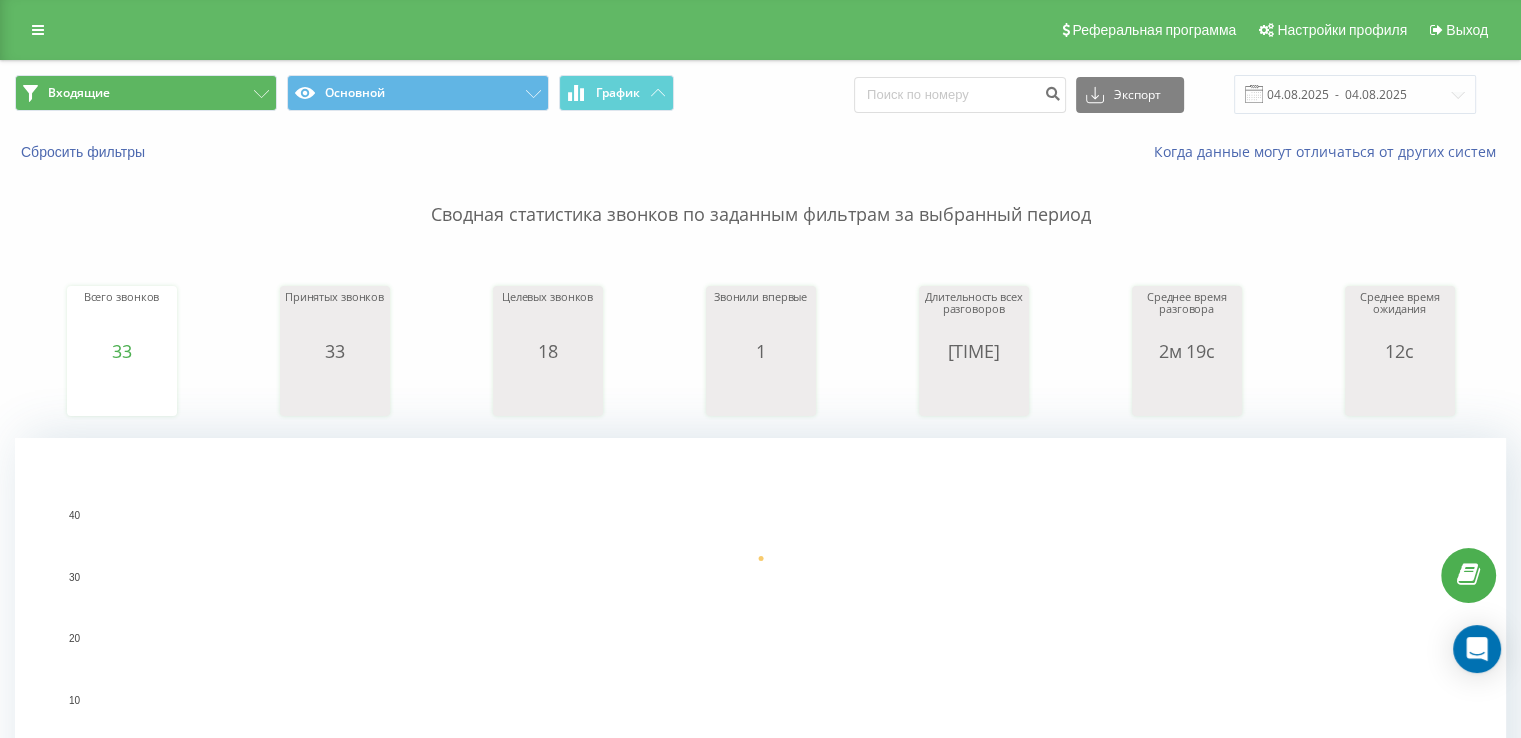 drag, startPoint x: 26, startPoint y: 219, endPoint x: 78, endPoint y: 83, distance: 145.6022 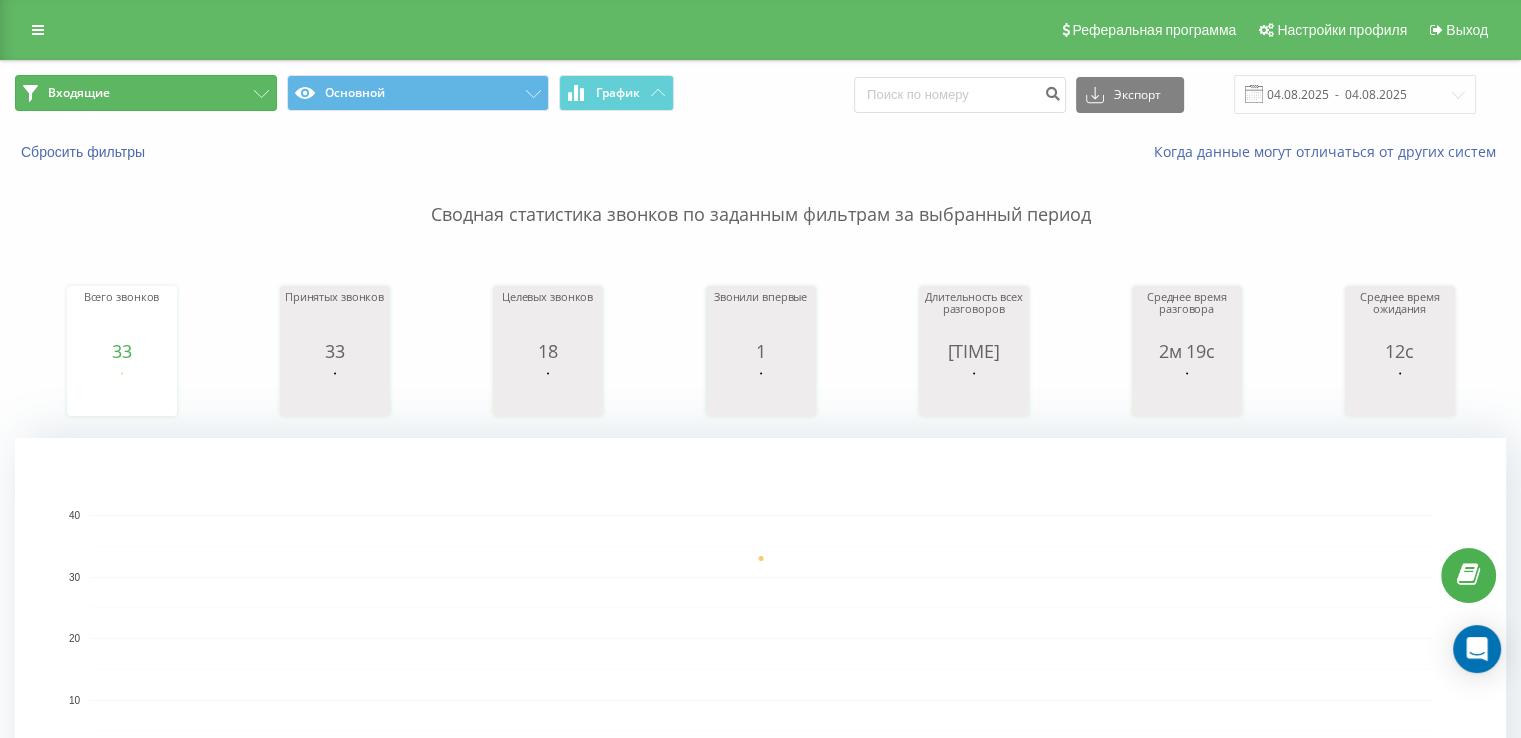 click on "Входящие" at bounding box center (79, 93) 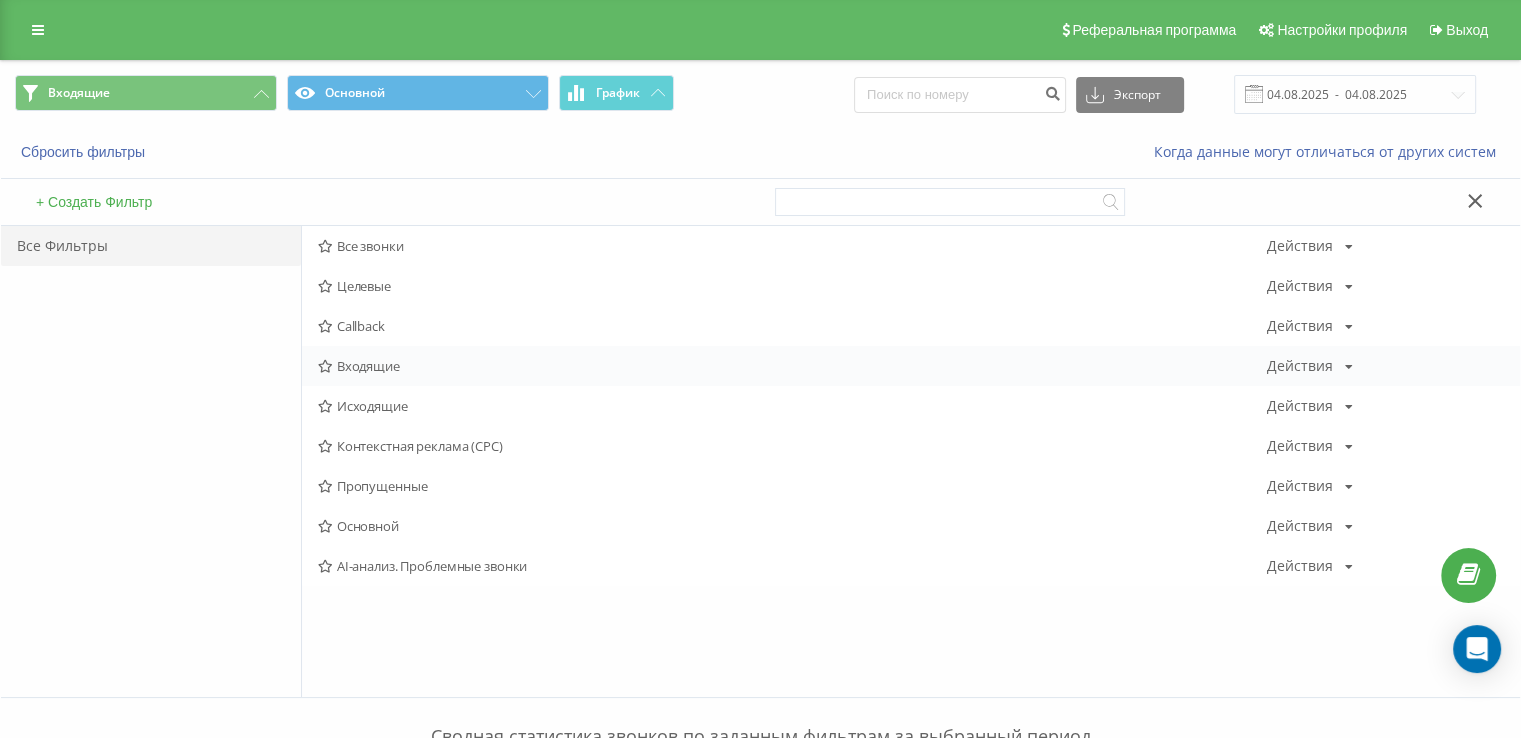 click on "Входящие Действия Редактировать Копировать Удалить По умолчанию Поделиться" at bounding box center [911, 366] 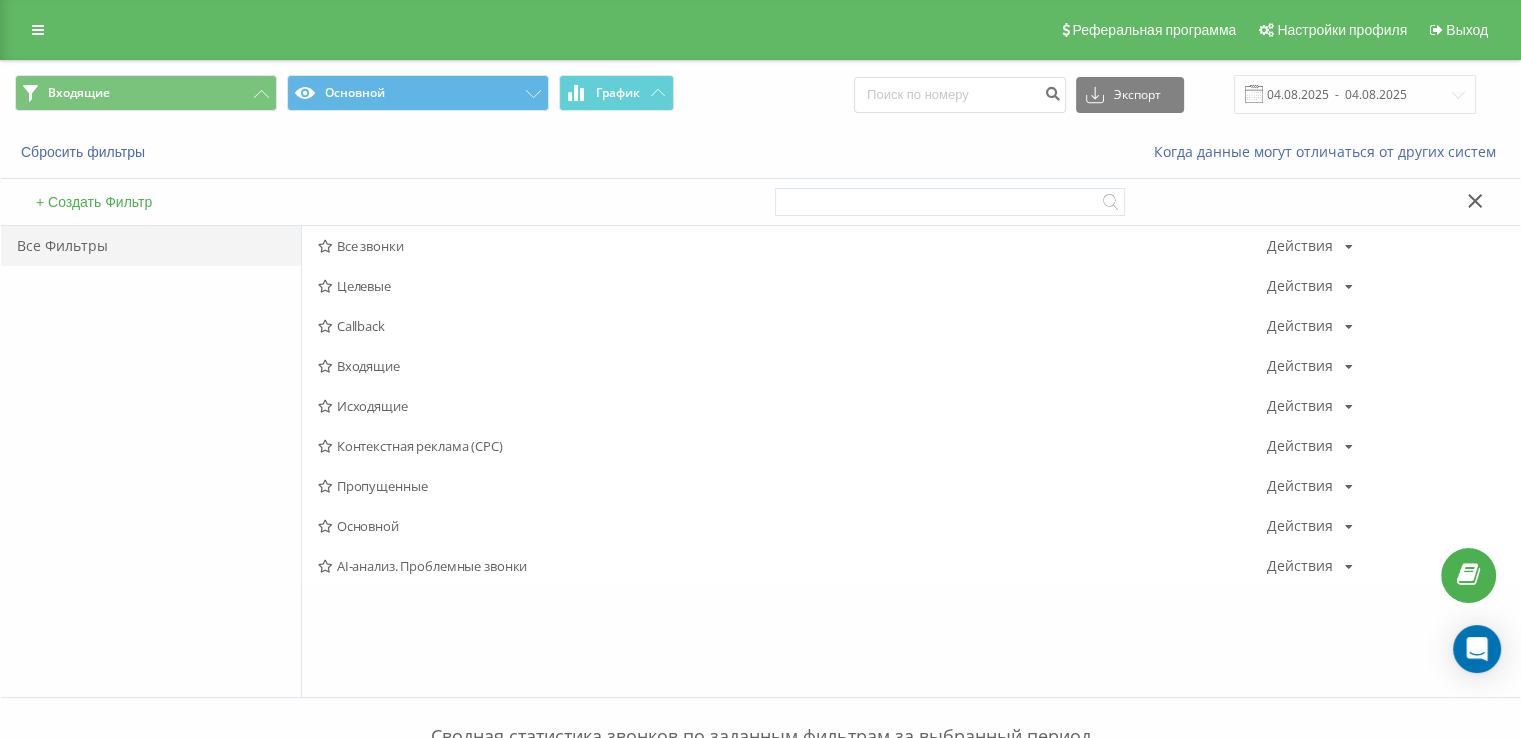click at bounding box center (325, 366) 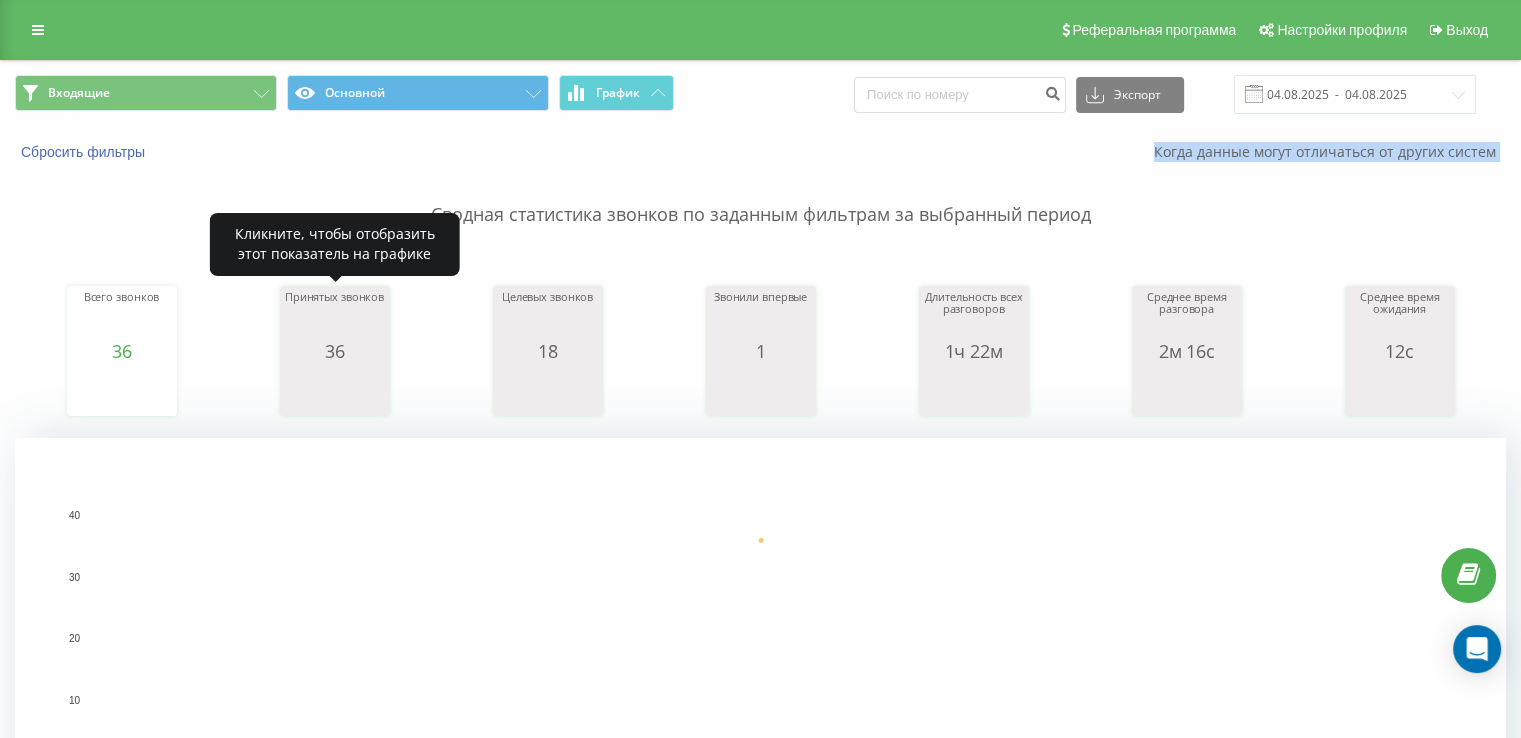 drag, startPoint x: 324, startPoint y: 365, endPoint x: 160, endPoint y: 173, distance: 252.50743 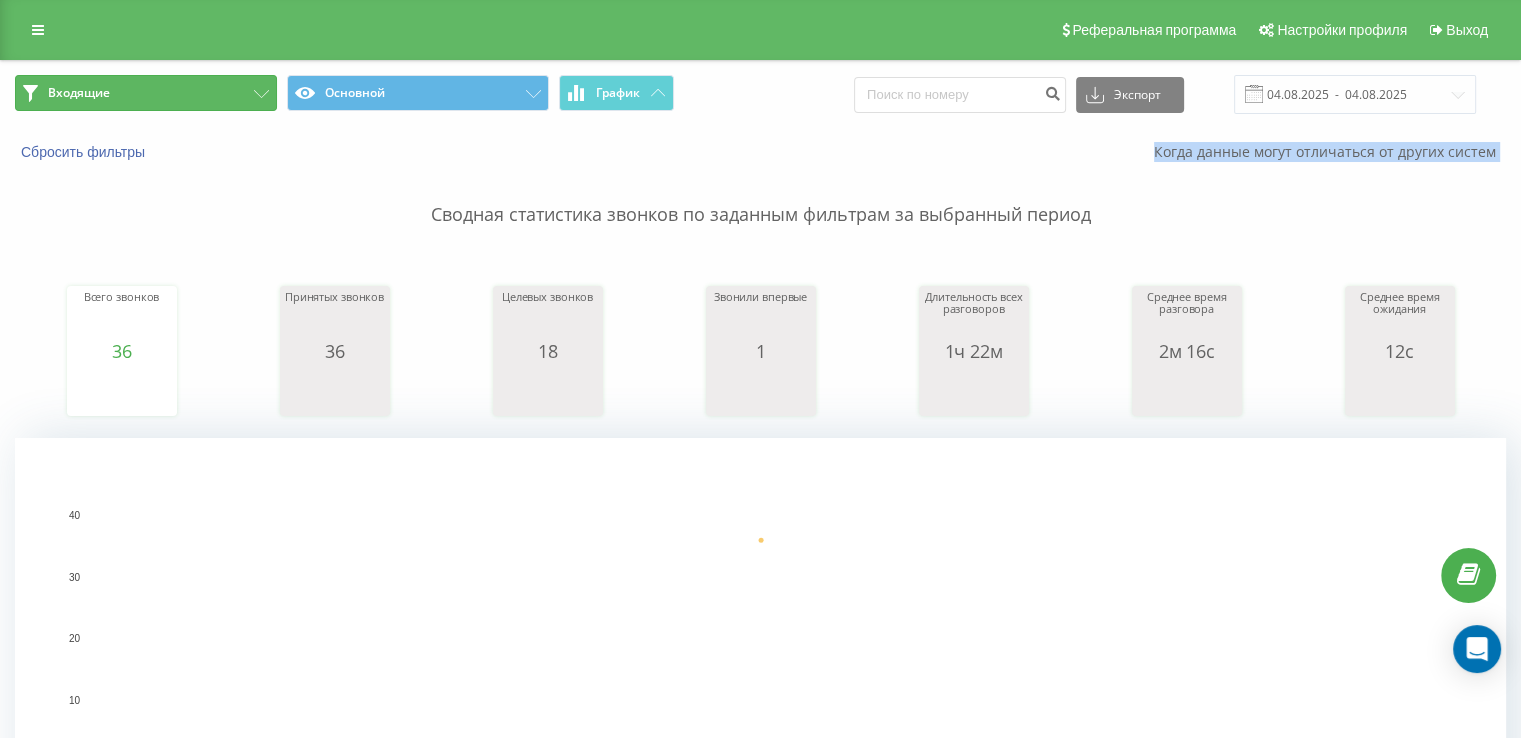 click on "Входящие" at bounding box center (146, 93) 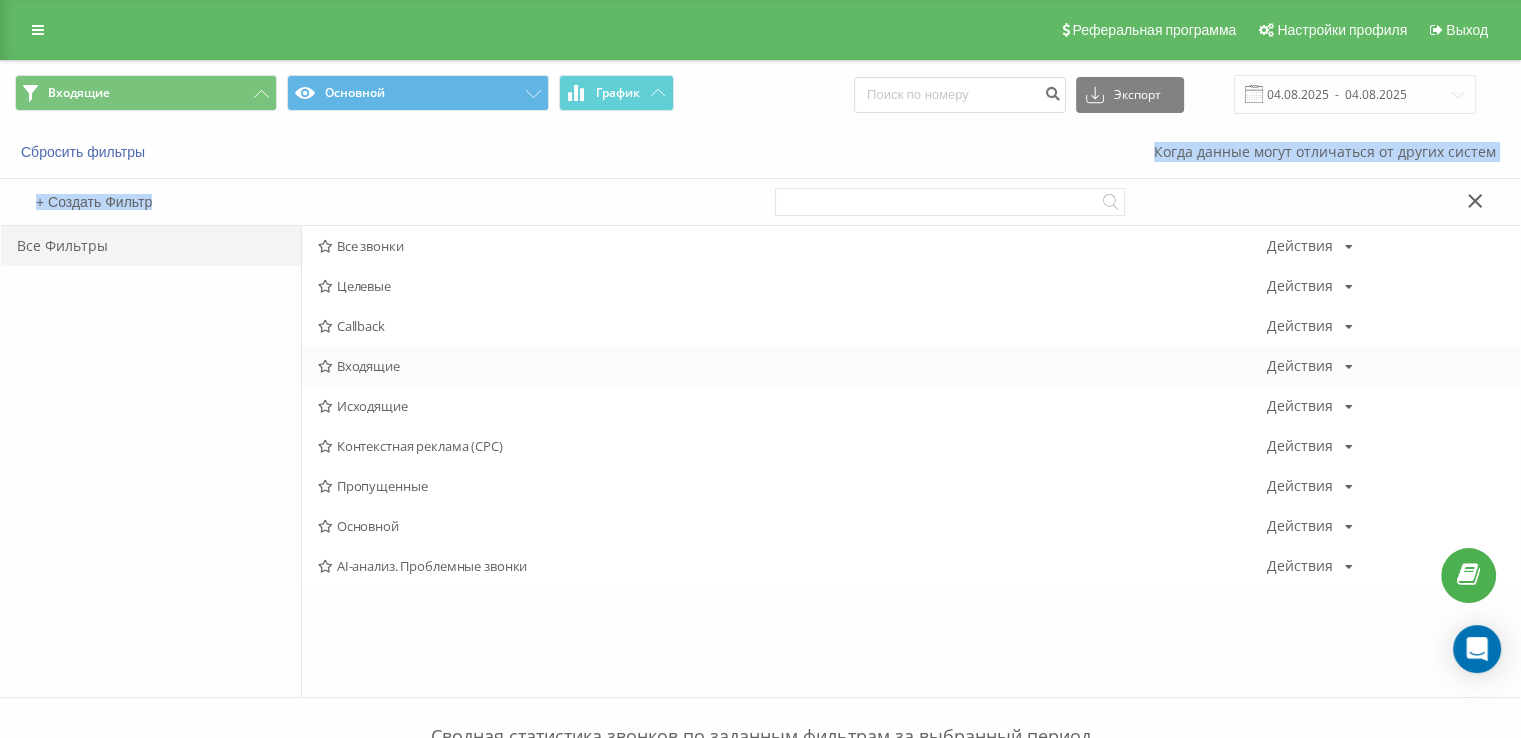 click on "Входящие Действия Редактировать Копировать Удалить По умолчанию Поделиться" at bounding box center [911, 366] 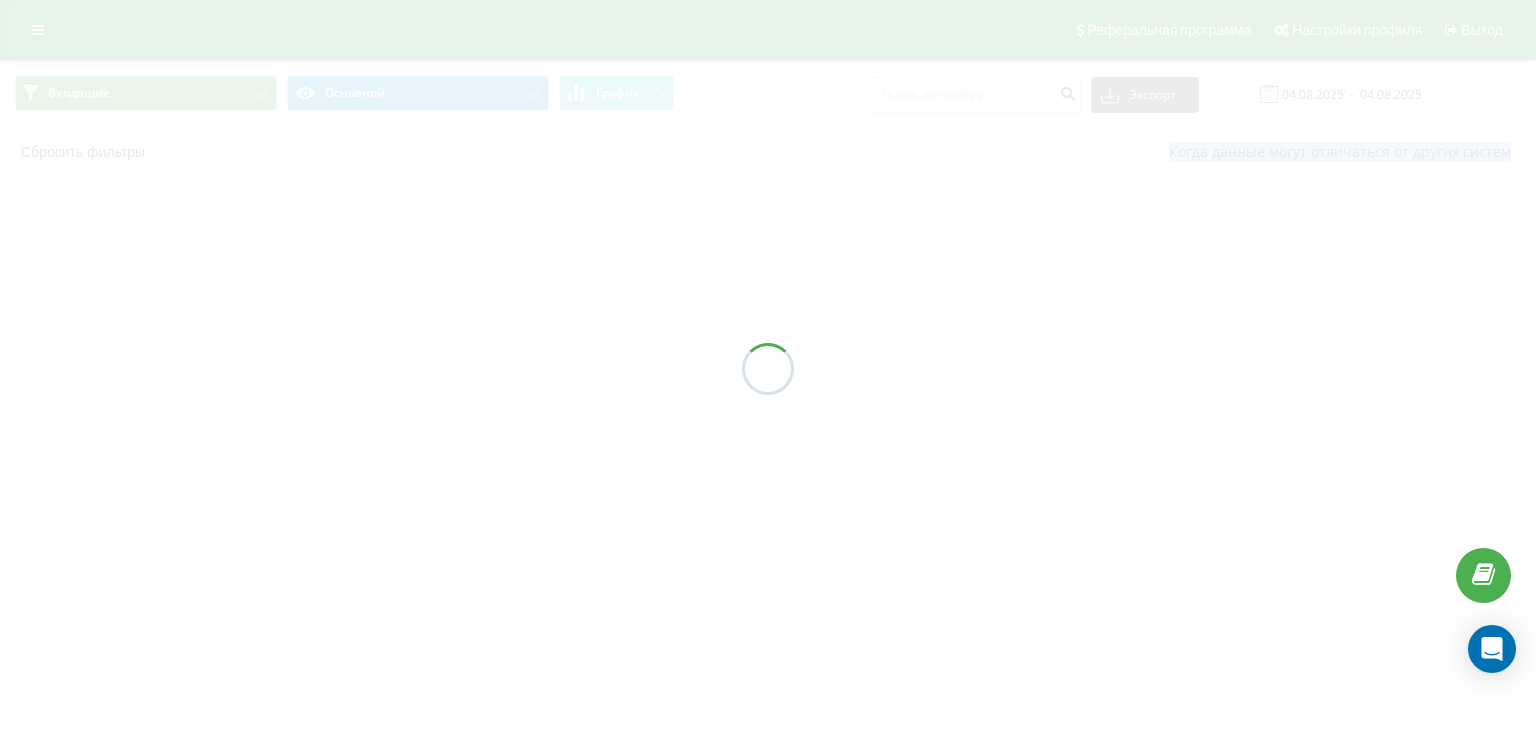 click at bounding box center [768, 369] 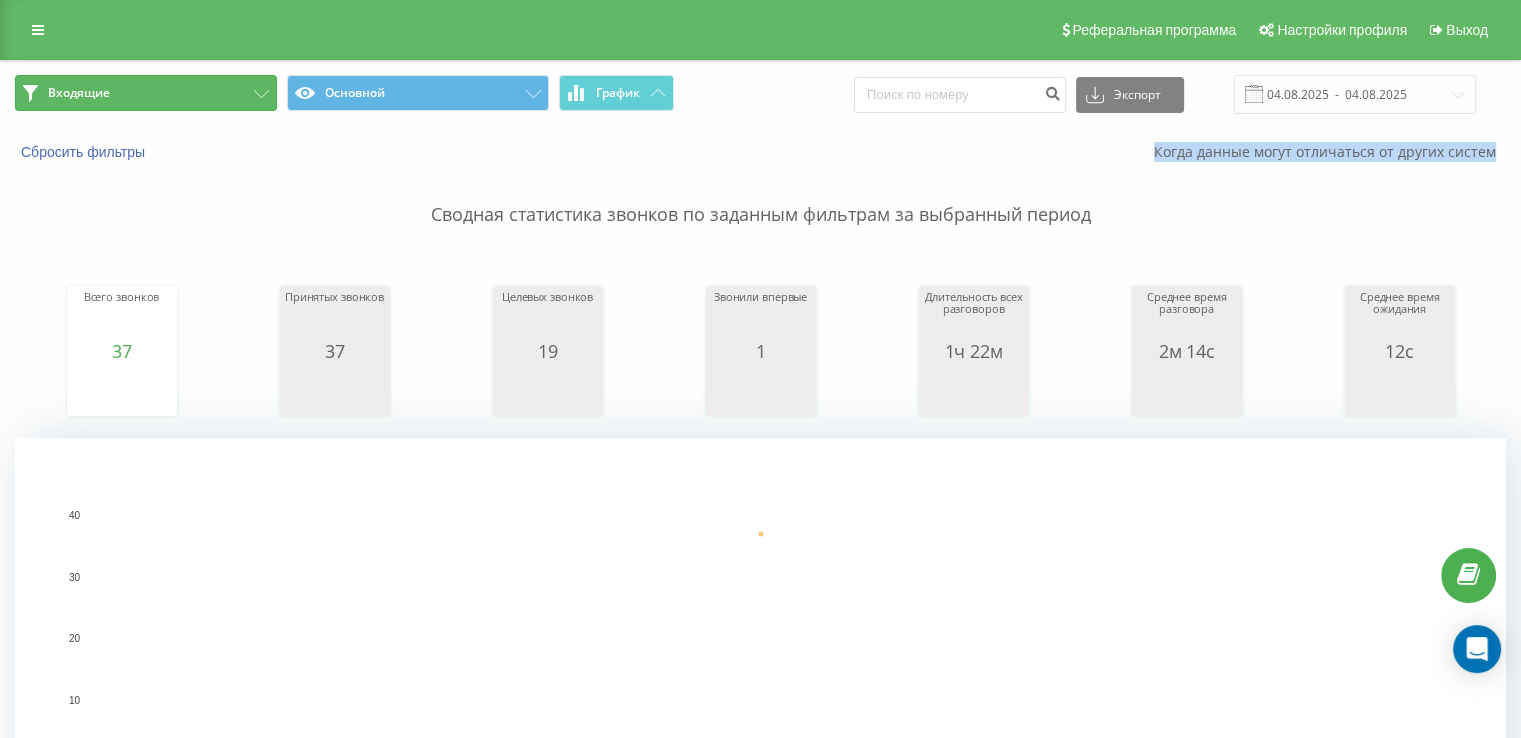 click on "Входящие" at bounding box center [146, 93] 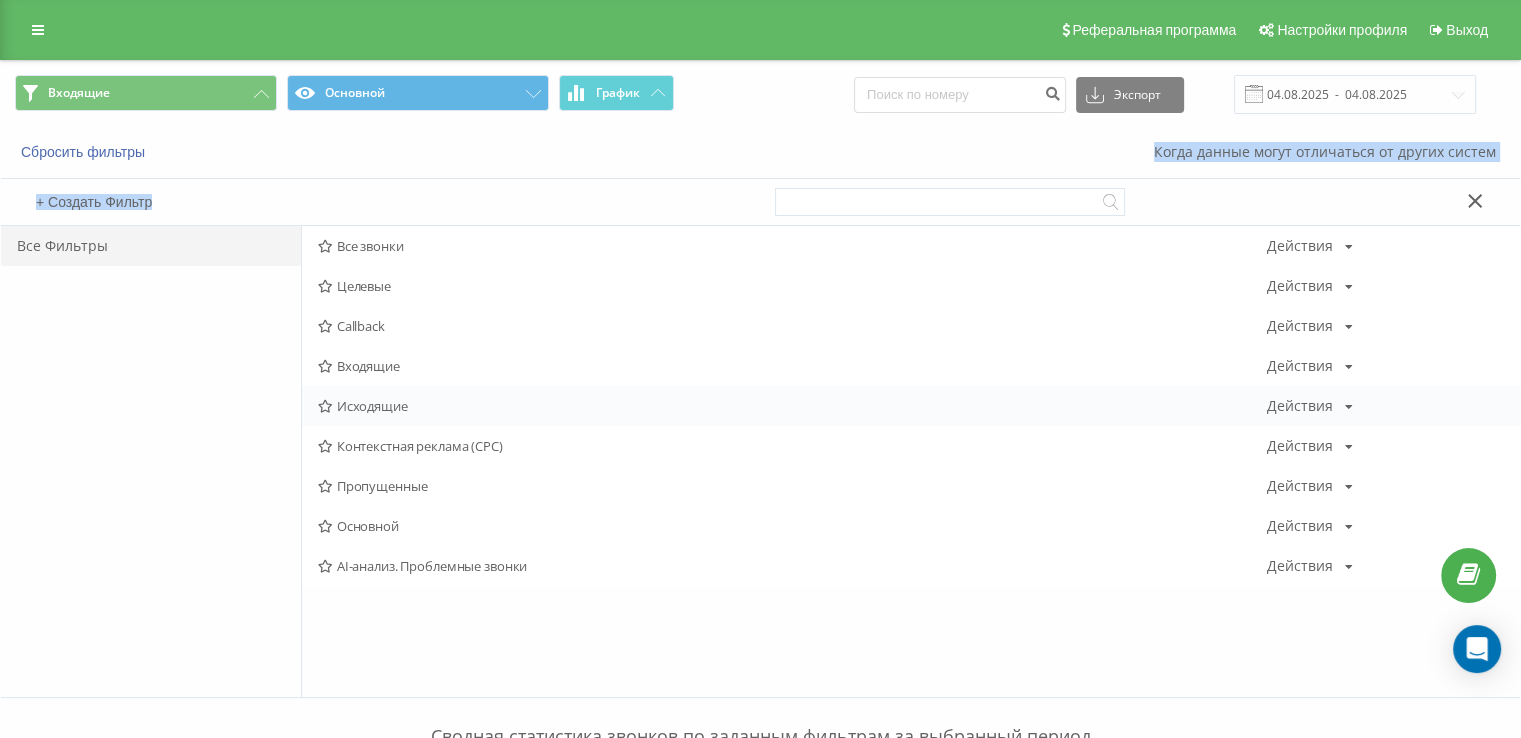 click on "Исходящие" at bounding box center (792, 406) 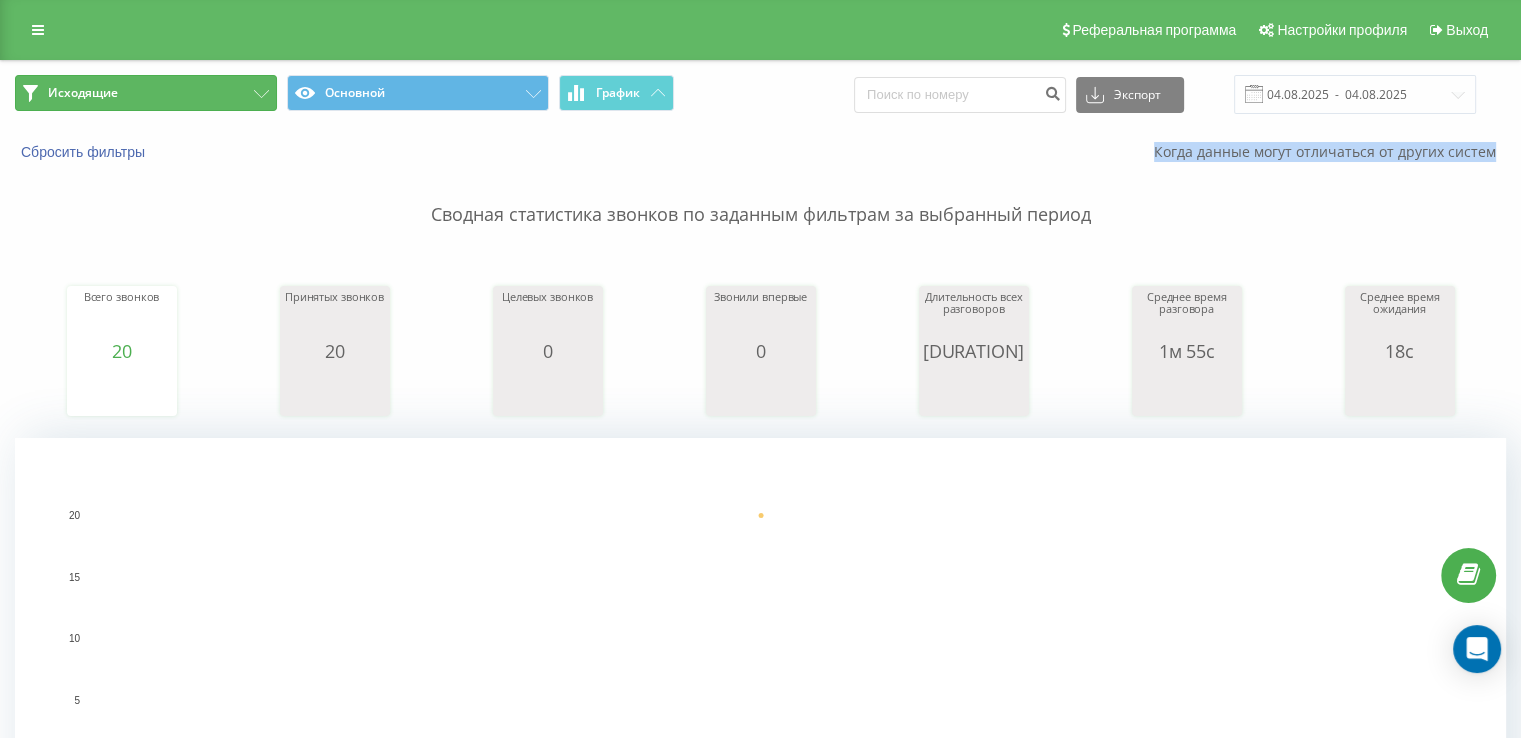 click on "Исходящие" at bounding box center (146, 93) 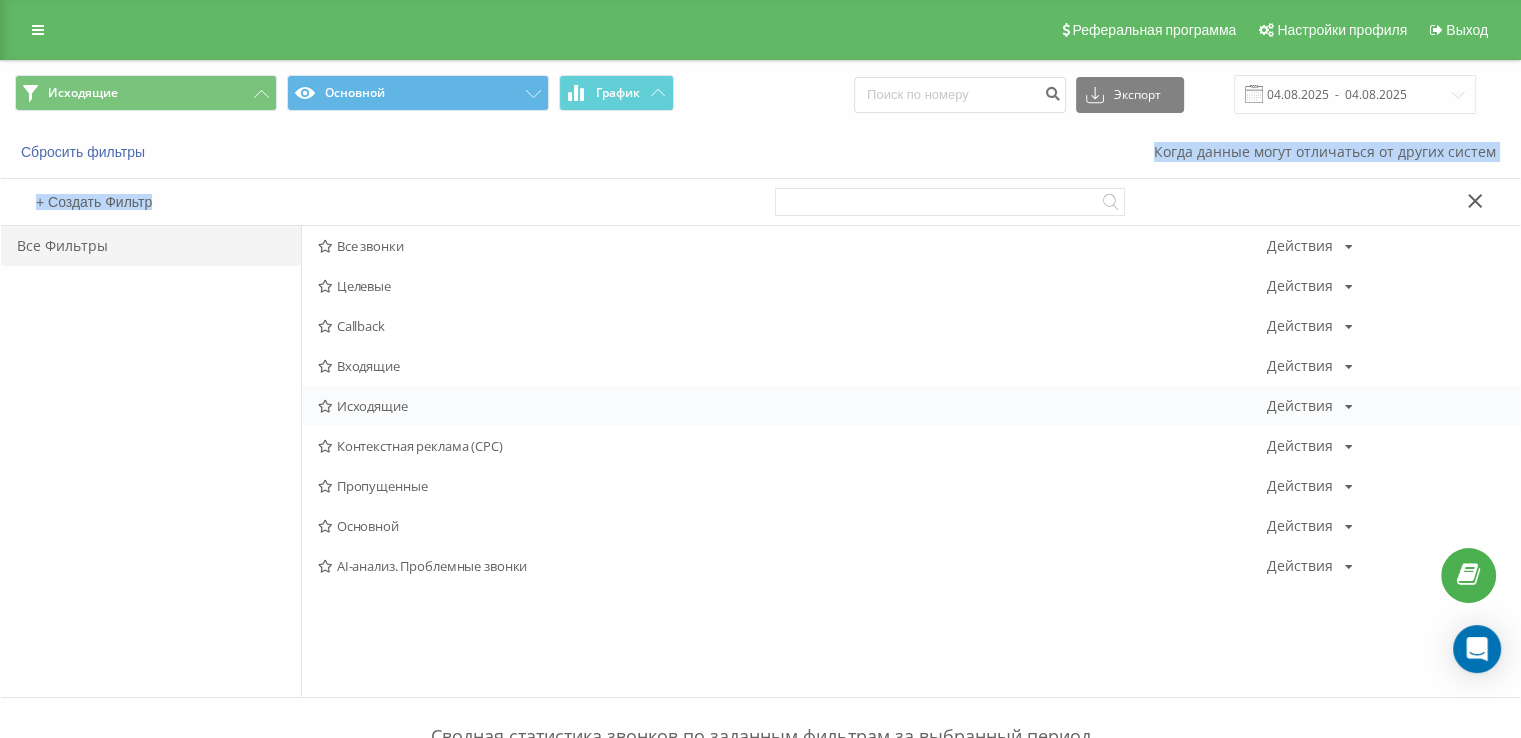 click on "Исходящие Действия Редактировать Копировать Удалить По умолчанию Поделиться" at bounding box center [911, 406] 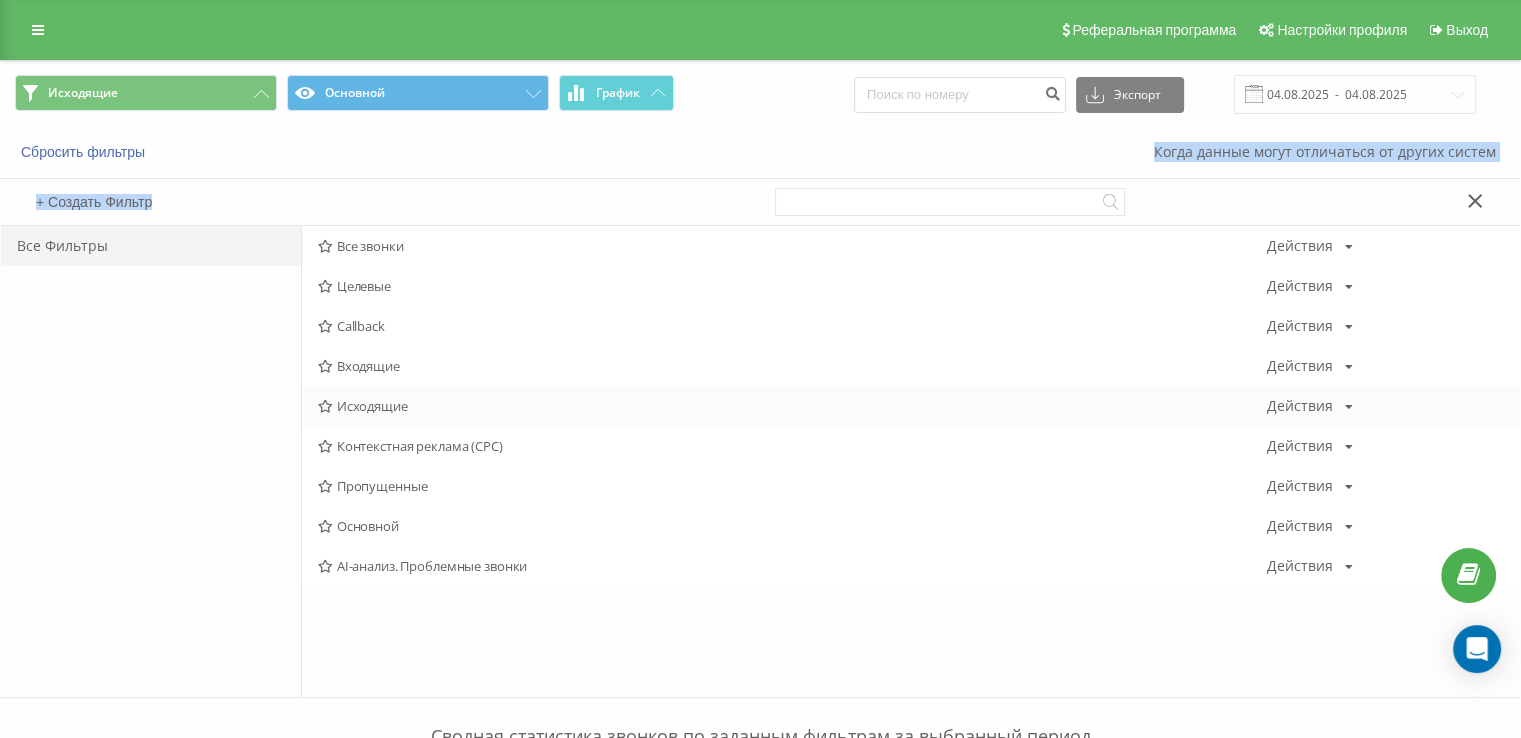 click on "Исходящие" at bounding box center (792, 406) 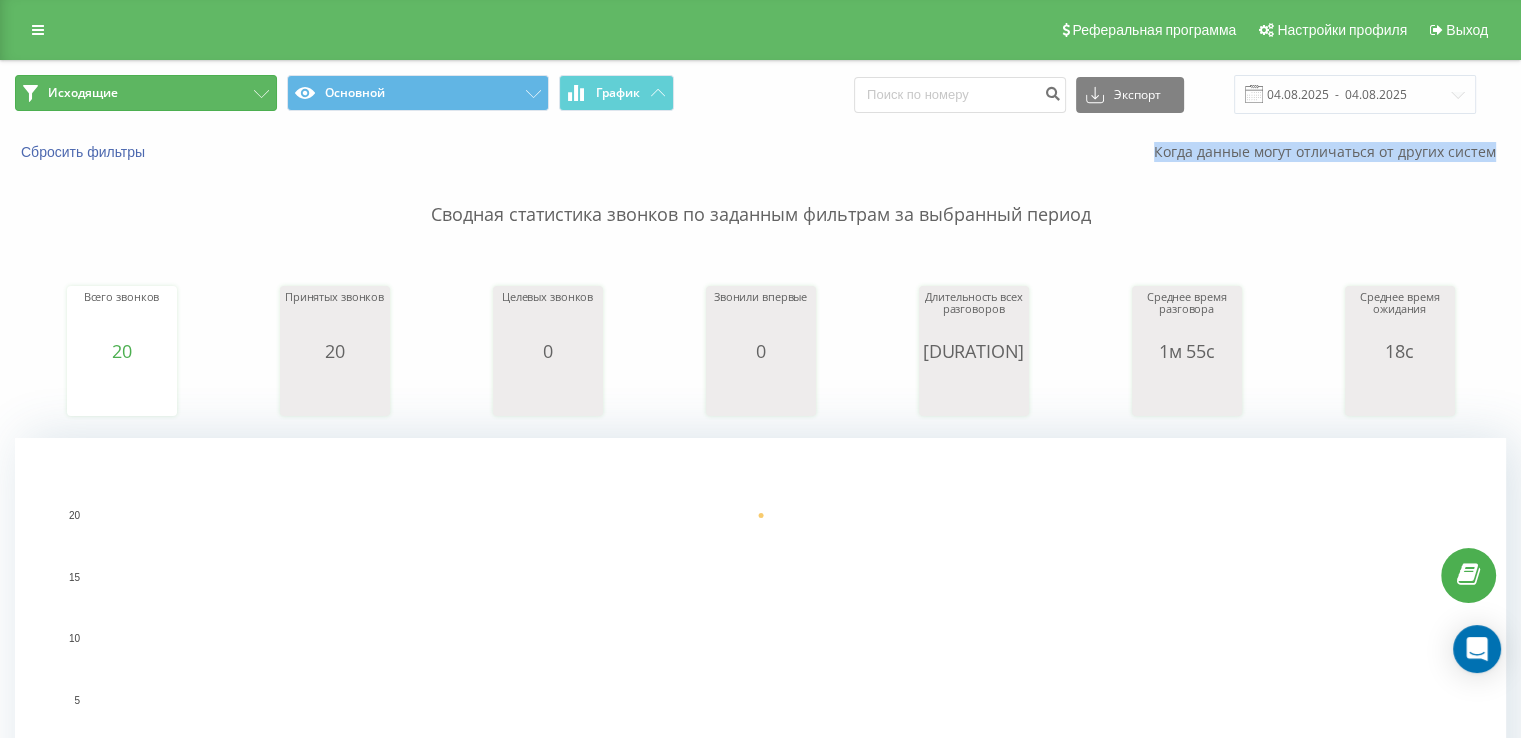 drag, startPoint x: 184, startPoint y: 109, endPoint x: 188, endPoint y: 98, distance: 11.7046995 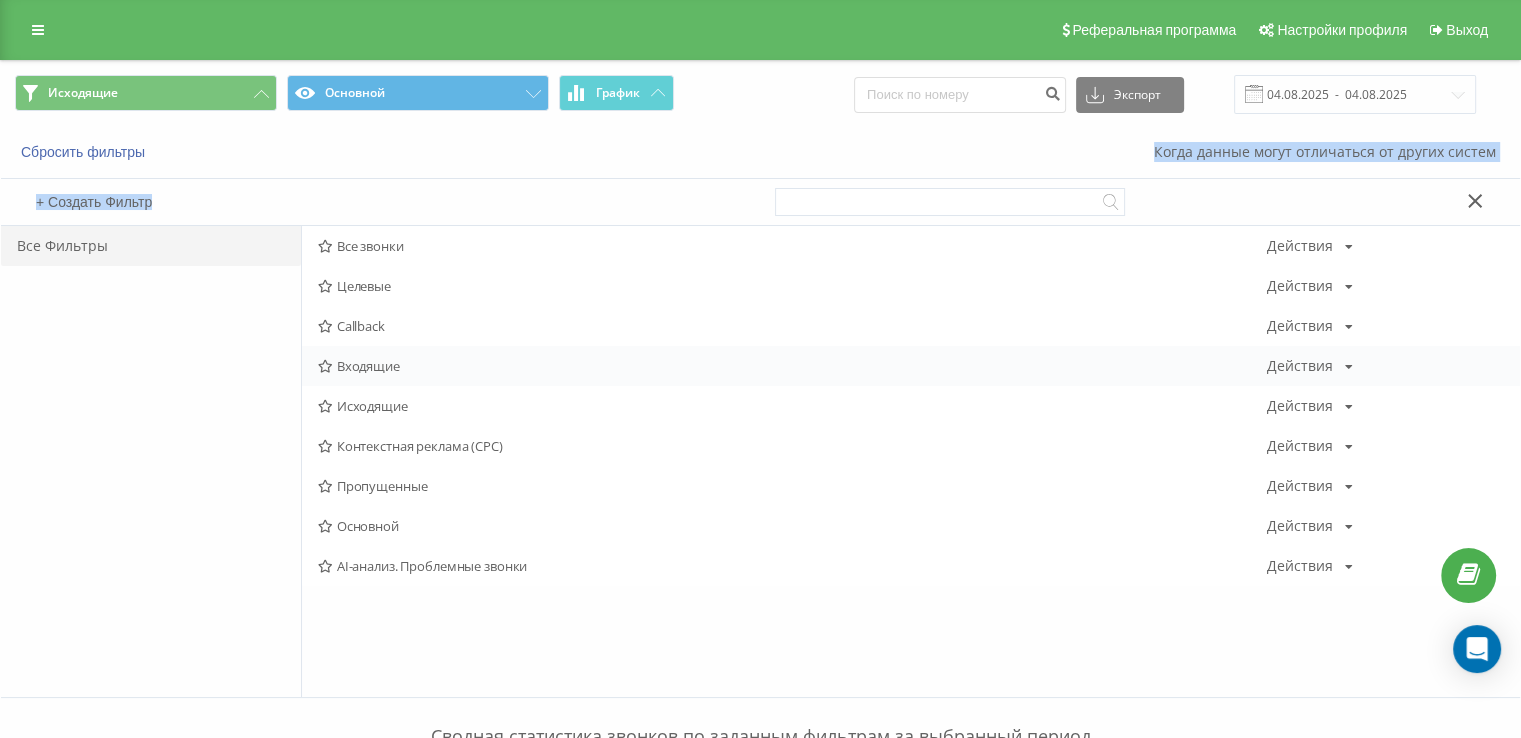 click on "Входящие" at bounding box center [792, 366] 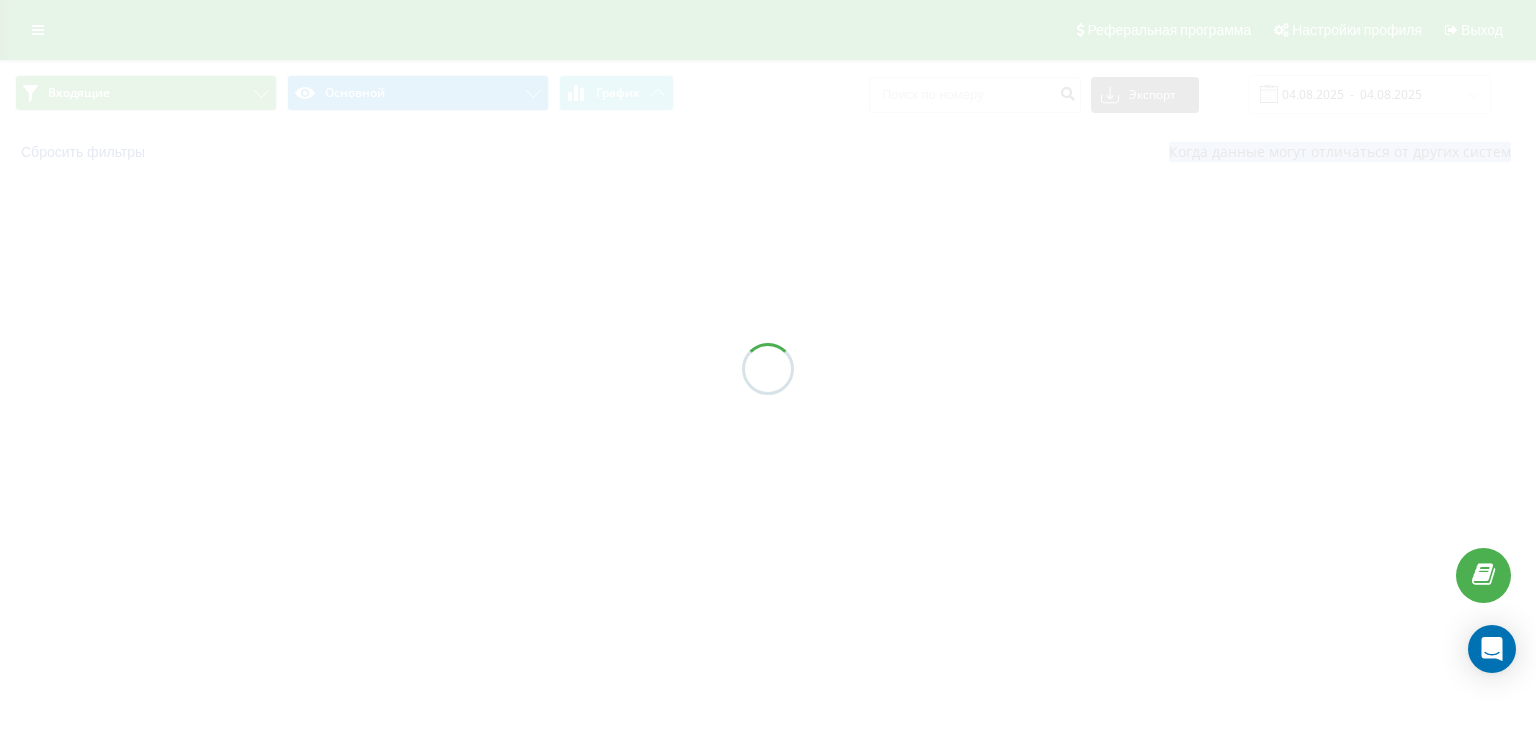 click at bounding box center (768, 369) 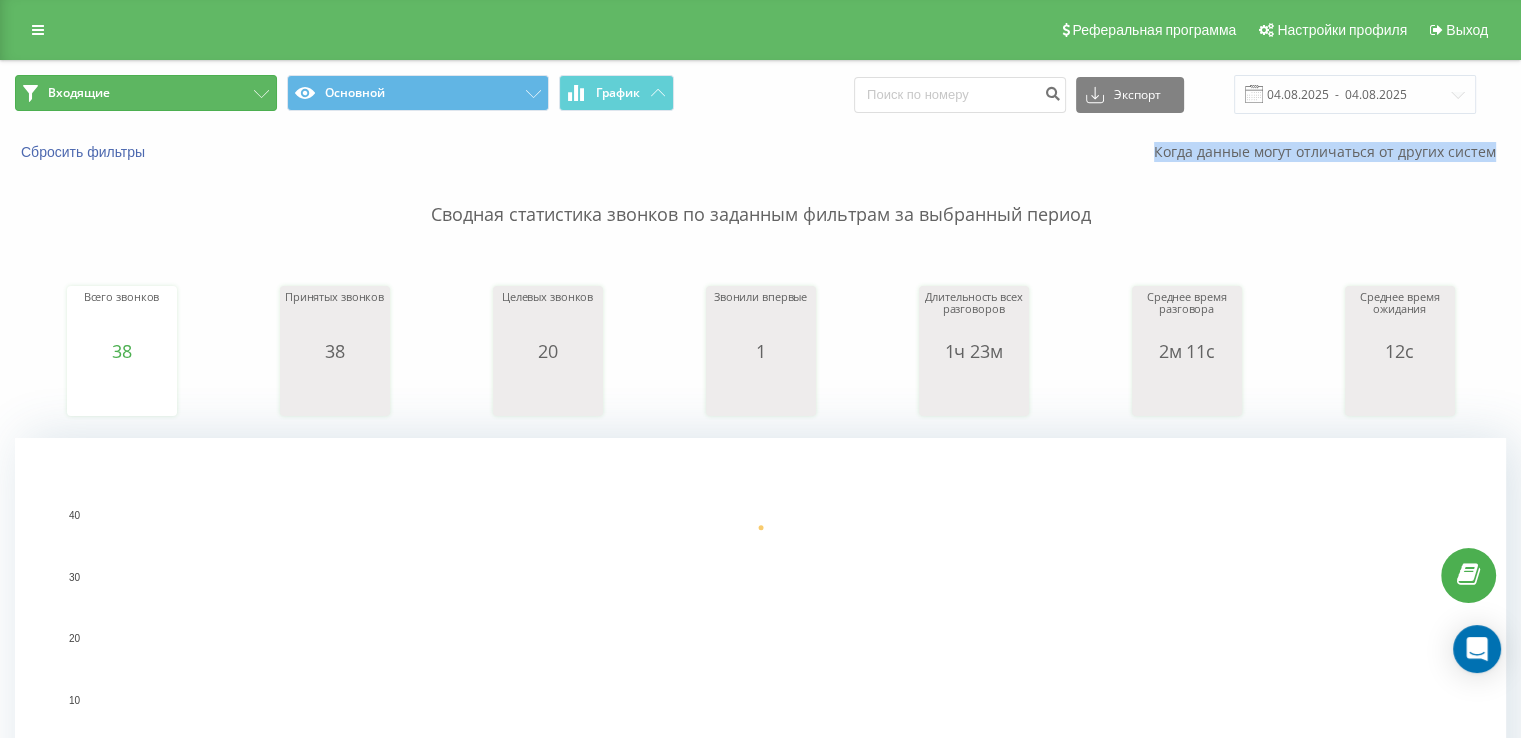 click on "Входящие" at bounding box center [79, 93] 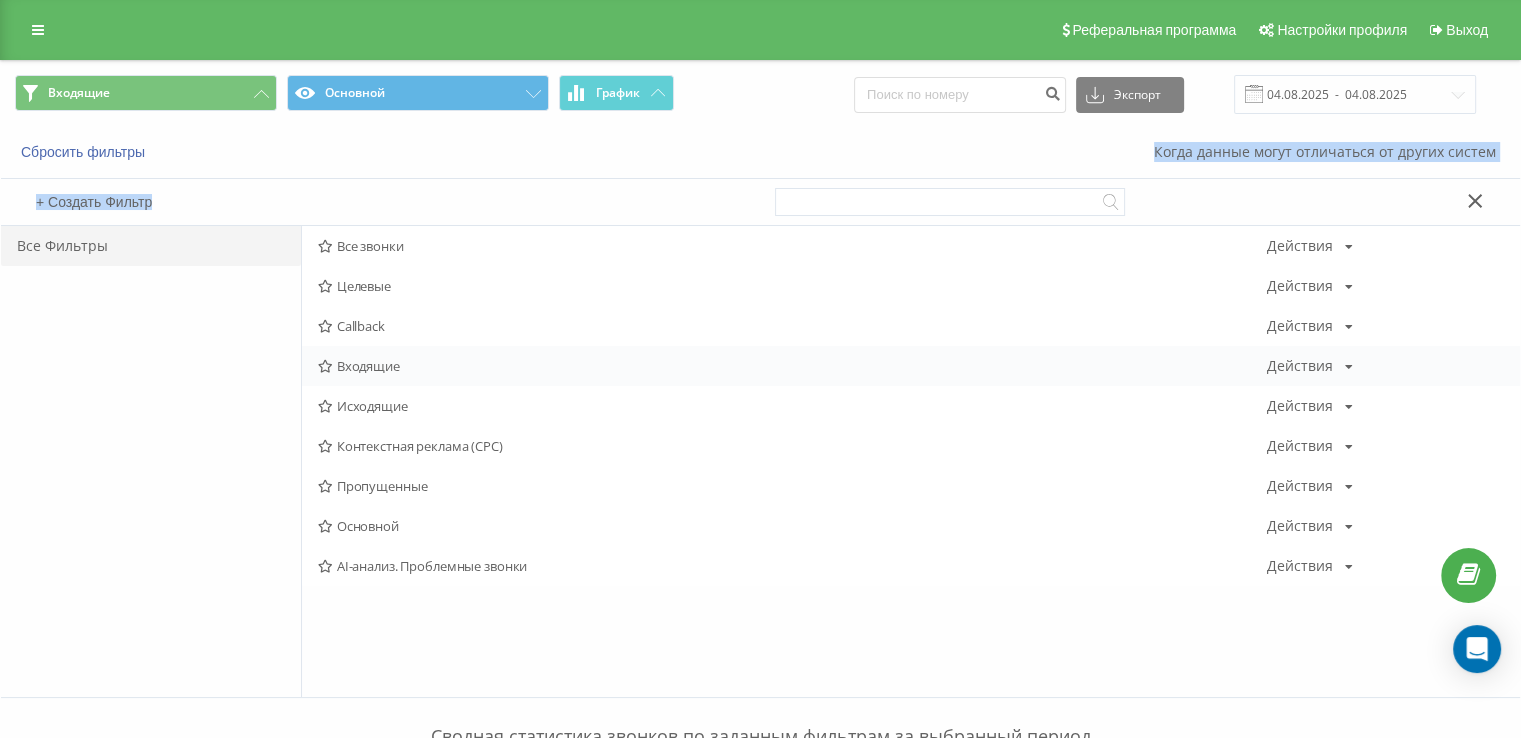 click on "Входящие" at bounding box center [792, 366] 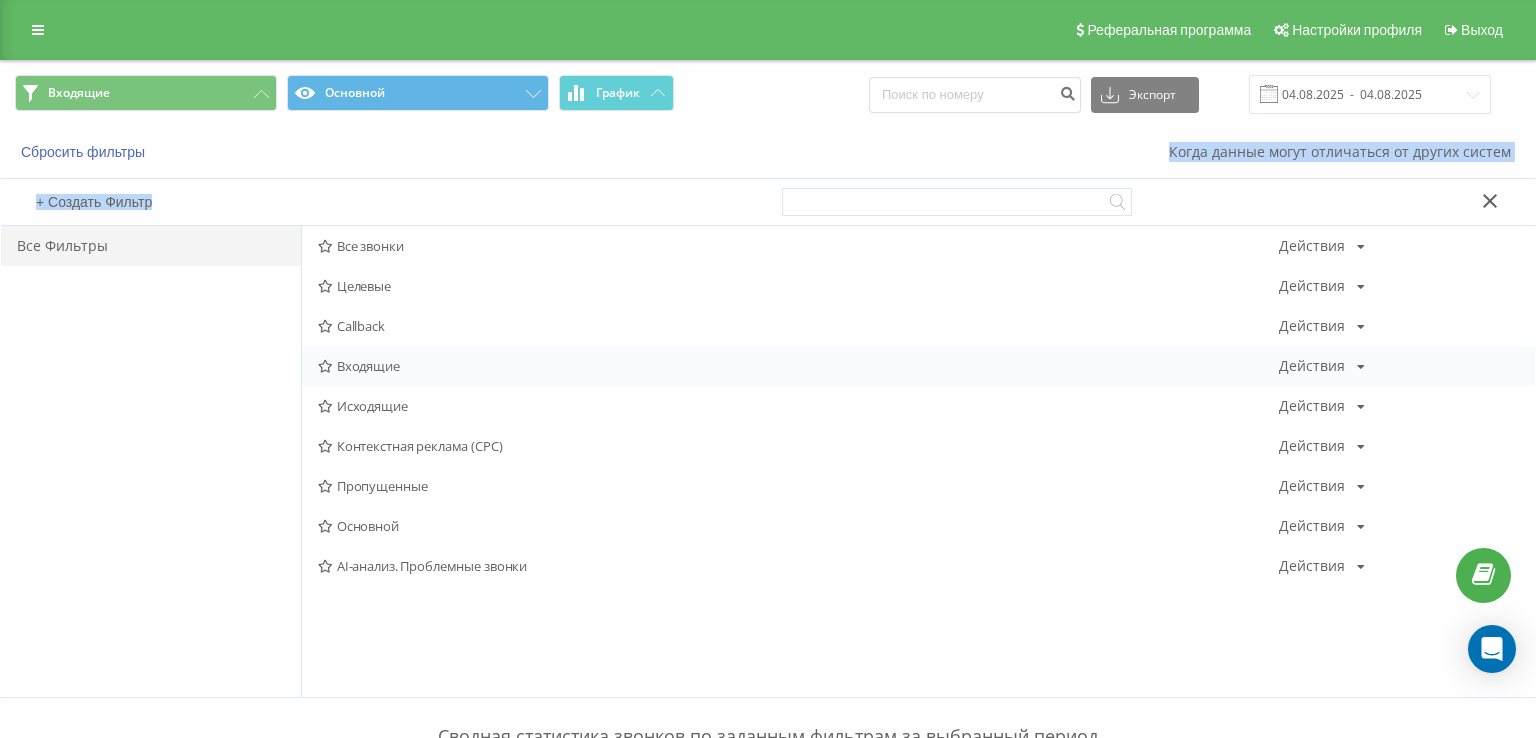 click at bounding box center [0, 0] 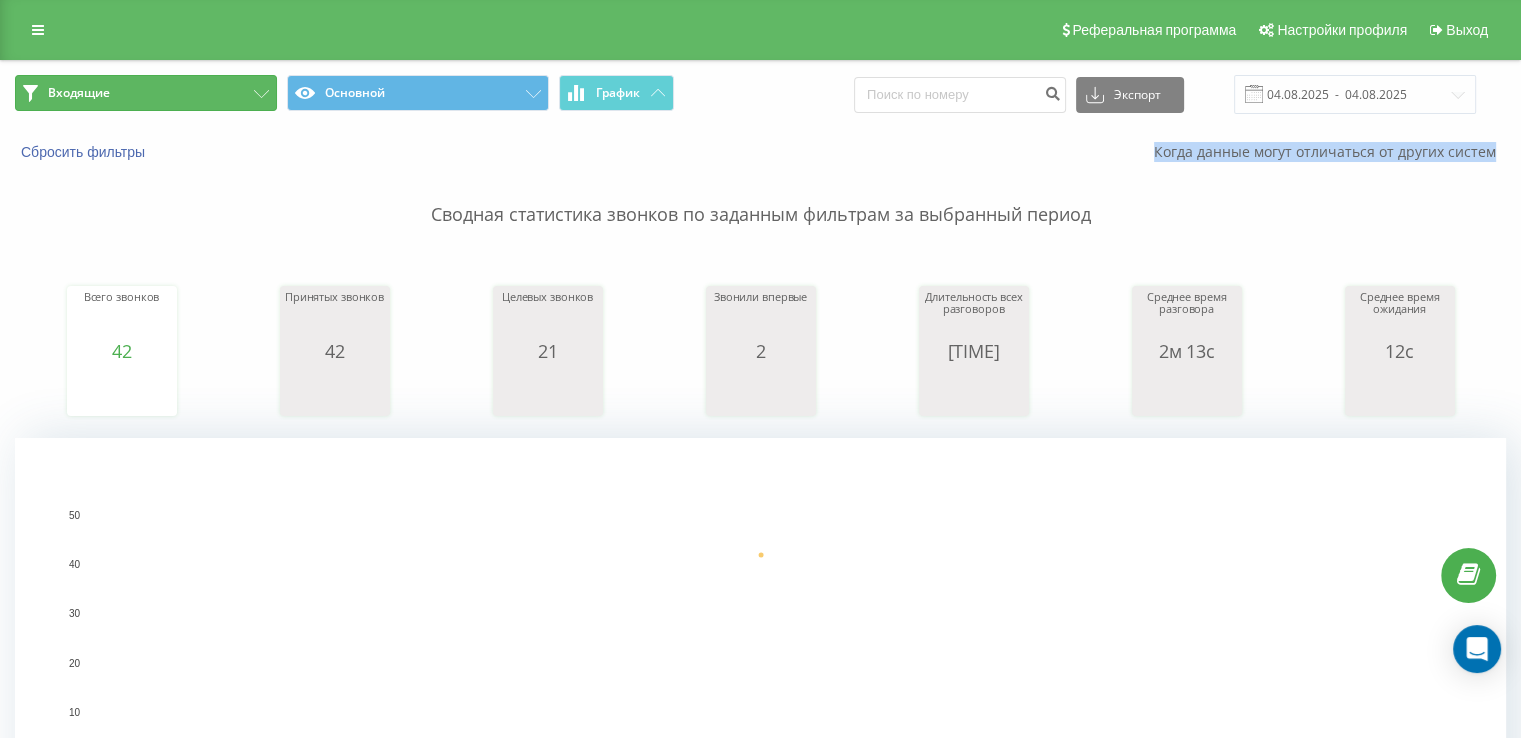click on "Входящие" at bounding box center (146, 93) 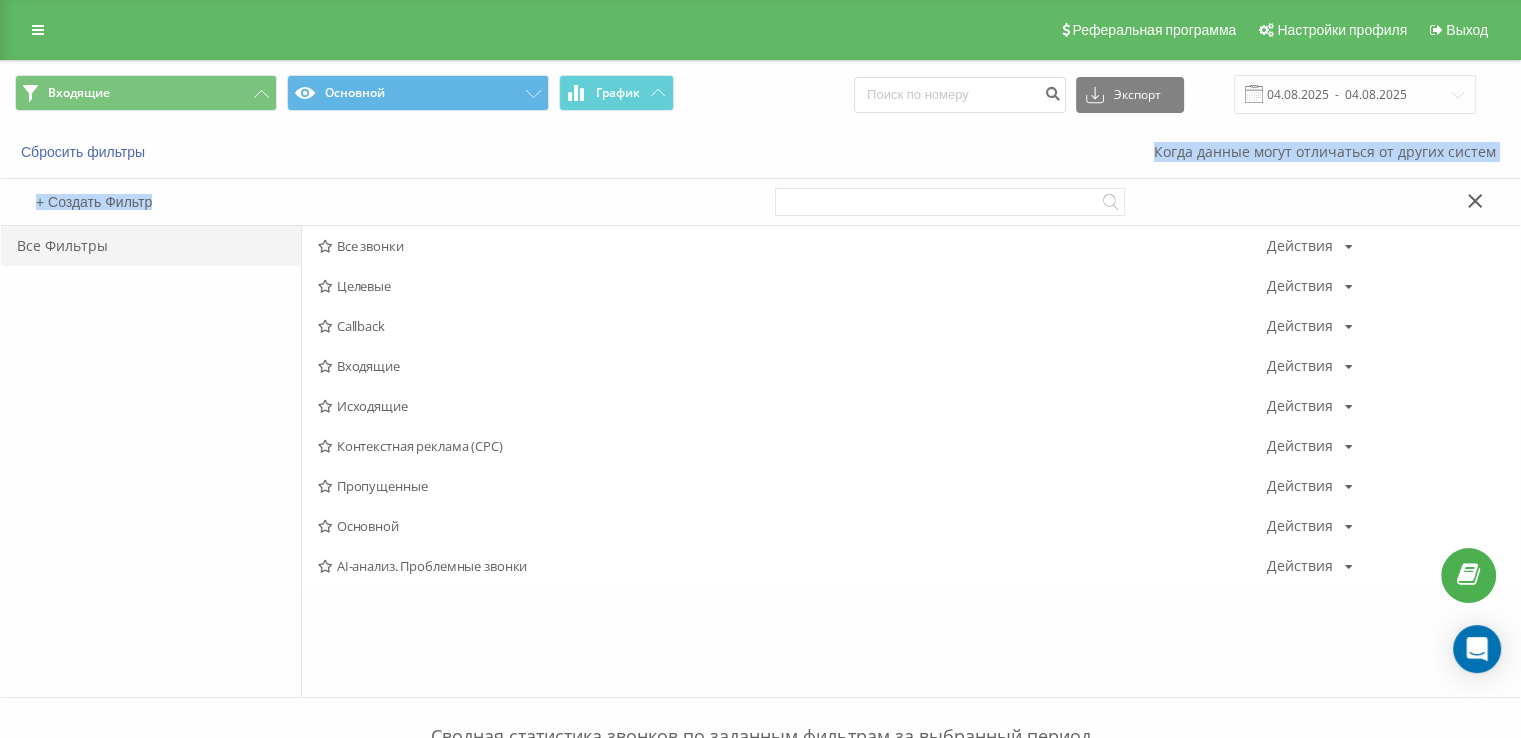 click on "Входящие" at bounding box center [792, 366] 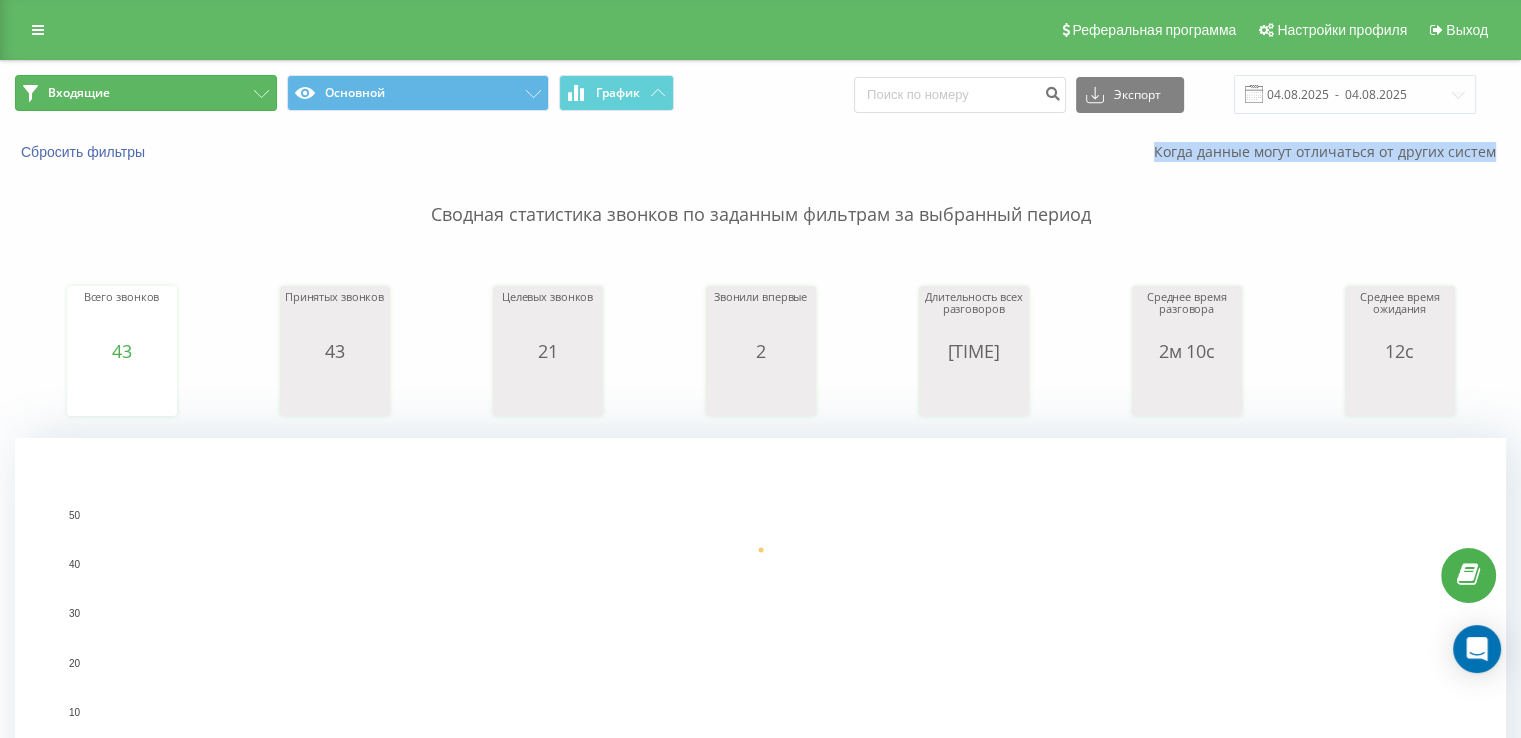 click on "Входящие" at bounding box center (146, 93) 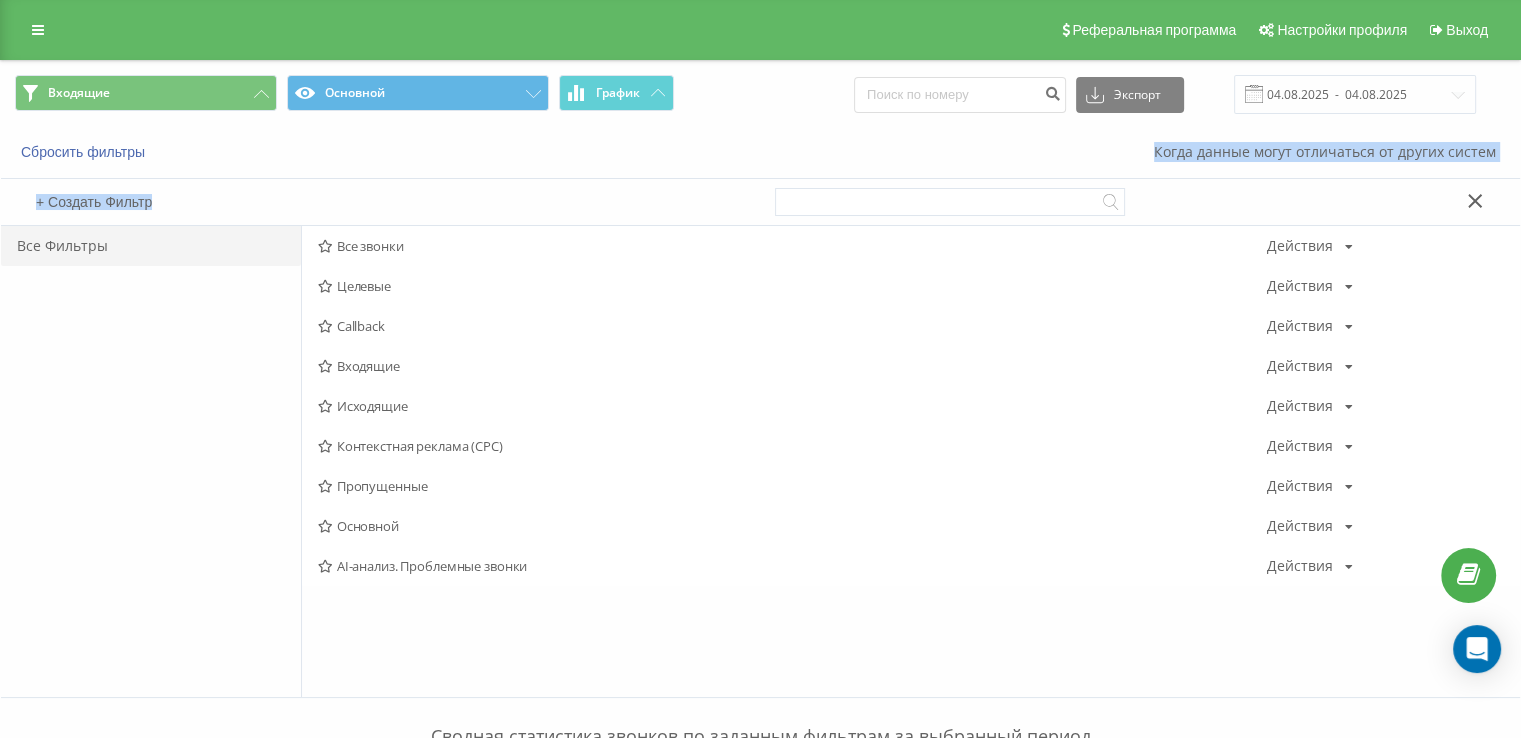 click on "Исходящие" at bounding box center (792, 406) 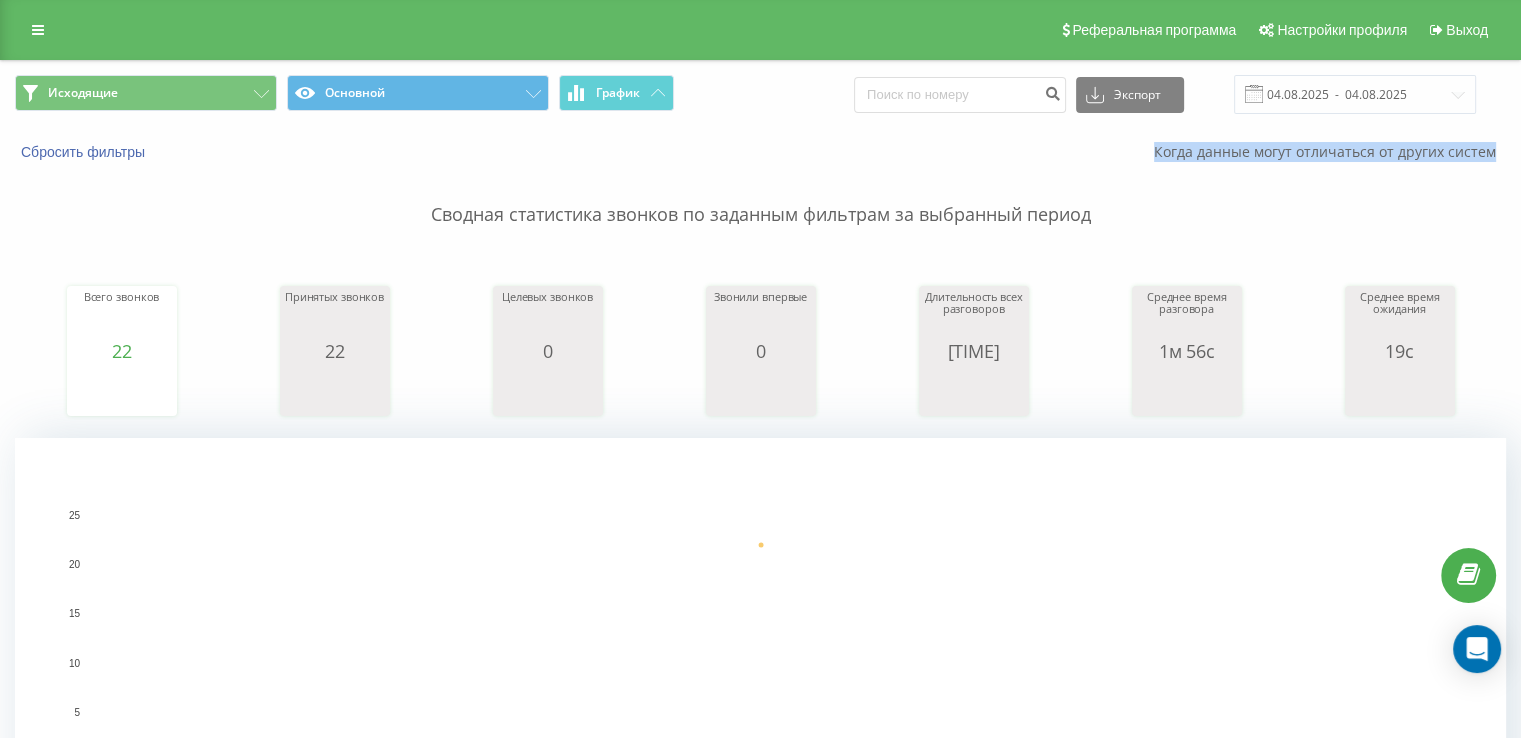 drag, startPoint x: 31, startPoint y: 219, endPoint x: 144, endPoint y: 16, distance: 232.33167 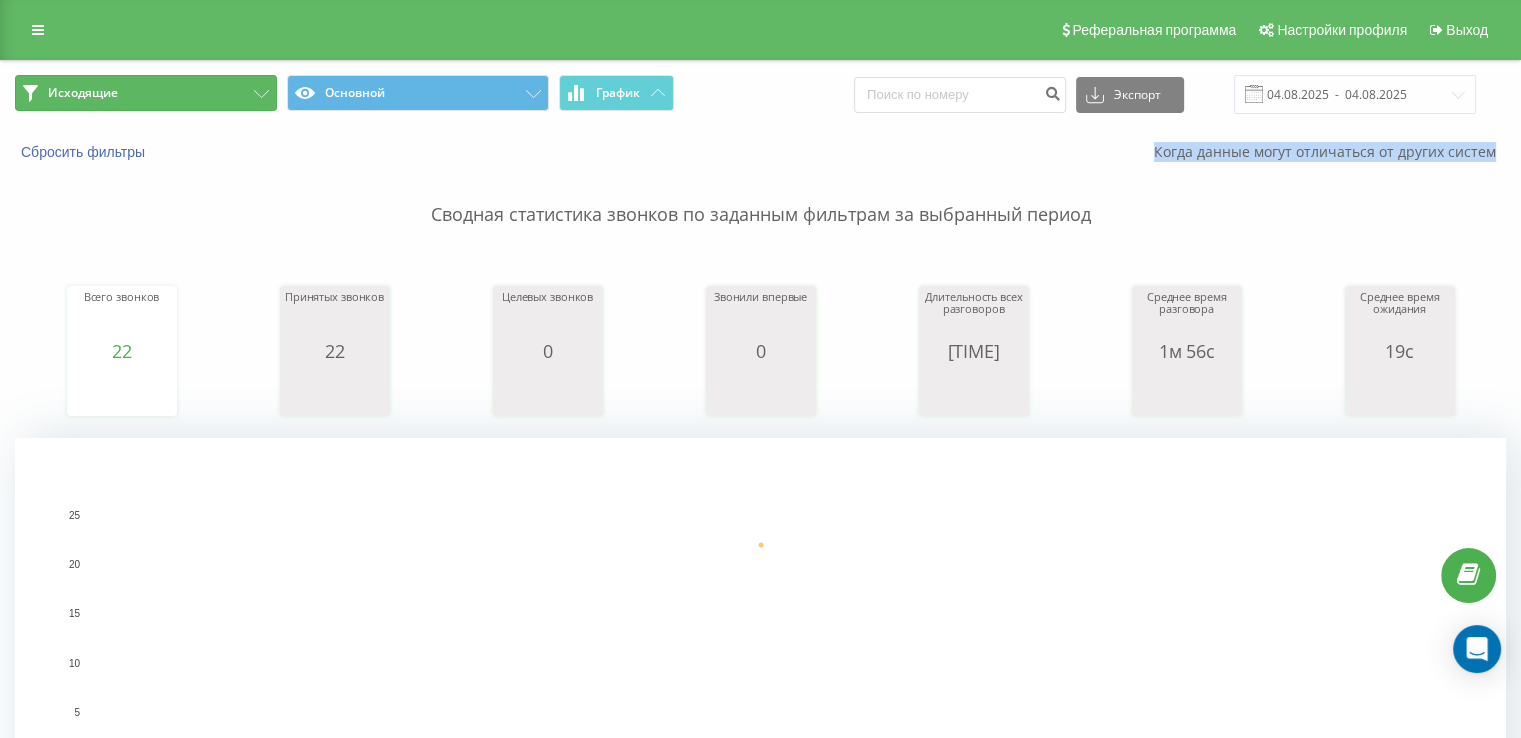 click on "Исходящие" at bounding box center [146, 93] 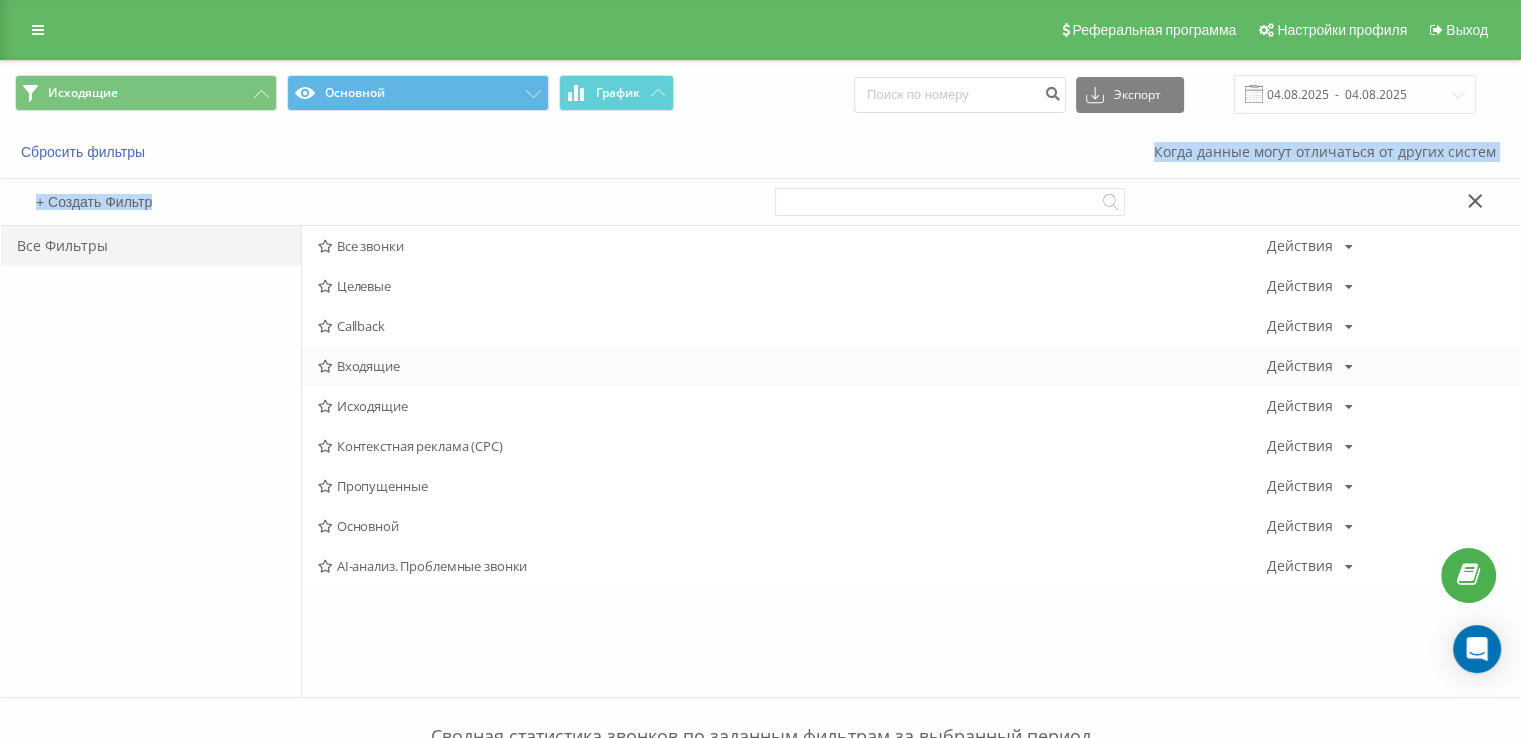 click on "Входящие" at bounding box center (792, 366) 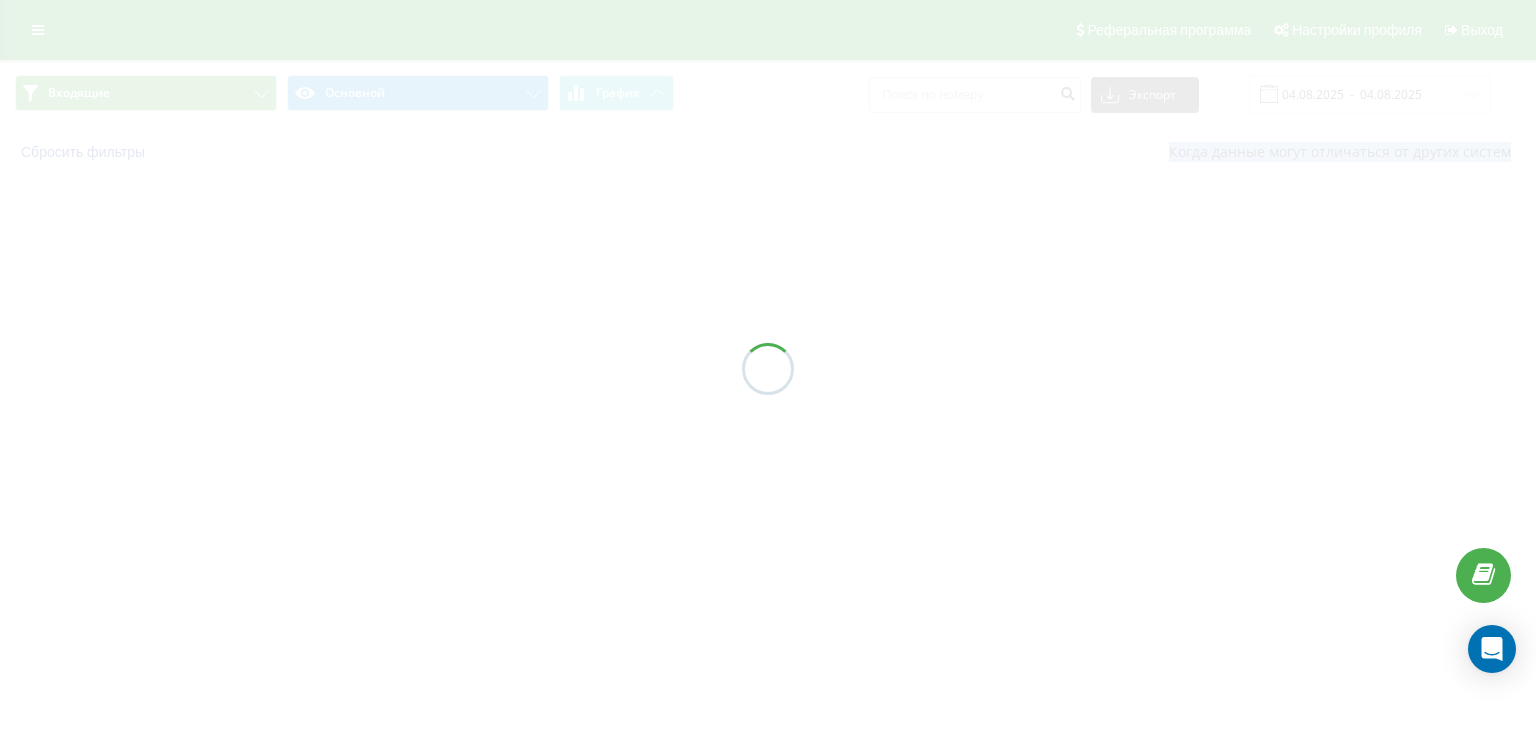 drag, startPoint x: 397, startPoint y: 367, endPoint x: 380, endPoint y: 374, distance: 18.384777 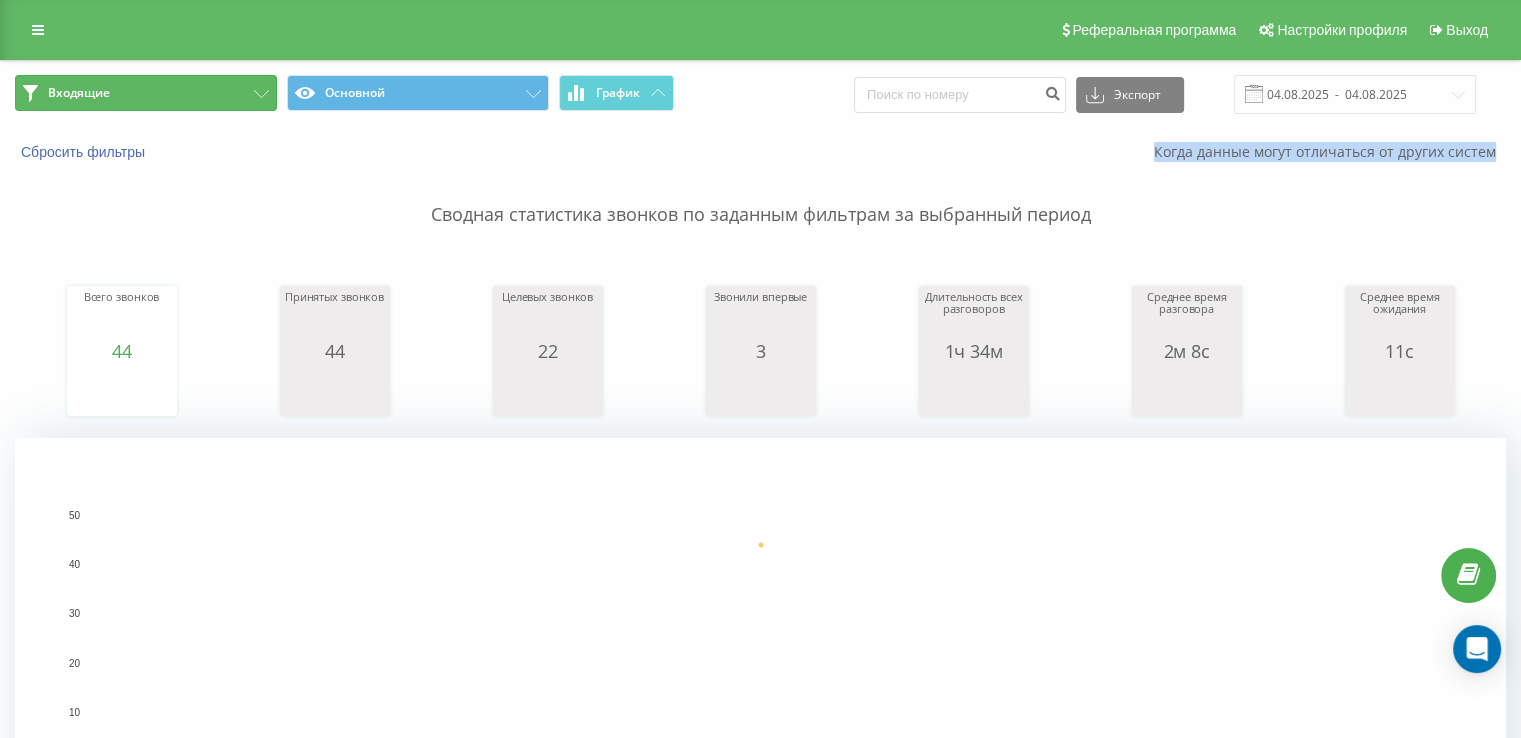 click on "Входящие" at bounding box center (146, 93) 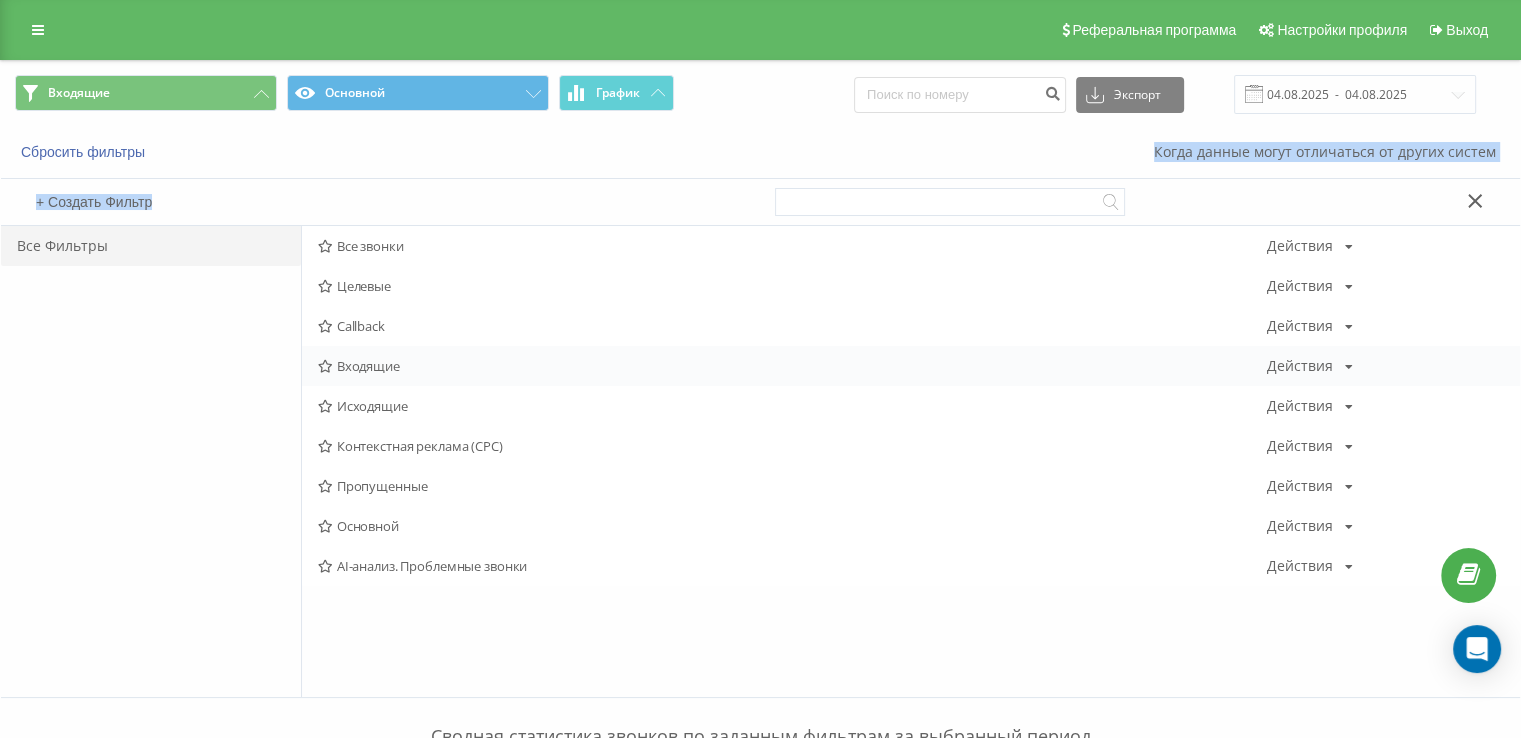 click on "Входящие Действия Редактировать Копировать Удалить По умолчанию Поделиться" at bounding box center (911, 366) 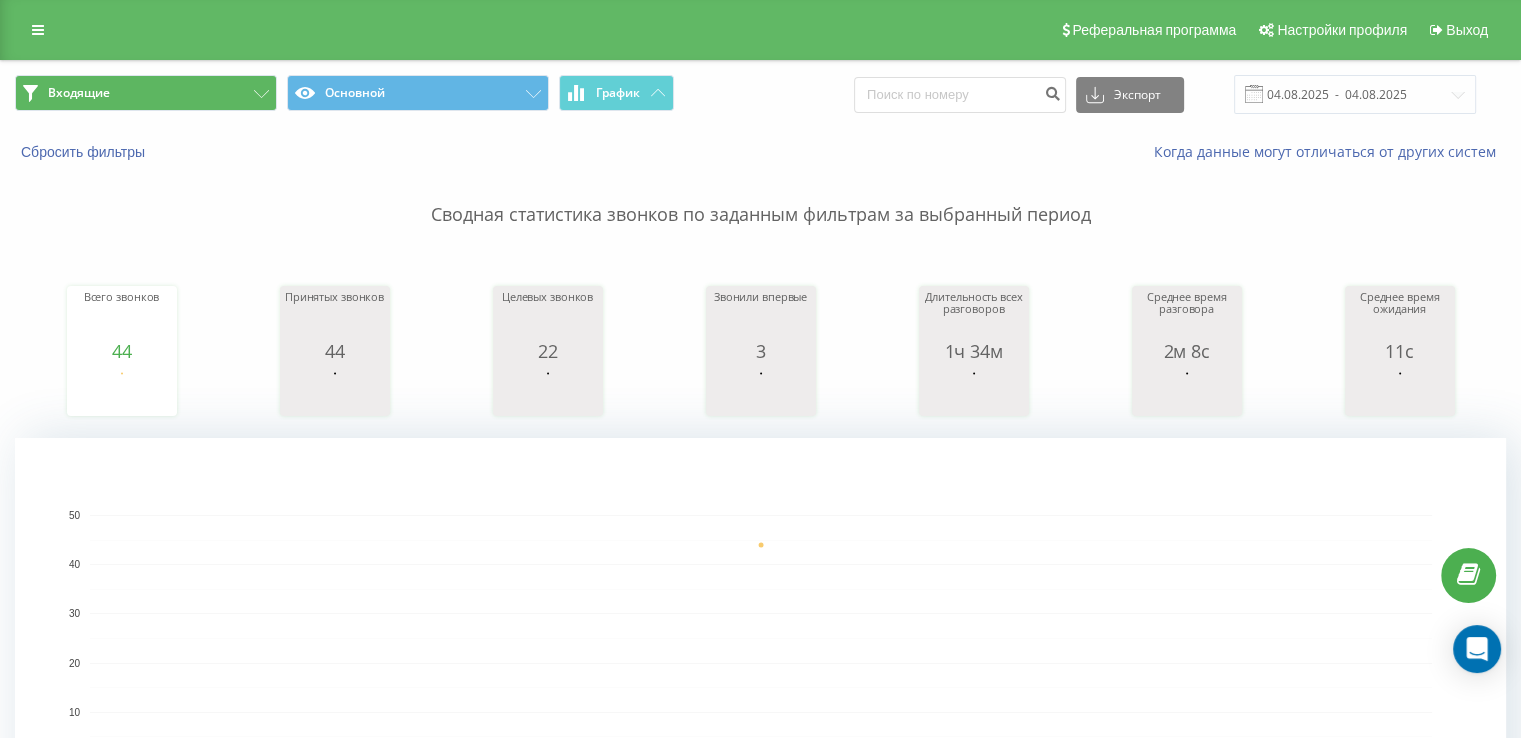 click on "Входящие Основной График Экспорт .csv .xls .xlsx 04.08.2025  -  04.08.2025" at bounding box center (760, 94) 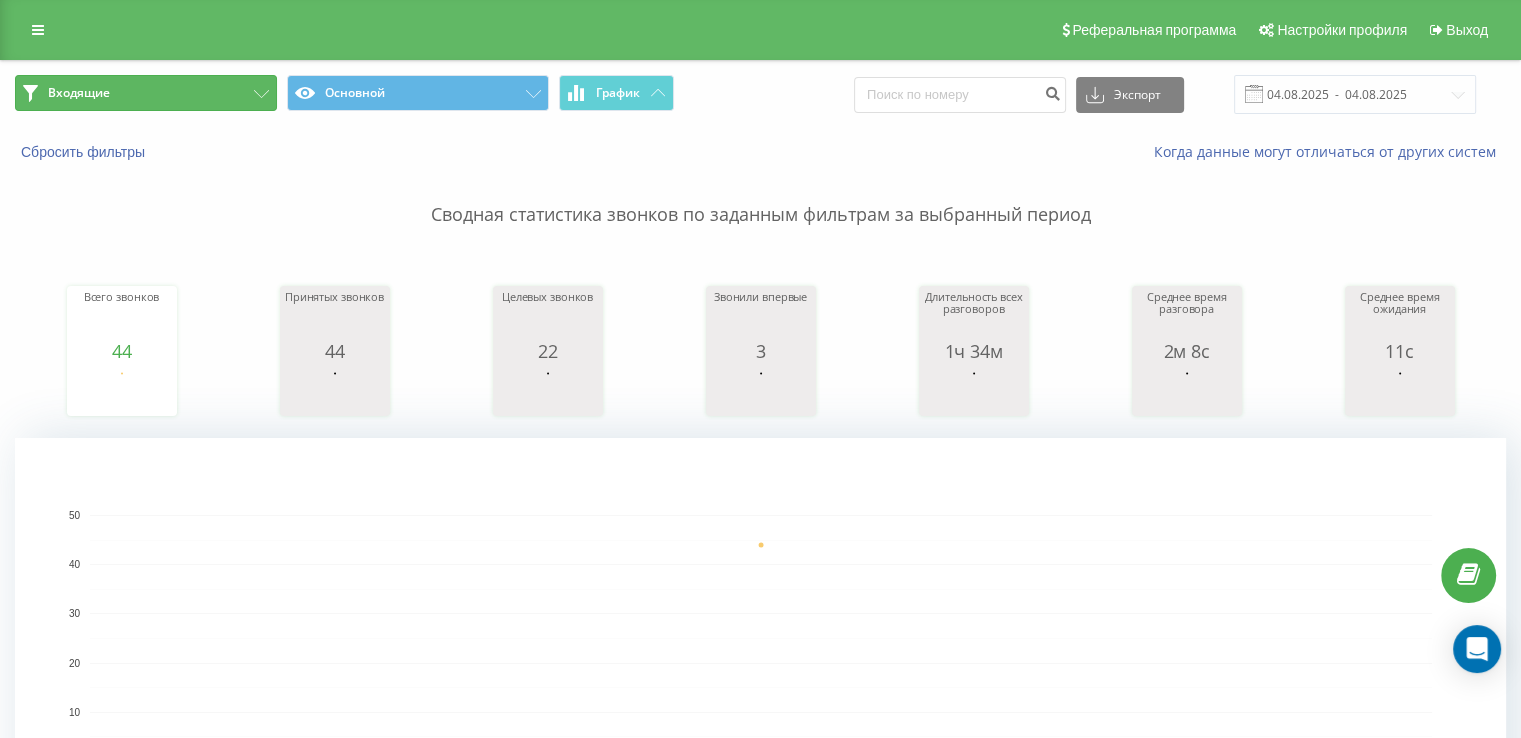 click on "Входящие" at bounding box center (146, 93) 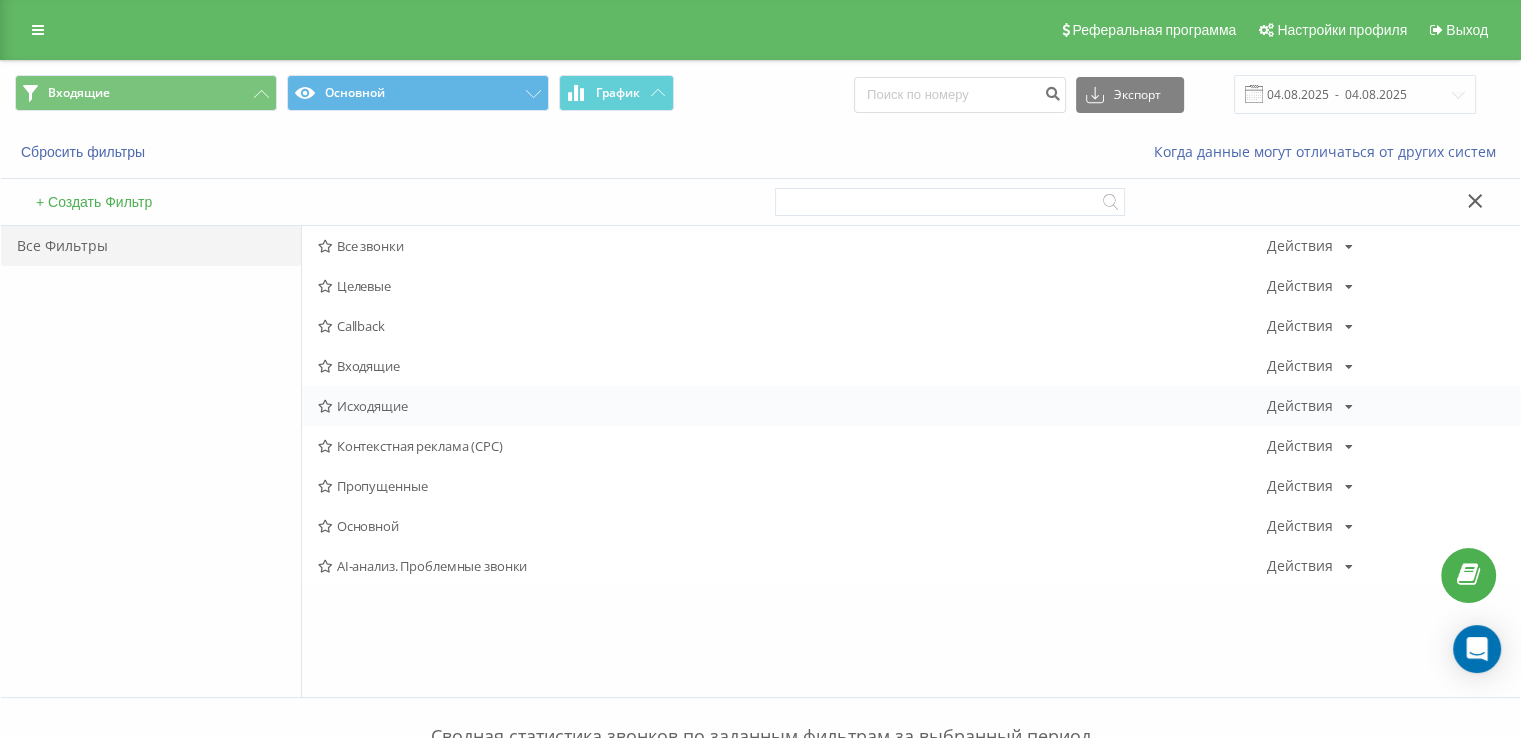 click on "Исходящие Действия Редактировать Копировать Удалить По умолчанию Поделиться" at bounding box center (911, 406) 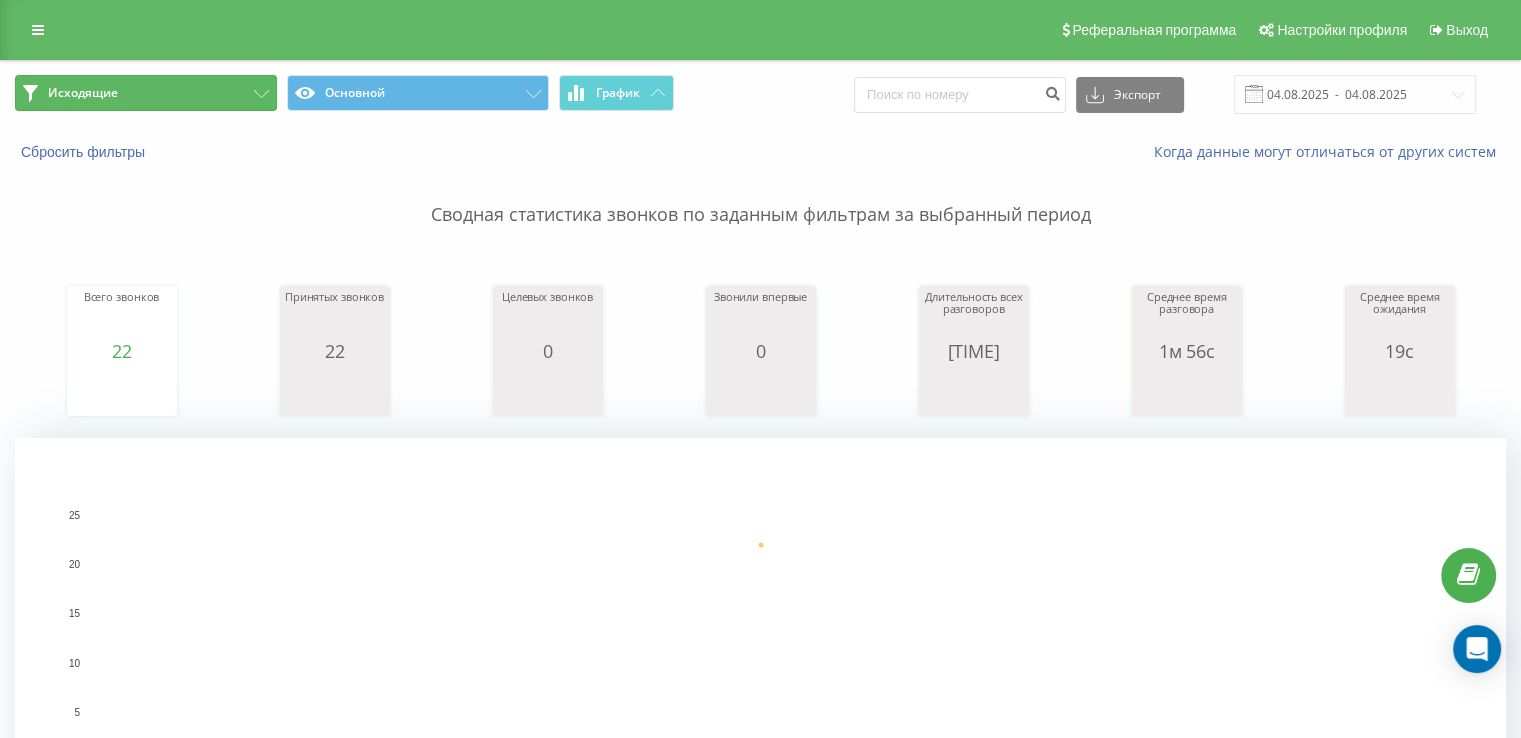 click on "Исходящие" at bounding box center [146, 93] 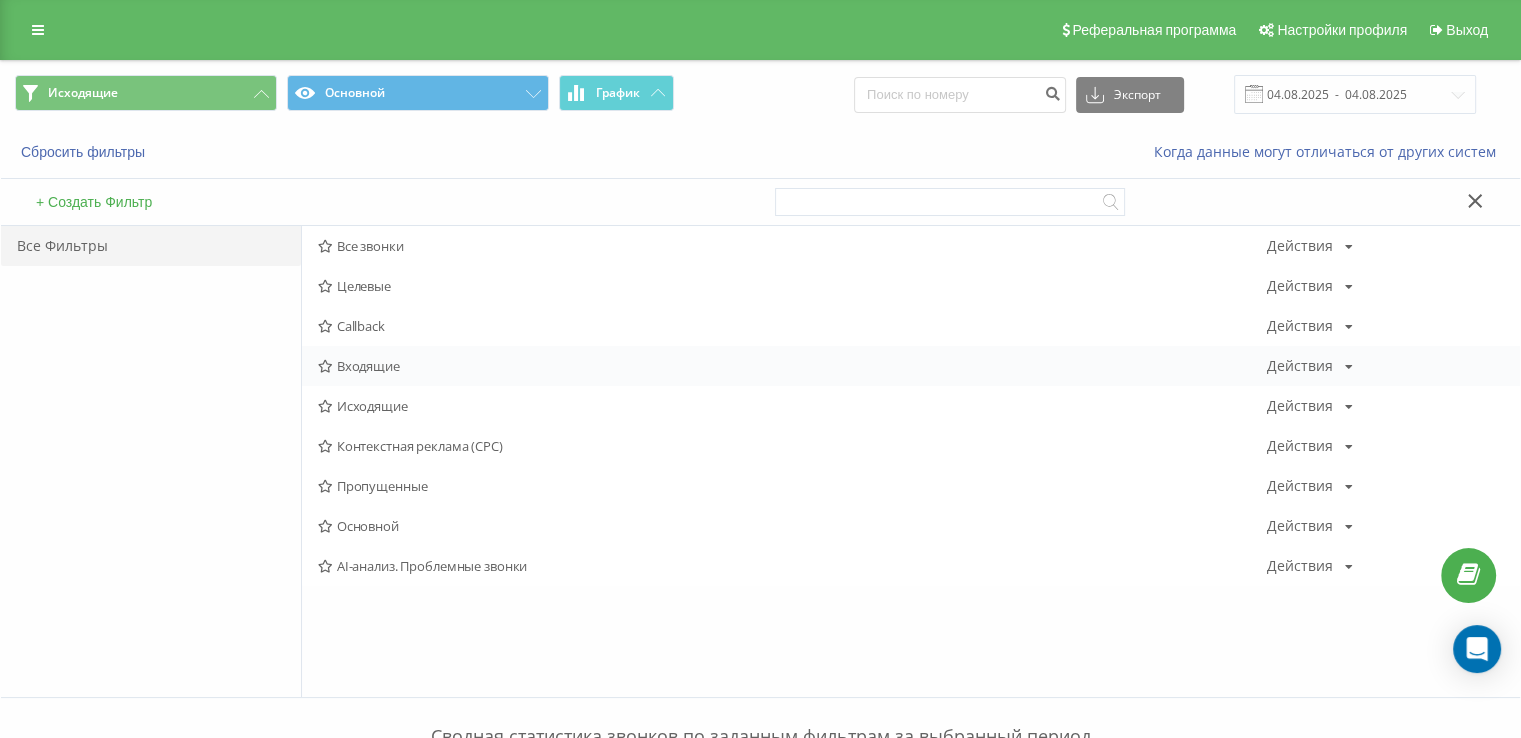 click on "Входящие" at bounding box center (792, 366) 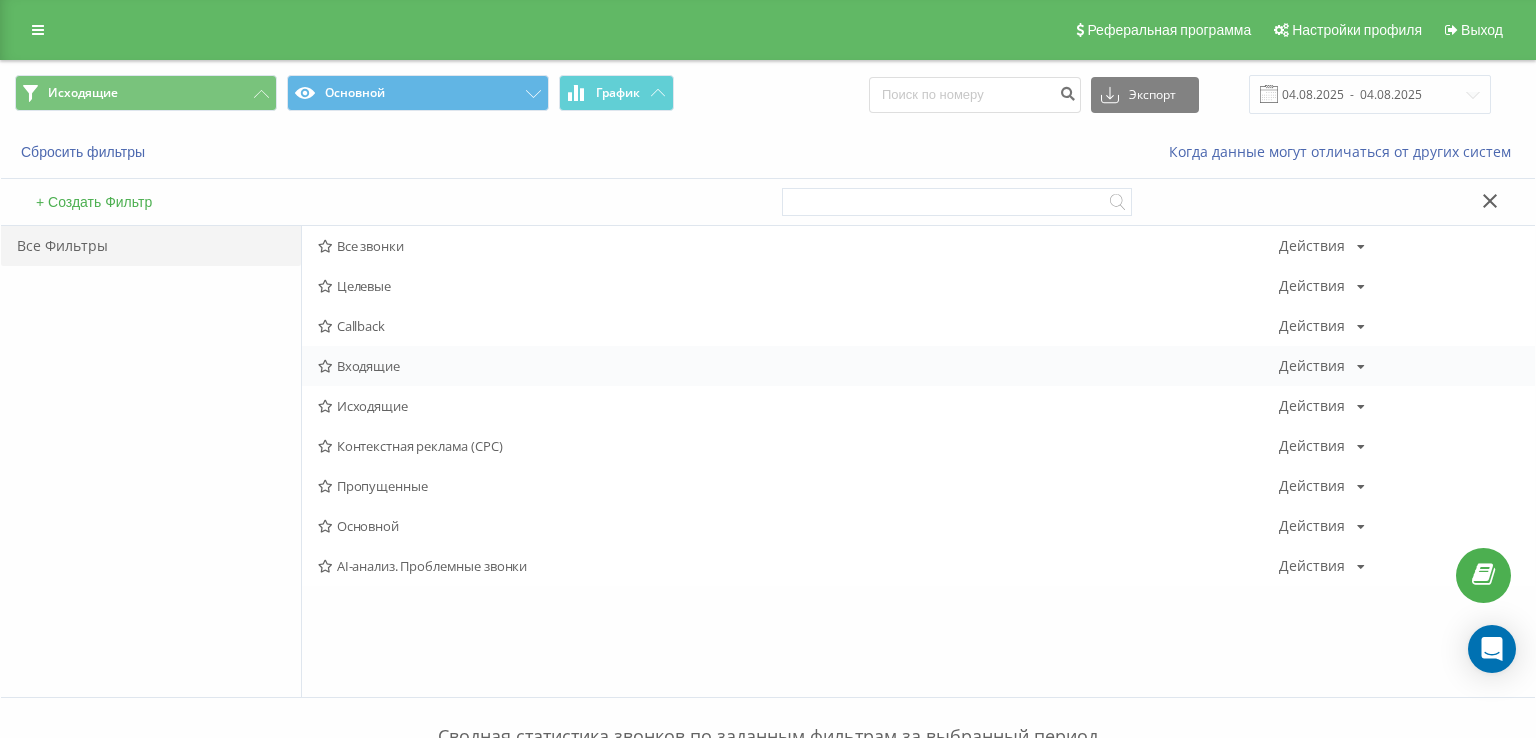 click at bounding box center (0, 0) 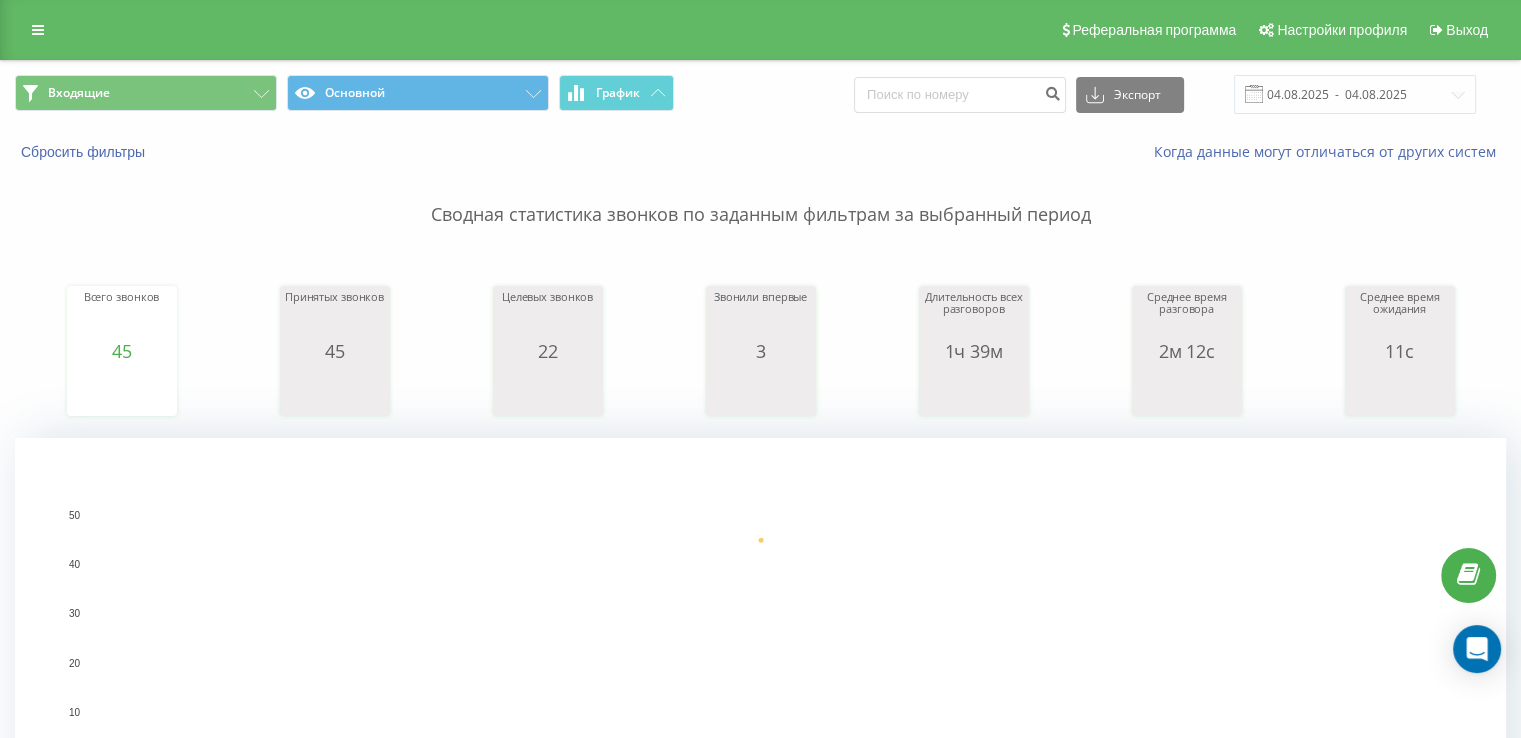 click on "Сводная статистика звонков по заданным фильтрам за выбранный период" at bounding box center [760, 195] 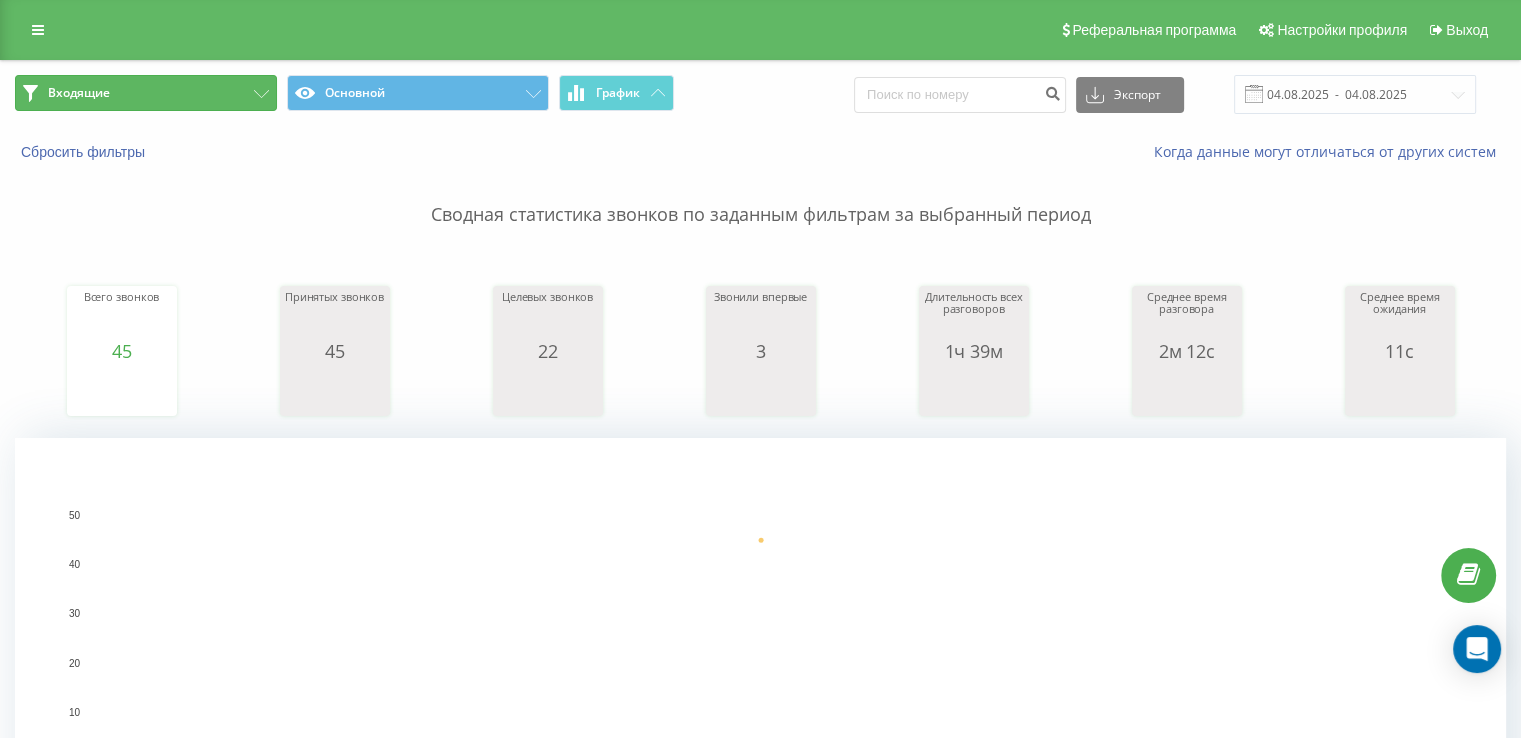 click on "Входящие" at bounding box center (146, 93) 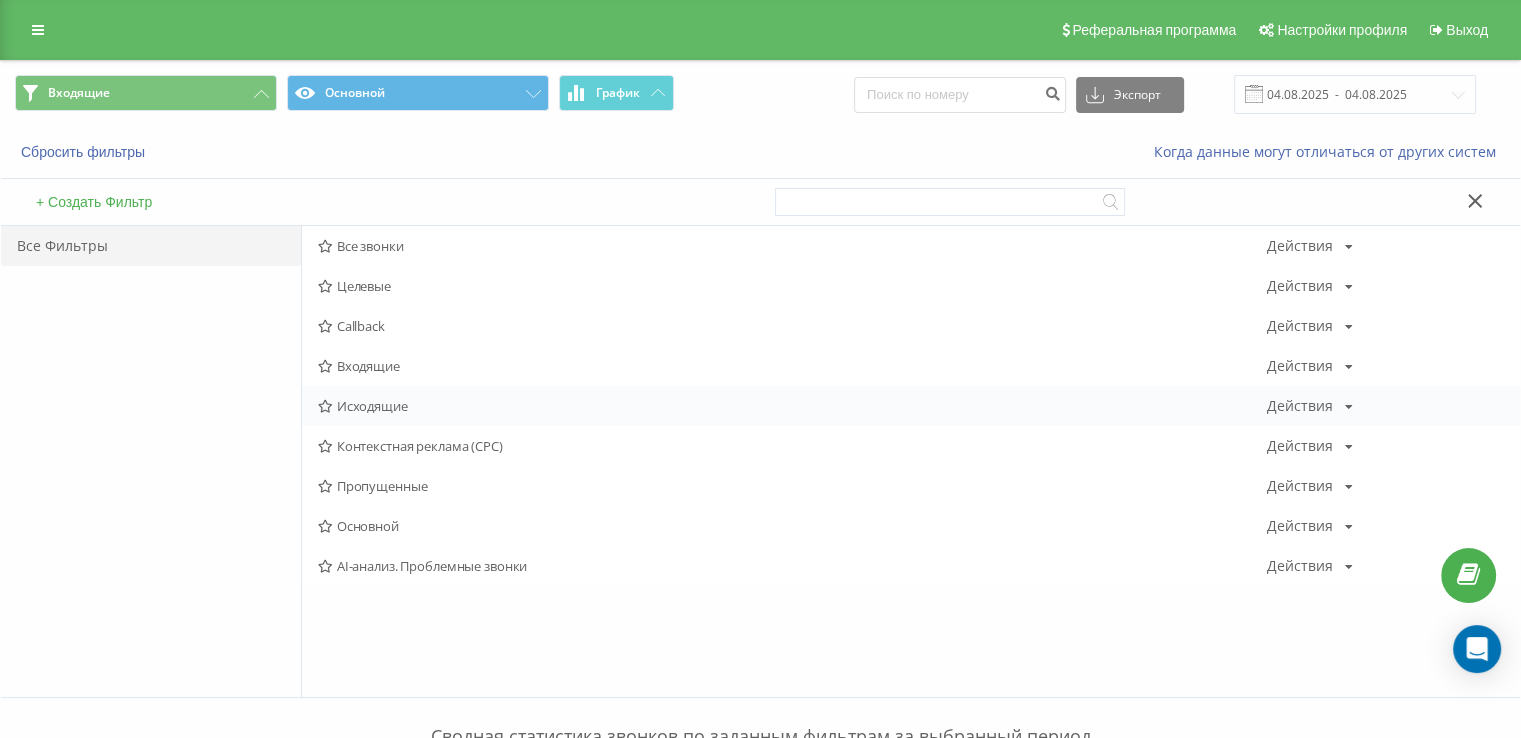 click on "Исходящие" at bounding box center (792, 406) 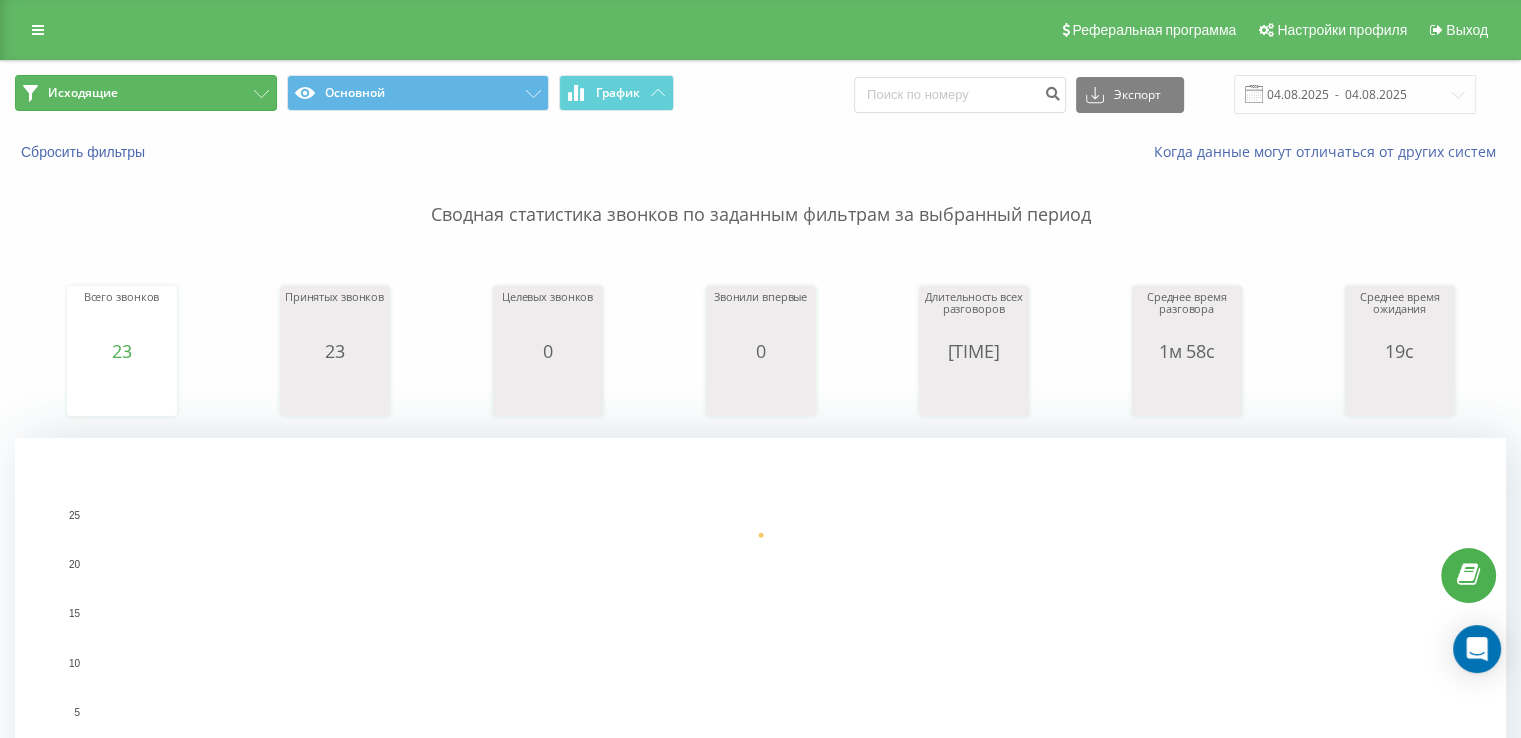 click on "Исходящие" at bounding box center (146, 93) 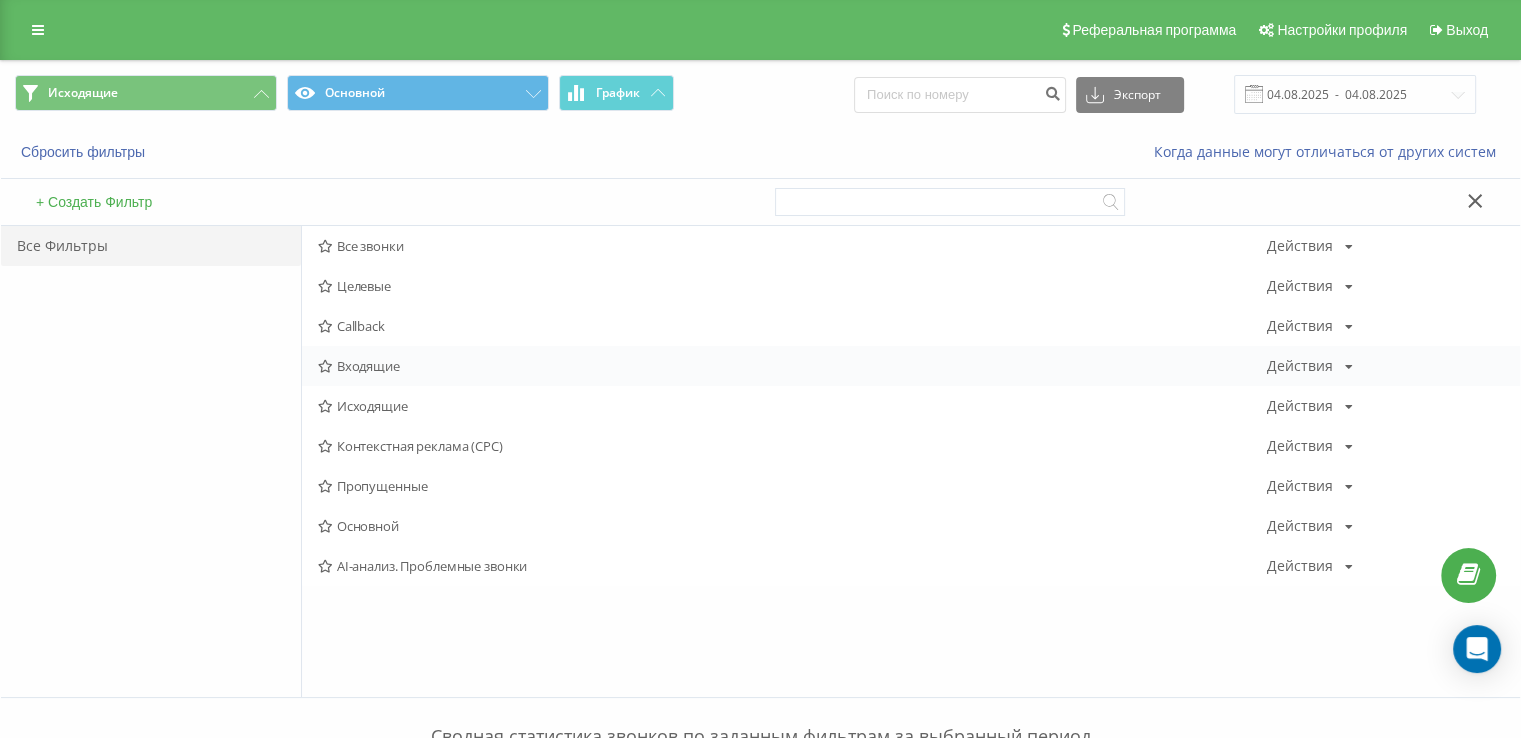 click on "Входящие" at bounding box center [792, 366] 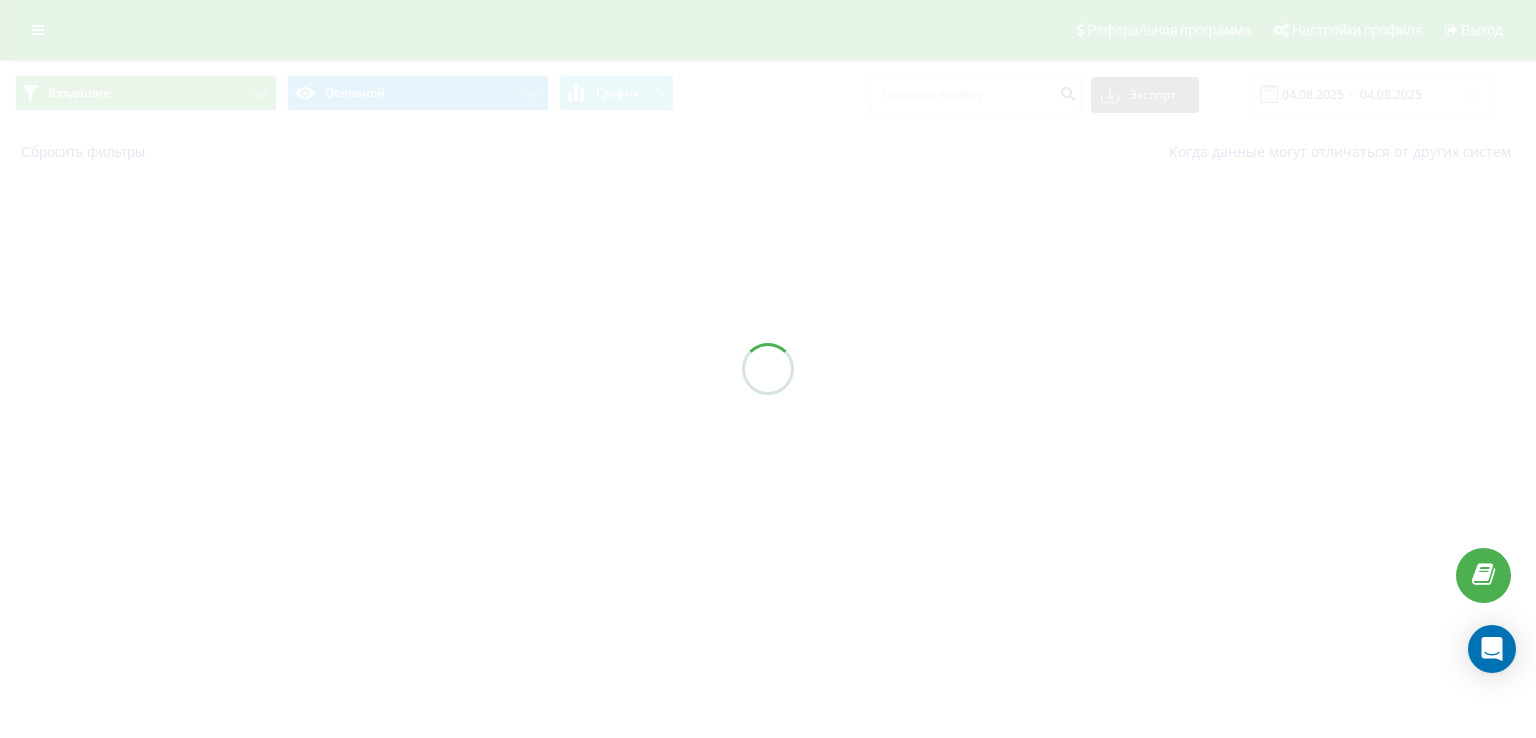 click at bounding box center (768, 369) 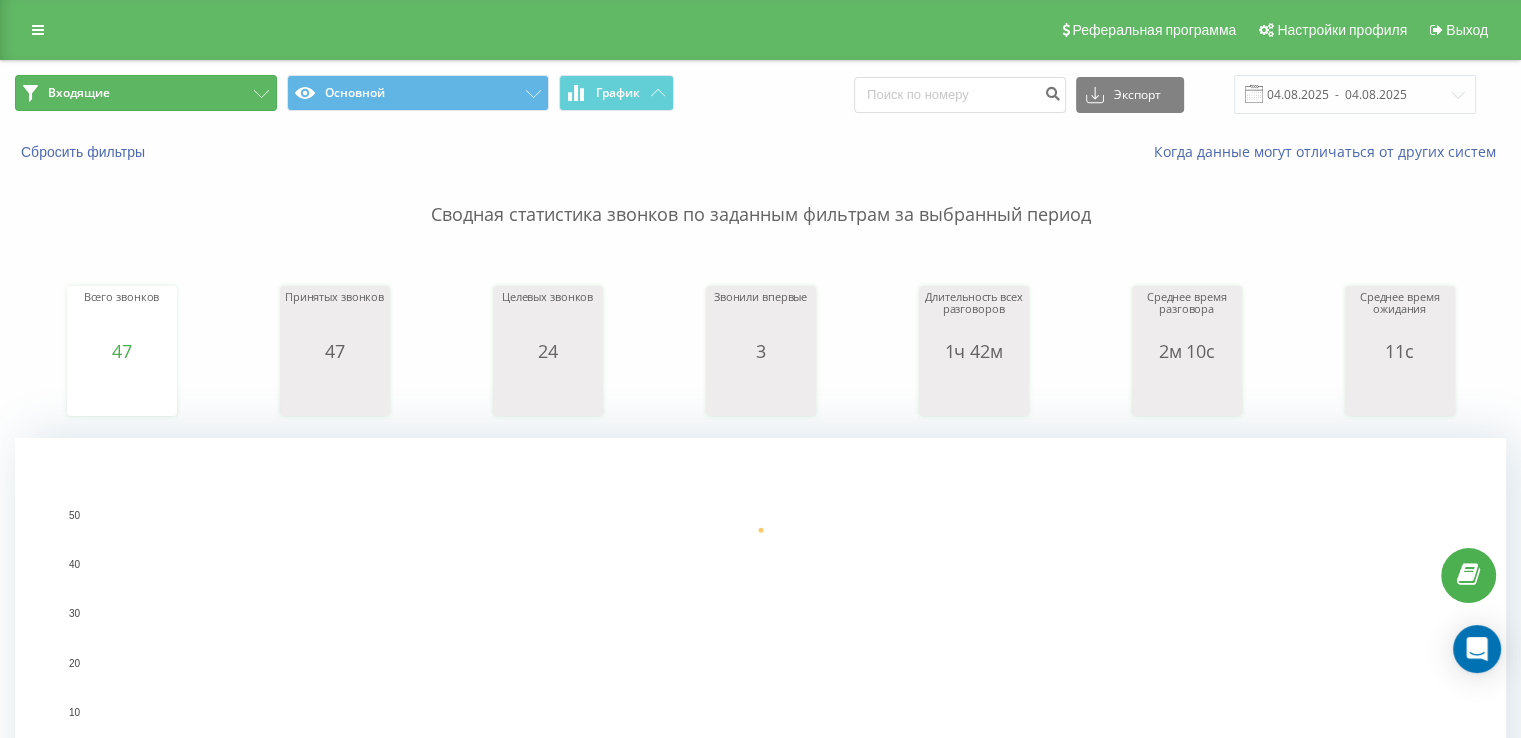 click on "Входящие" at bounding box center (79, 93) 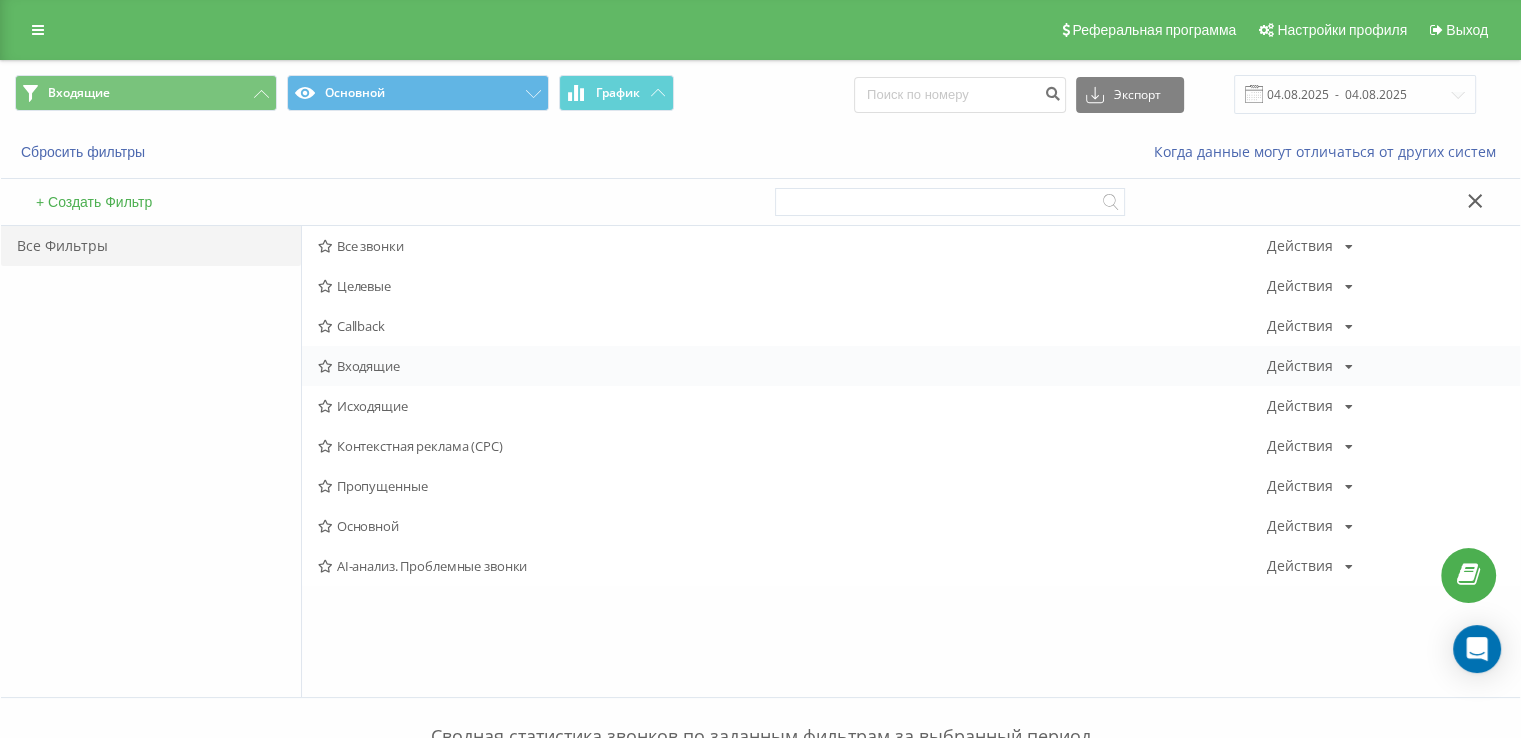 click on "Входящие" at bounding box center [792, 366] 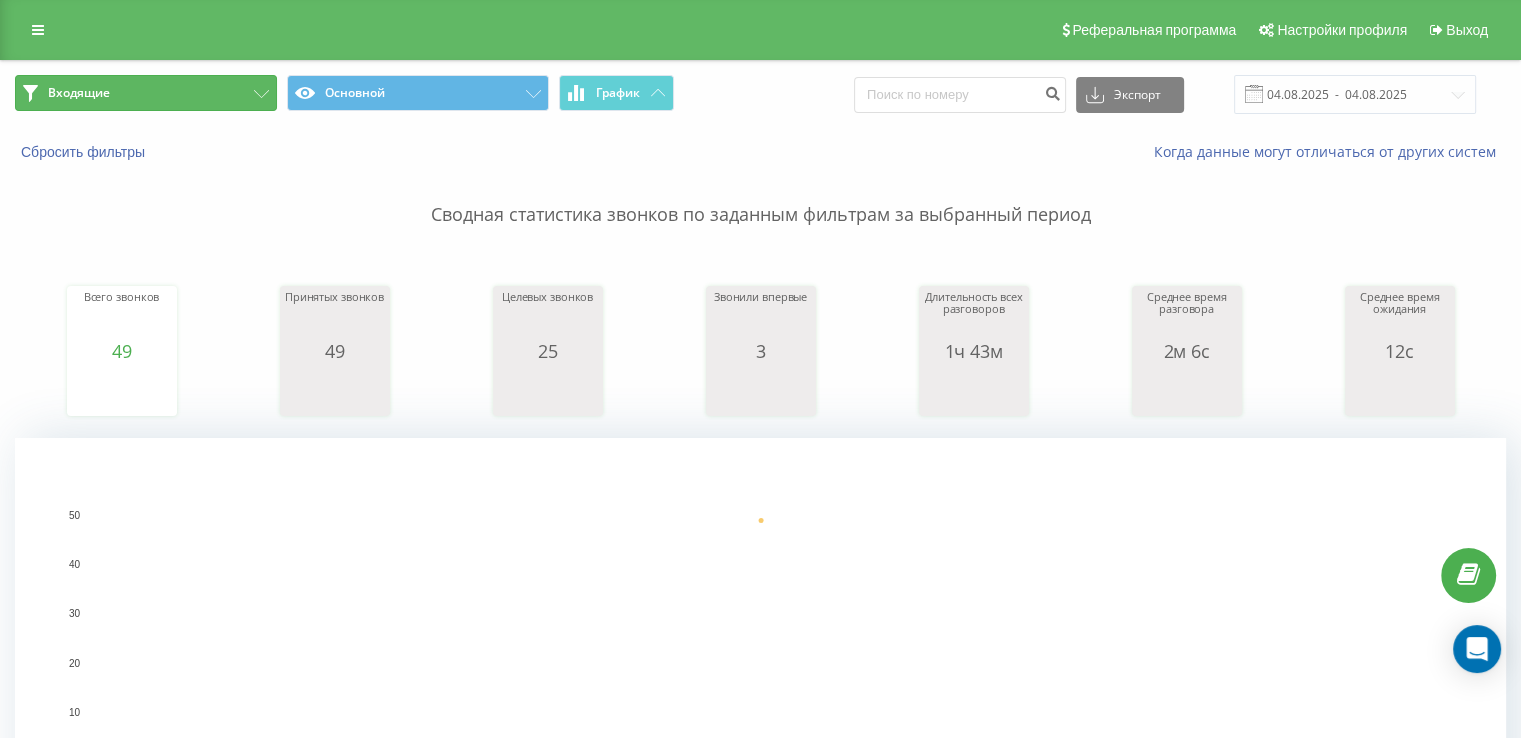 drag, startPoint x: 117, startPoint y: 79, endPoint x: 124, endPoint y: 107, distance: 28.86174 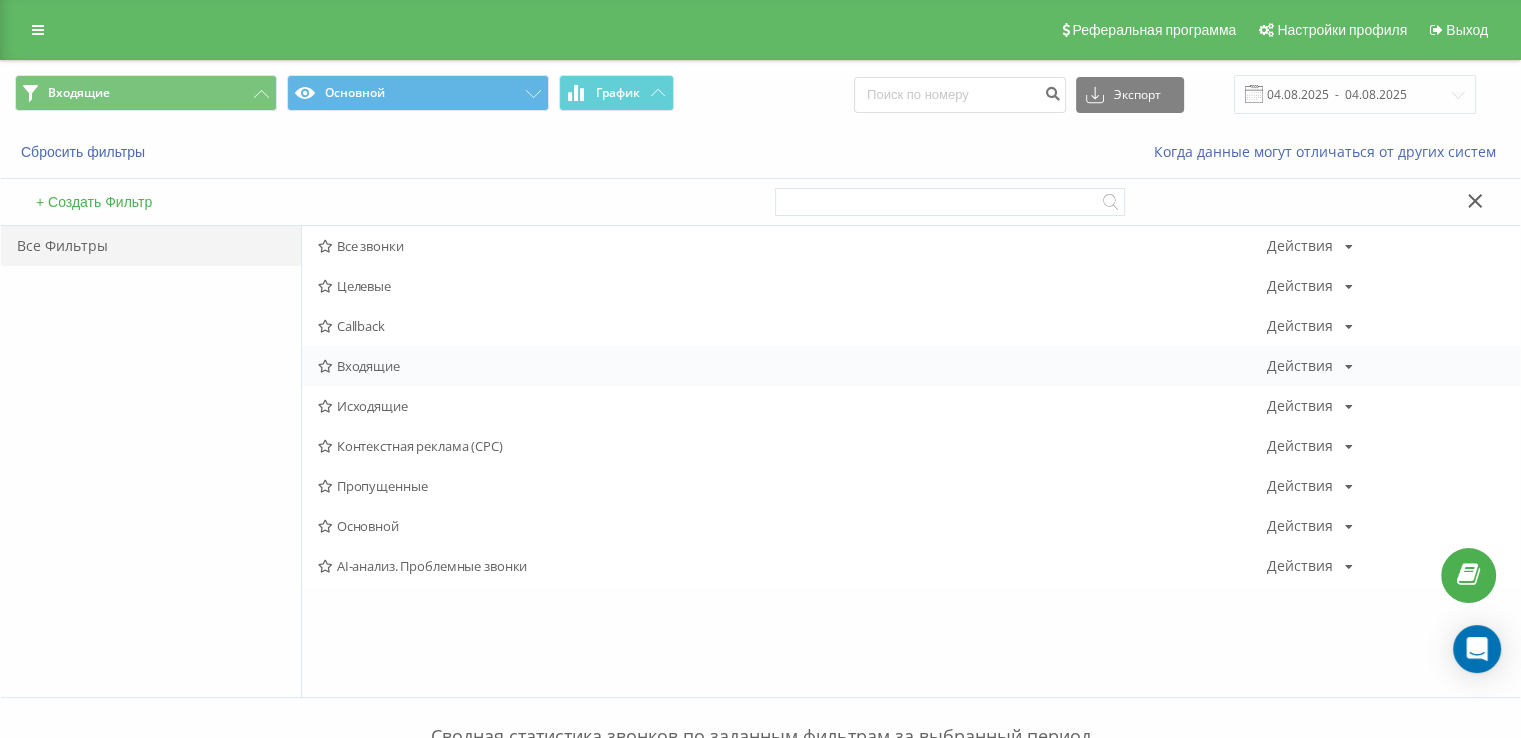 click on "Входящие" at bounding box center (792, 366) 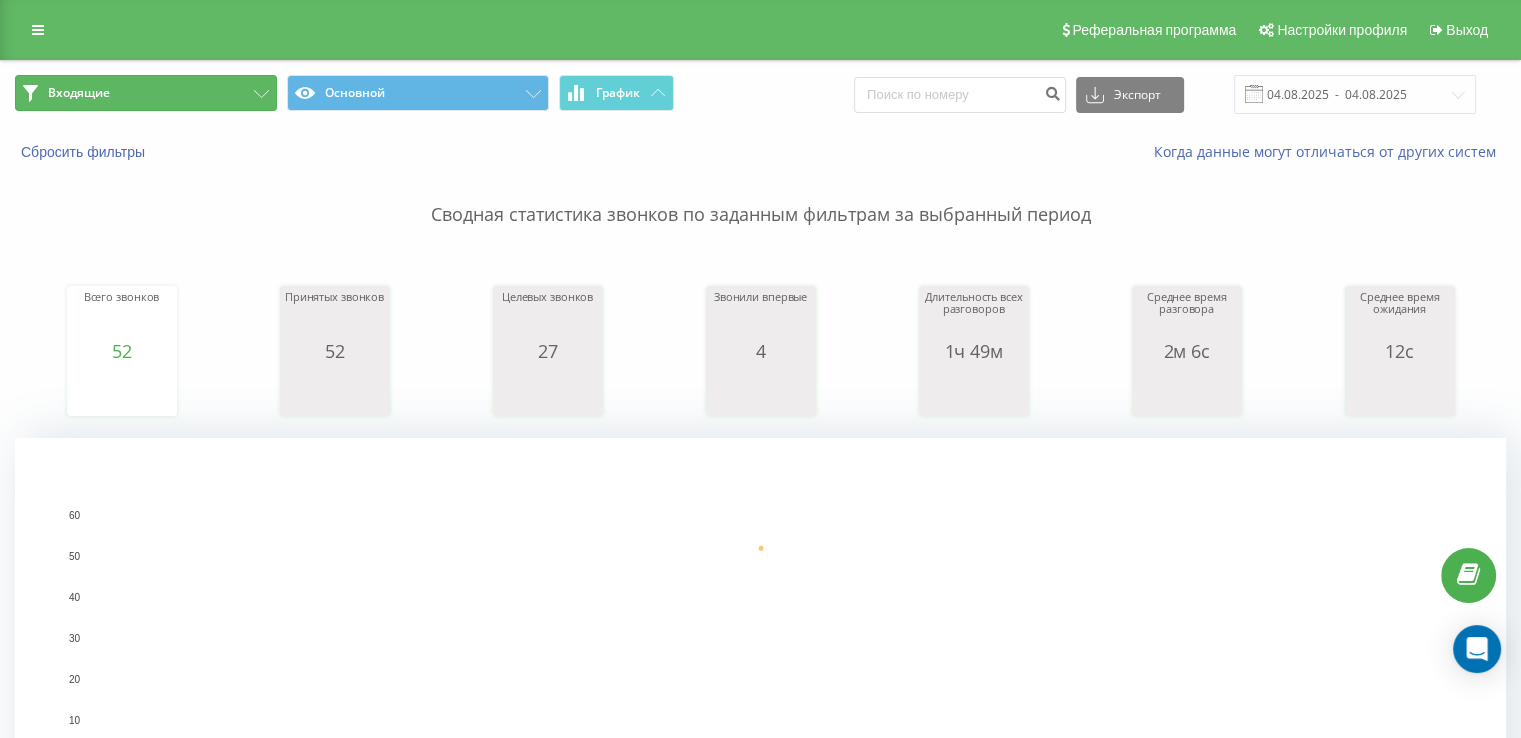 click on "Входящие" at bounding box center [146, 93] 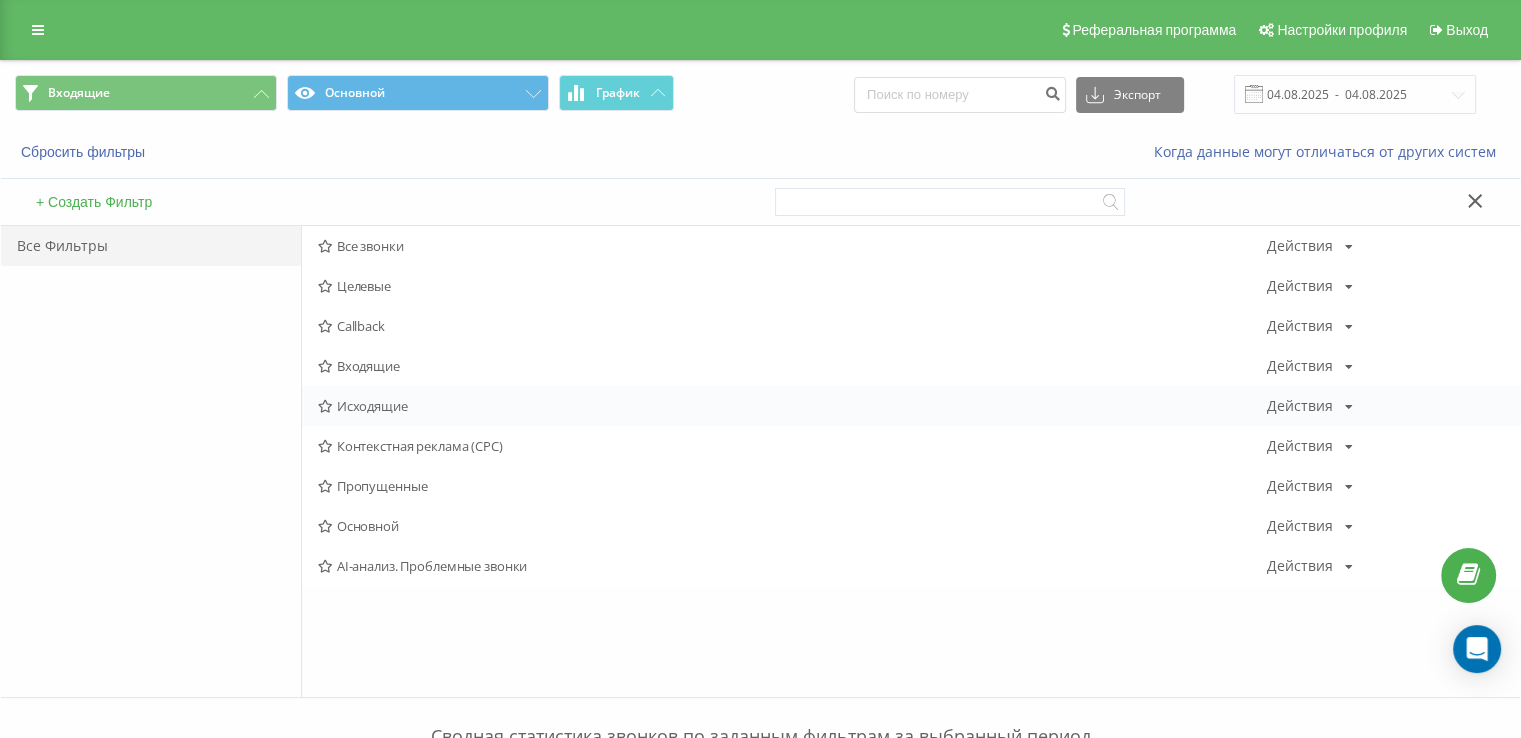 click on "Исходящие" at bounding box center (792, 406) 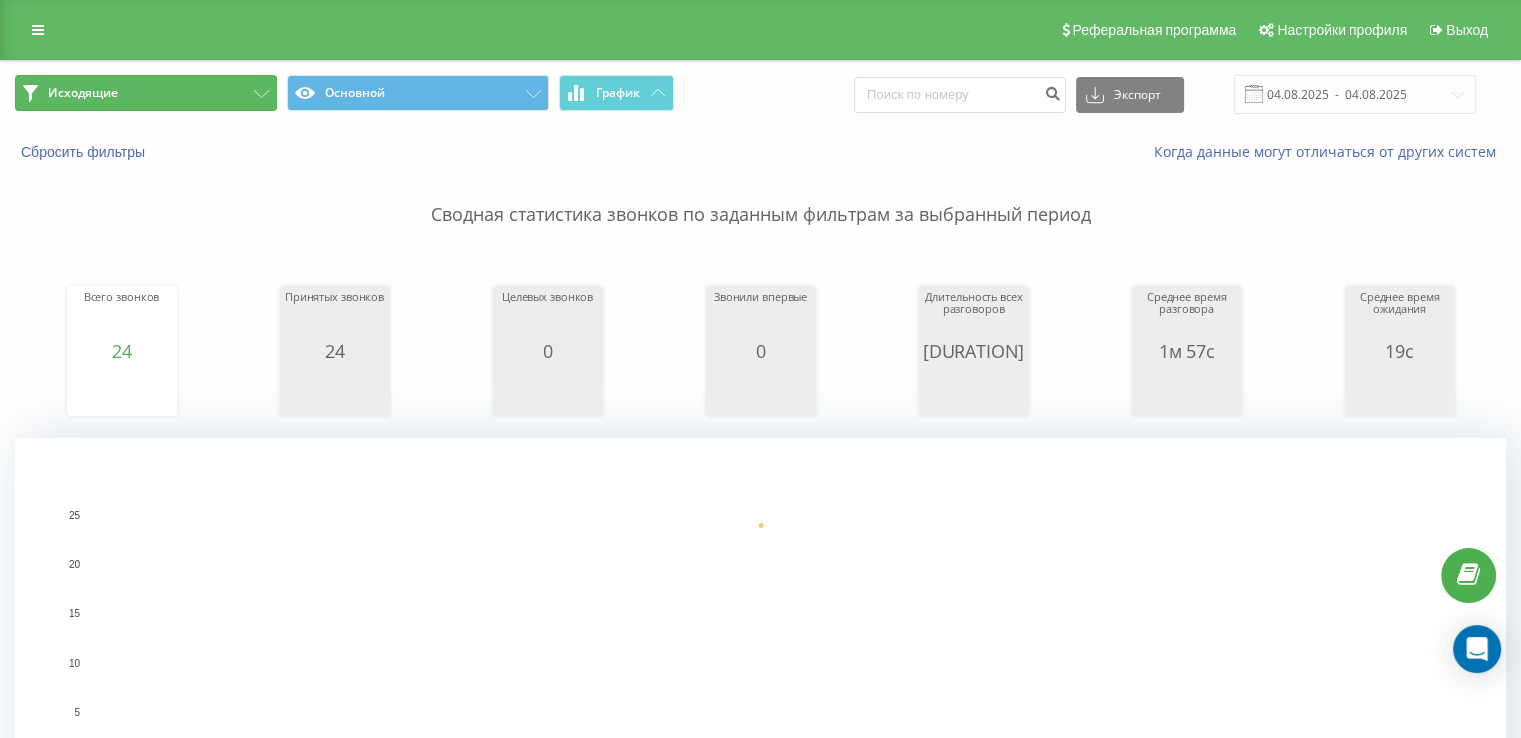 click on "Исходящие" at bounding box center [146, 93] 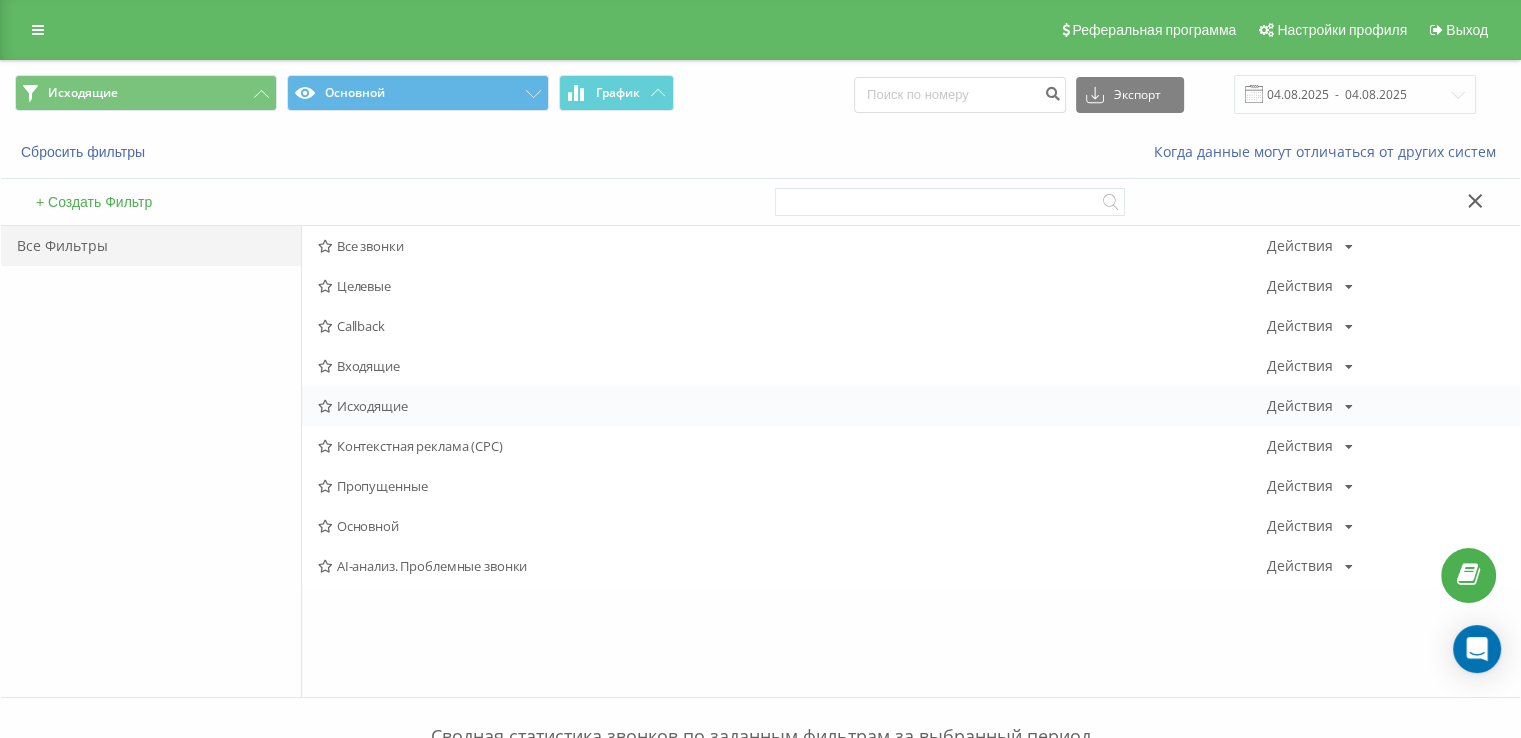 click on "Исходящие" at bounding box center (792, 406) 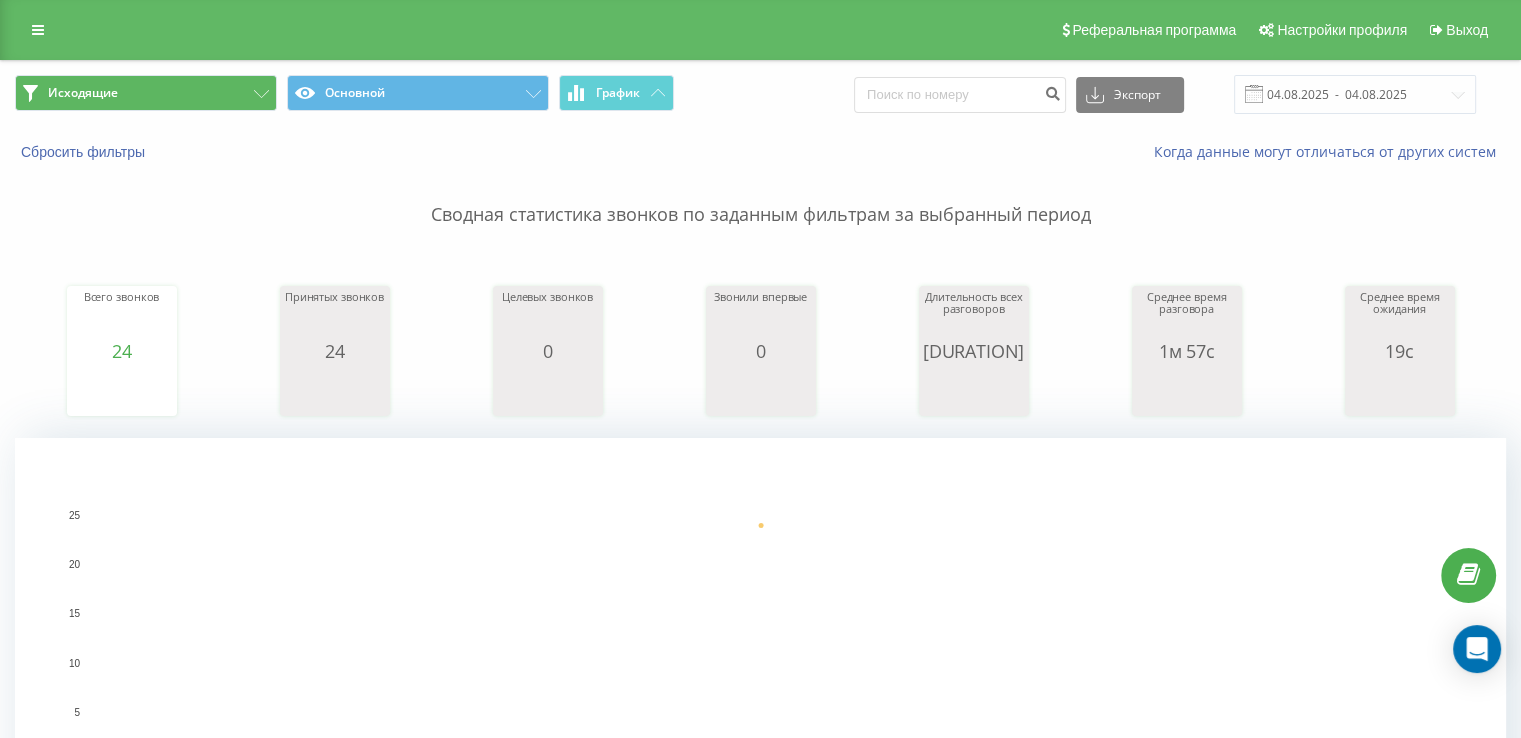 click on "Исходящие Основной График Экспорт .csv .xls .xlsx 04.08.2025  -  04.08.2025" at bounding box center [760, 94] 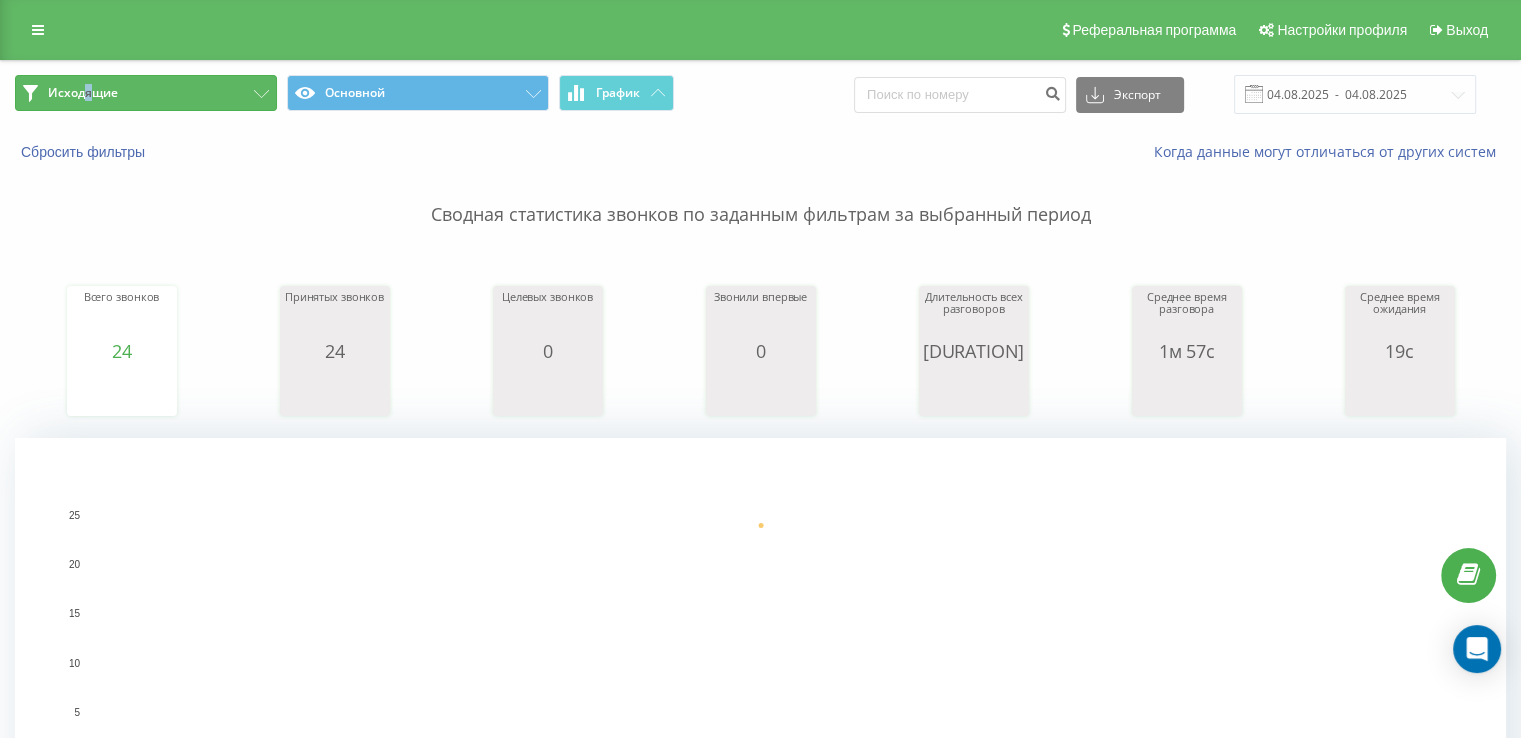 click on "Исходящие" at bounding box center (83, 93) 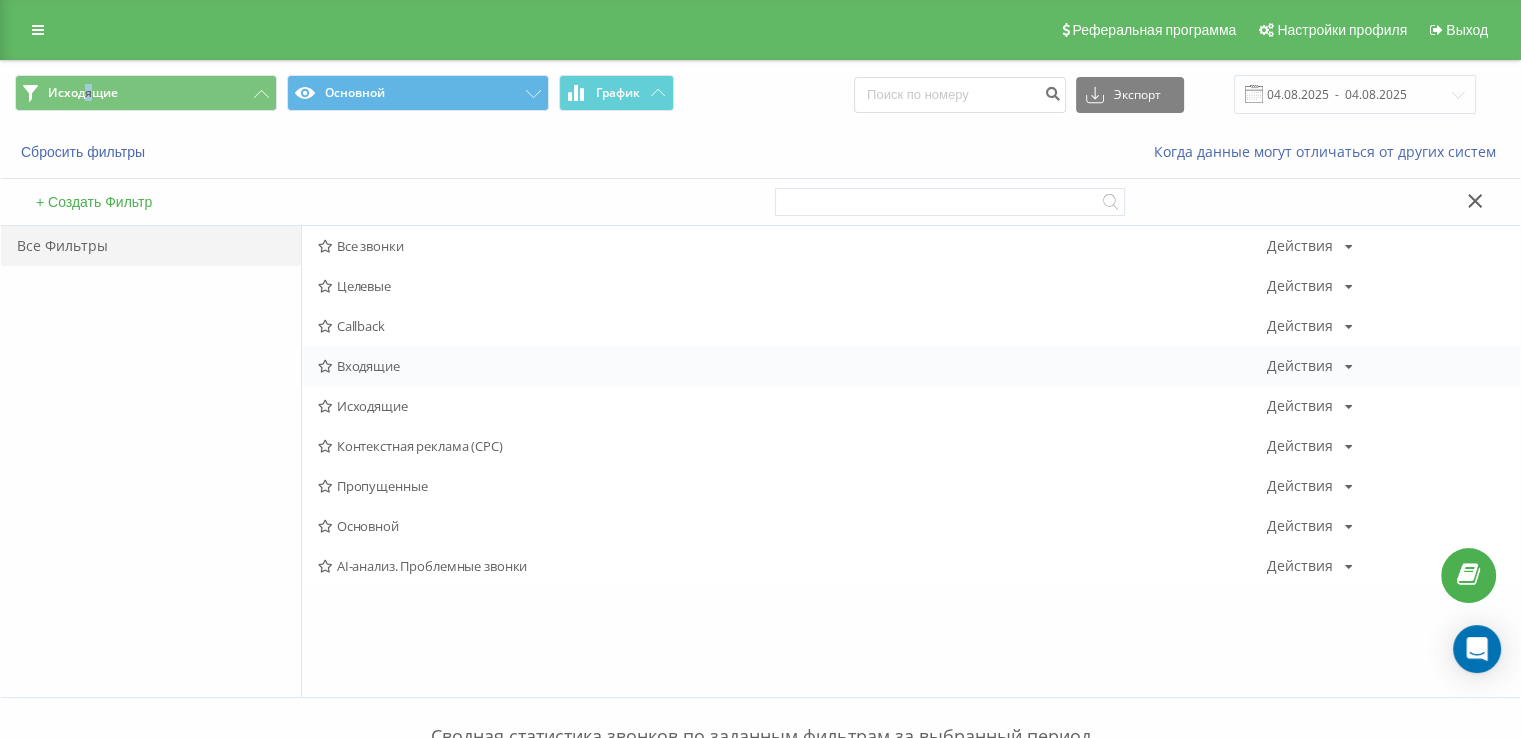 click on "Входящие" at bounding box center (792, 366) 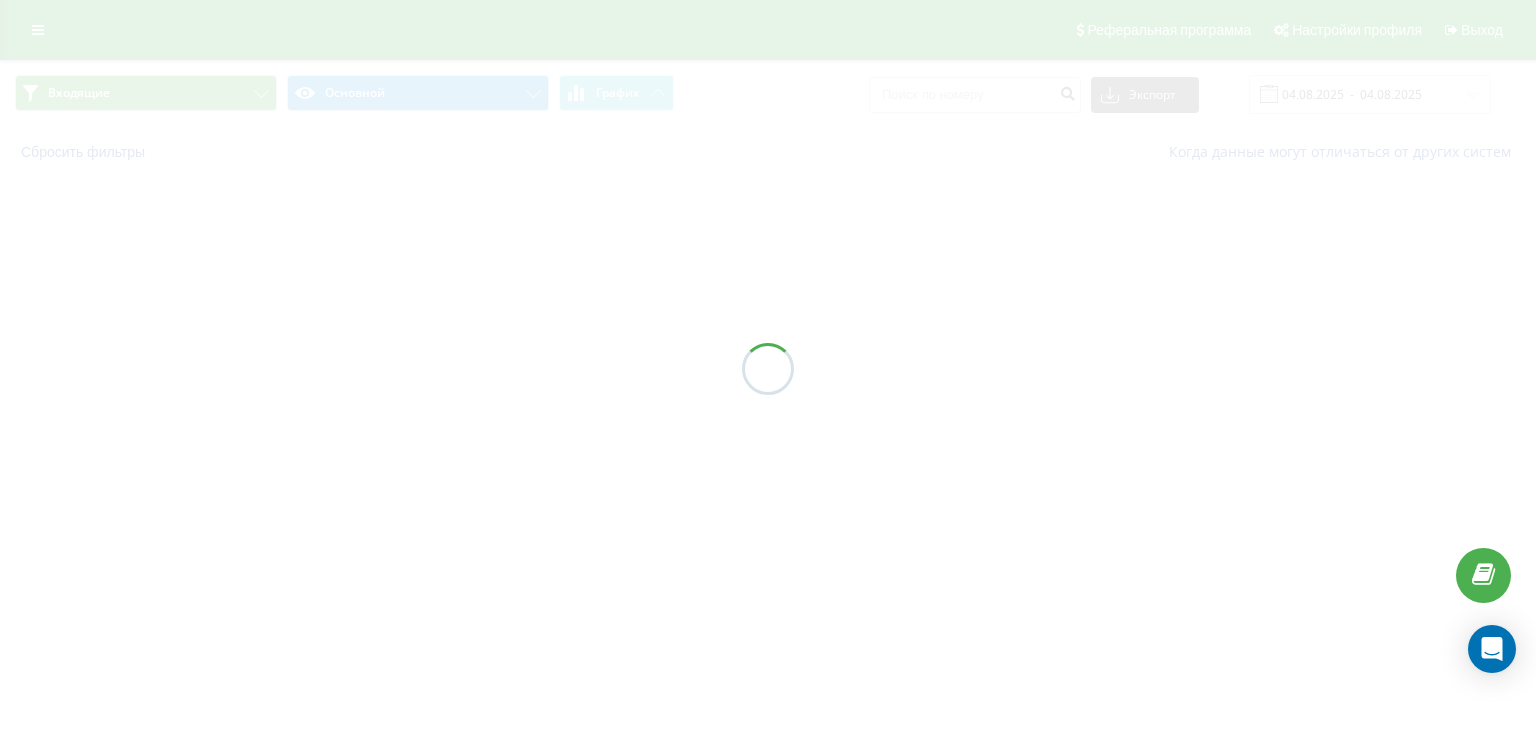 click at bounding box center [768, 369] 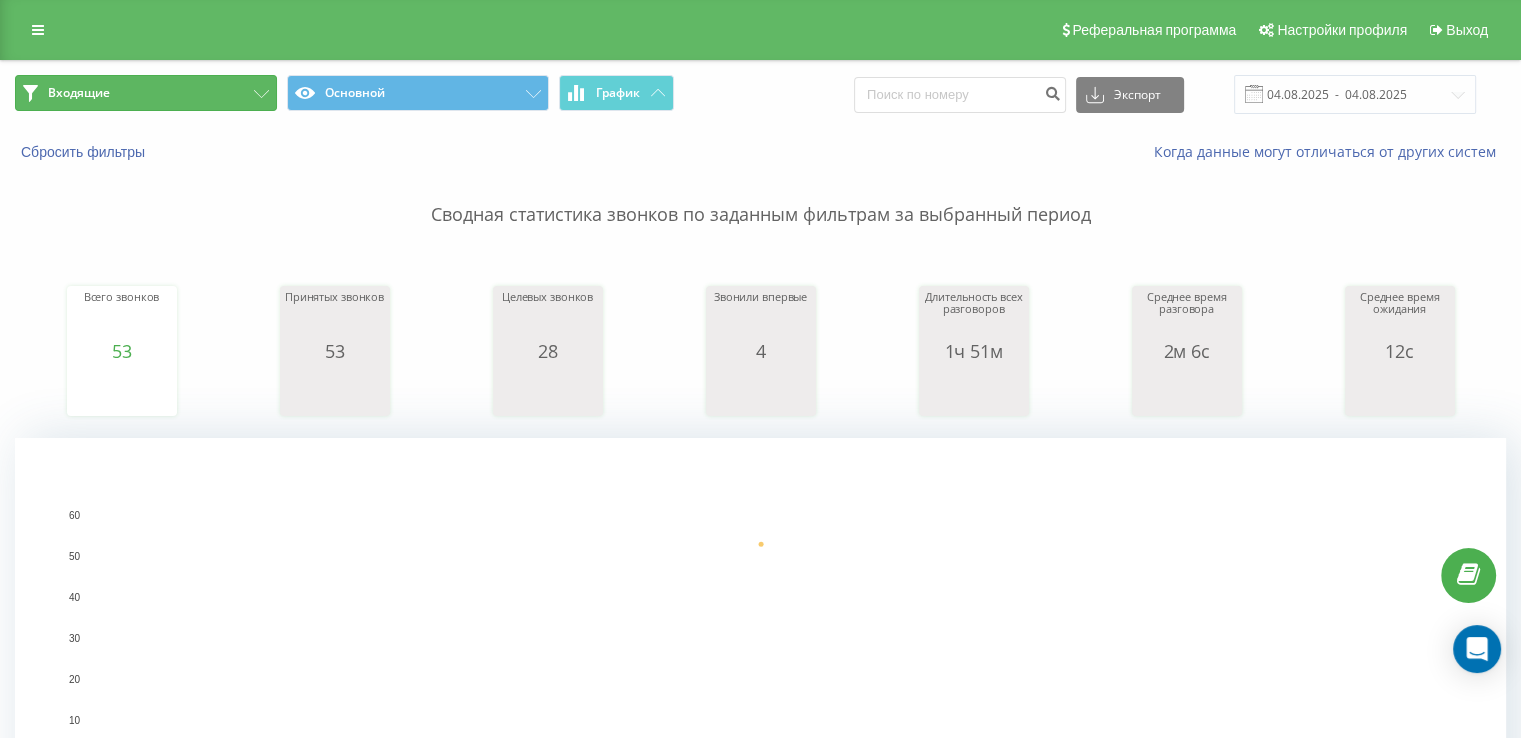 click on "Входящие" at bounding box center [79, 93] 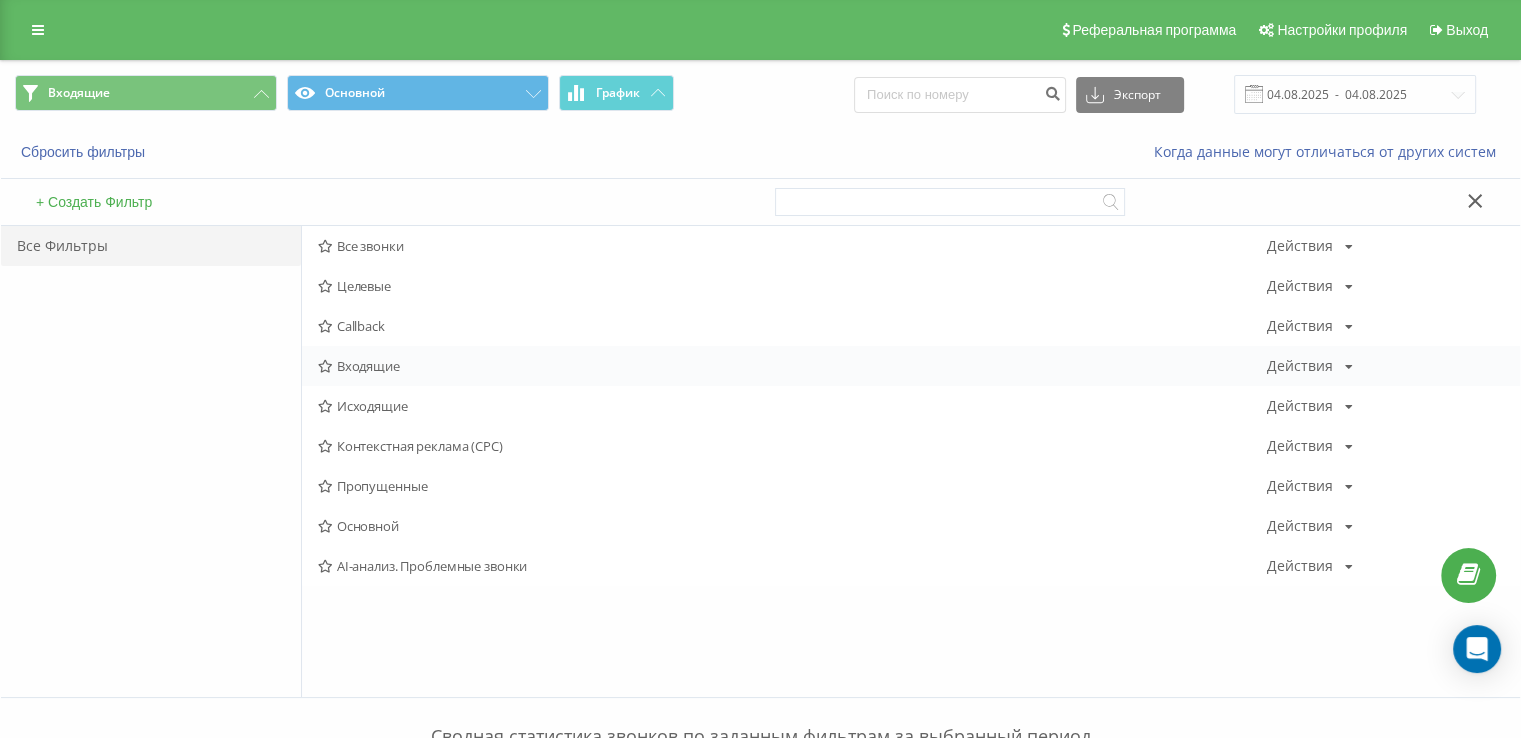 click on "Входящие" at bounding box center [792, 366] 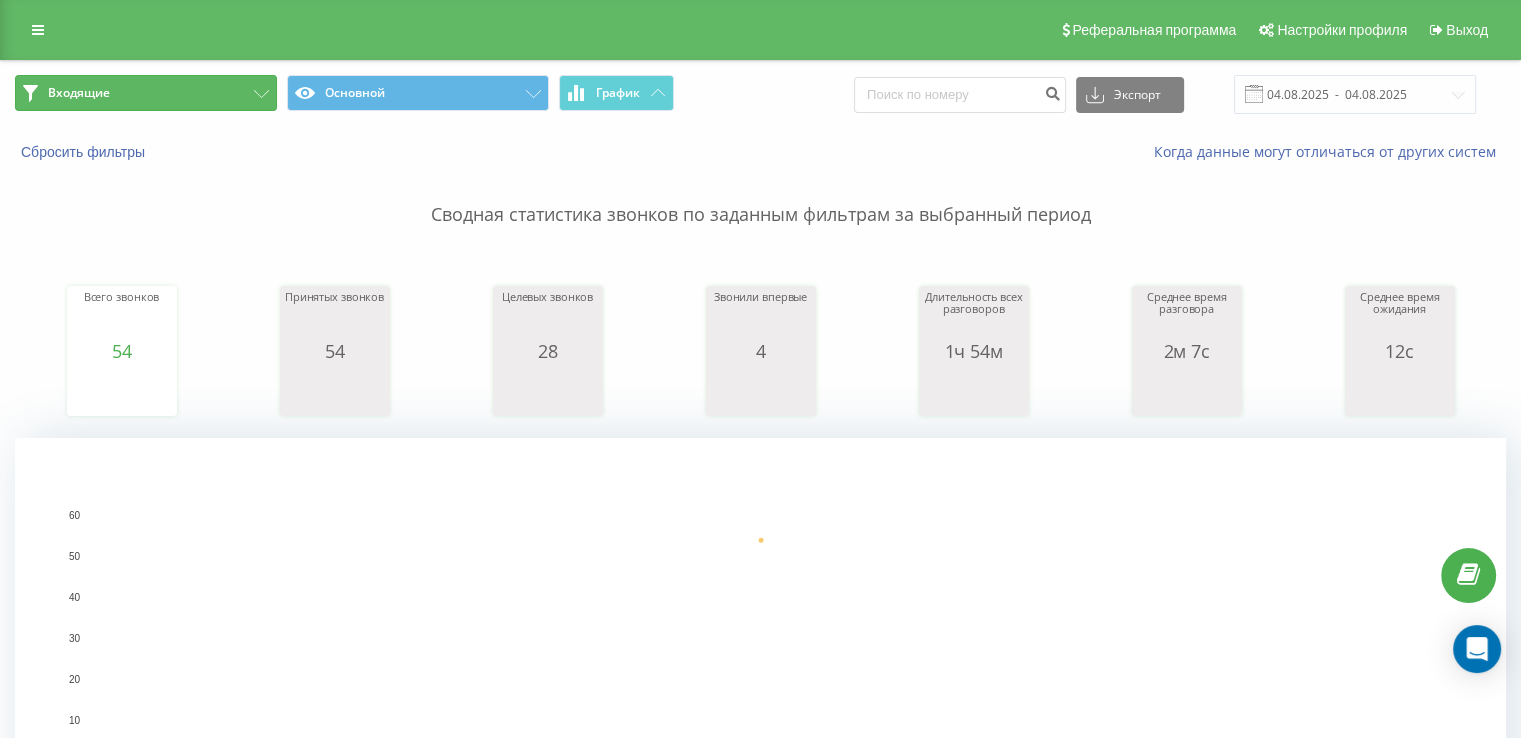 click on "Входящие" at bounding box center (146, 93) 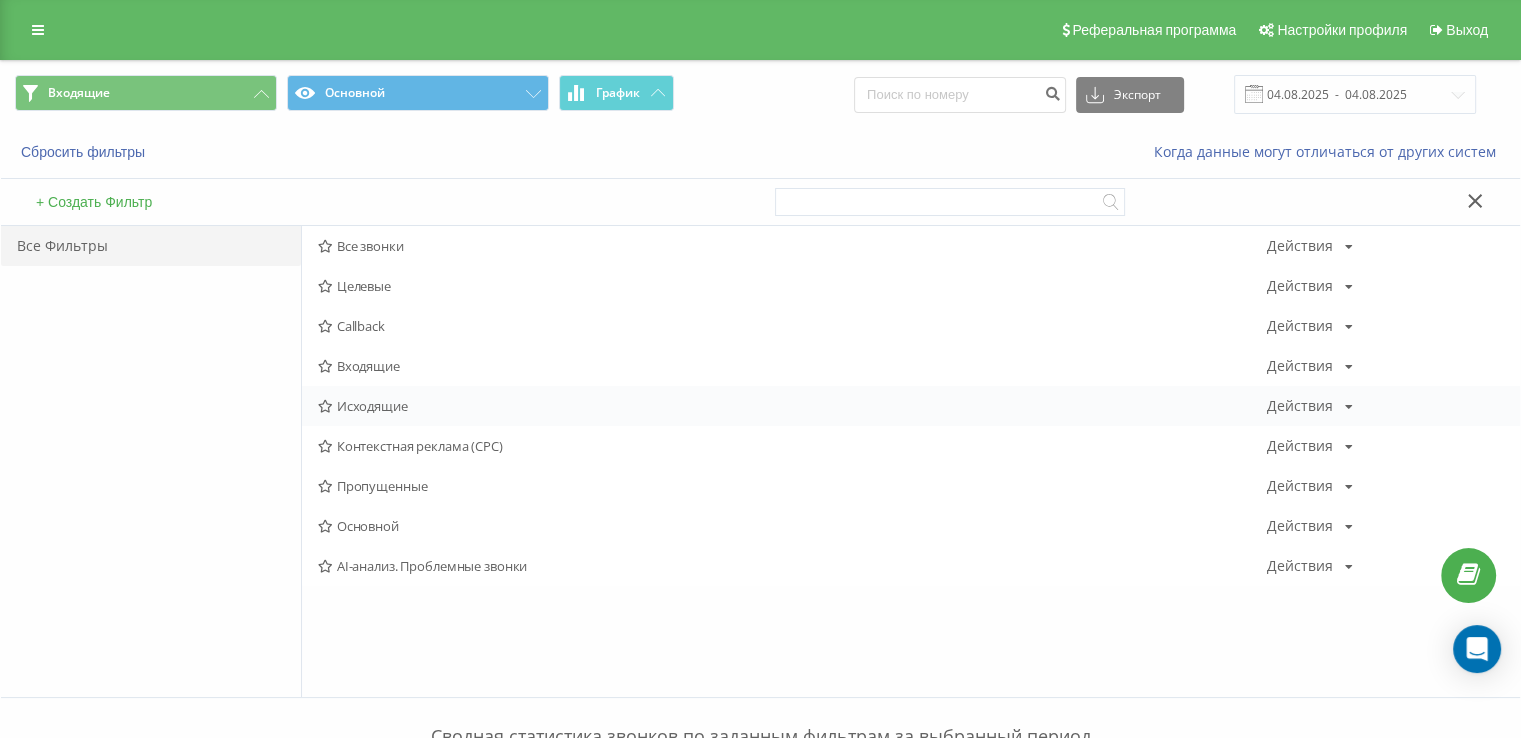 click on "Исходящие" at bounding box center (792, 406) 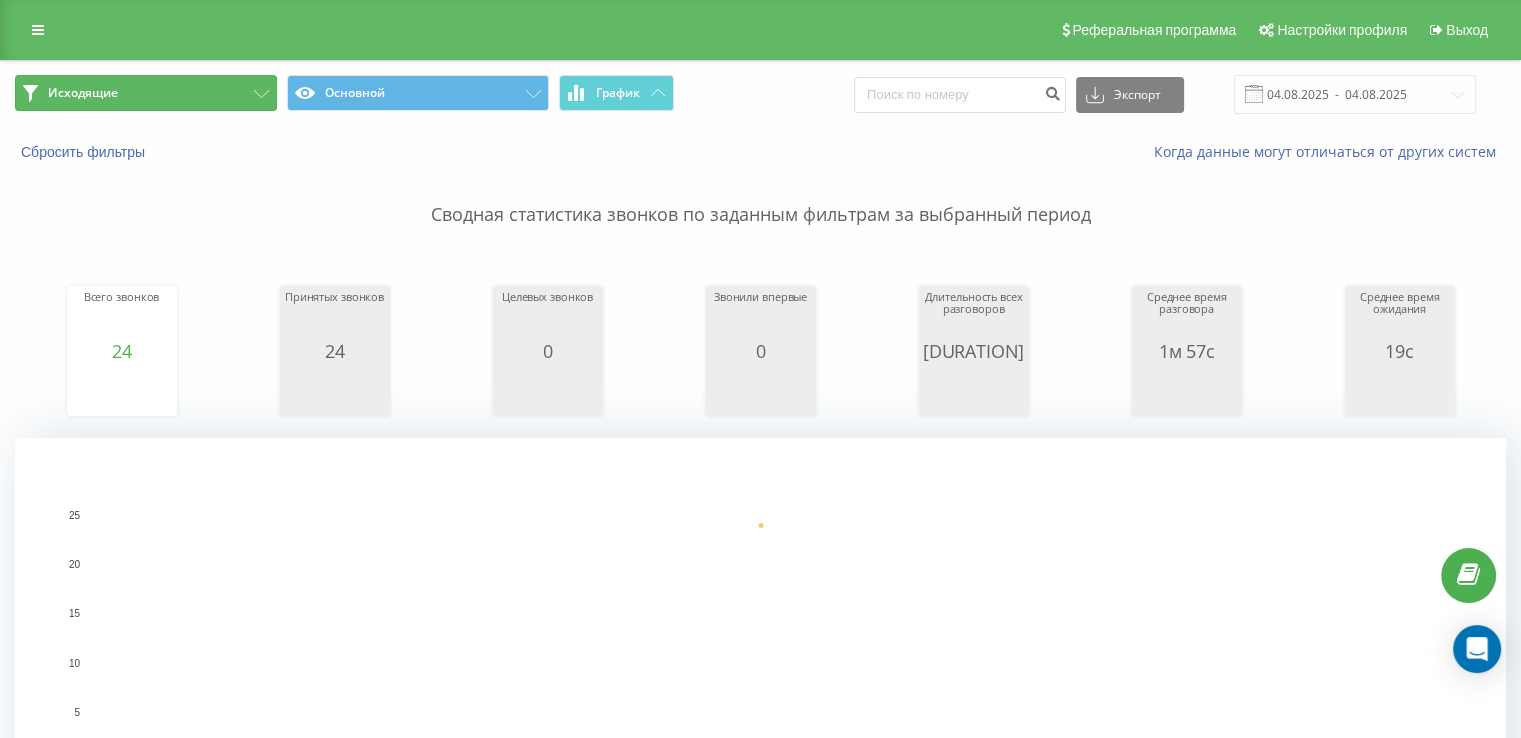 click on "Исходящие" at bounding box center (83, 93) 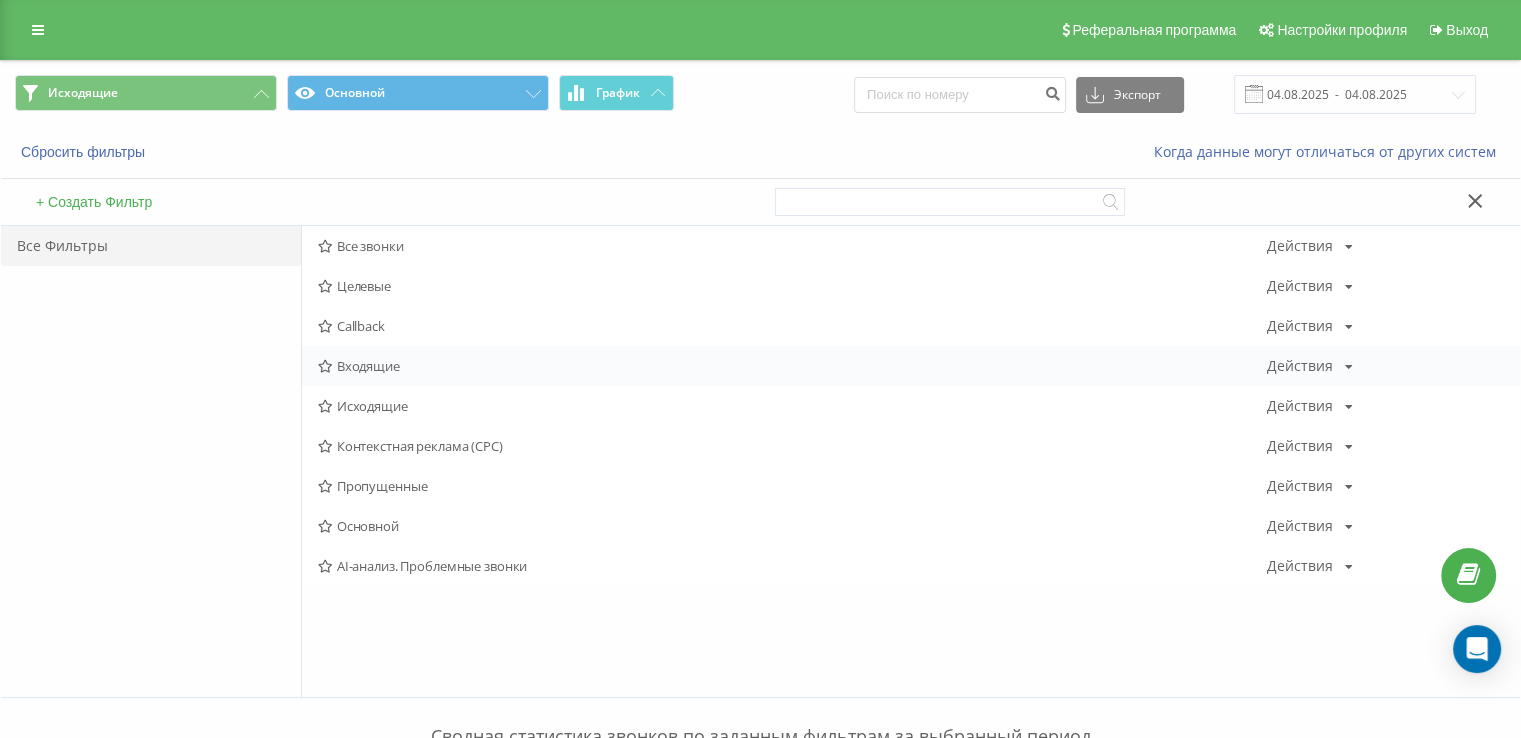 click on "Входящие Действия Редактировать Копировать Удалить По умолчанию Поделиться" at bounding box center (911, 366) 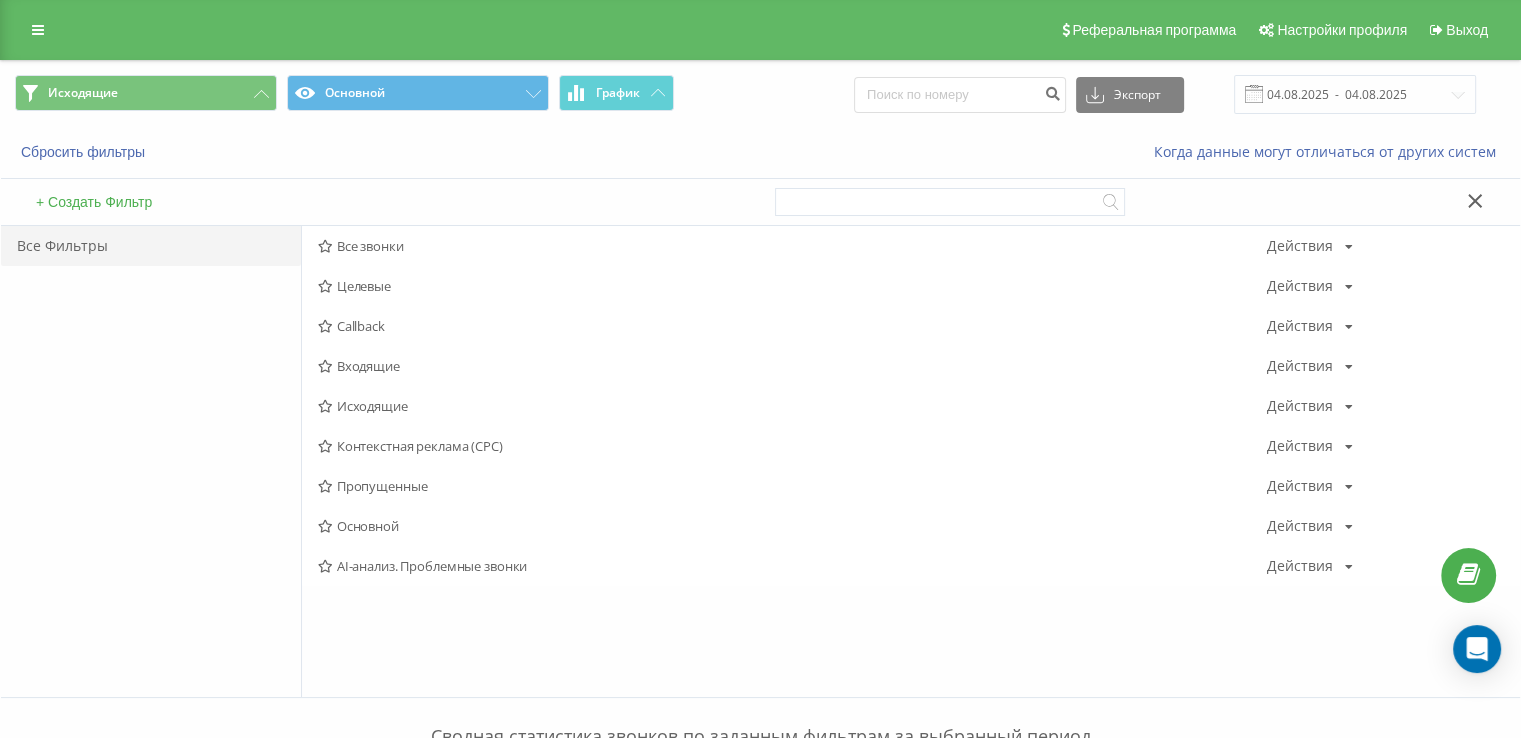 click on "Входящие" at bounding box center [792, 366] 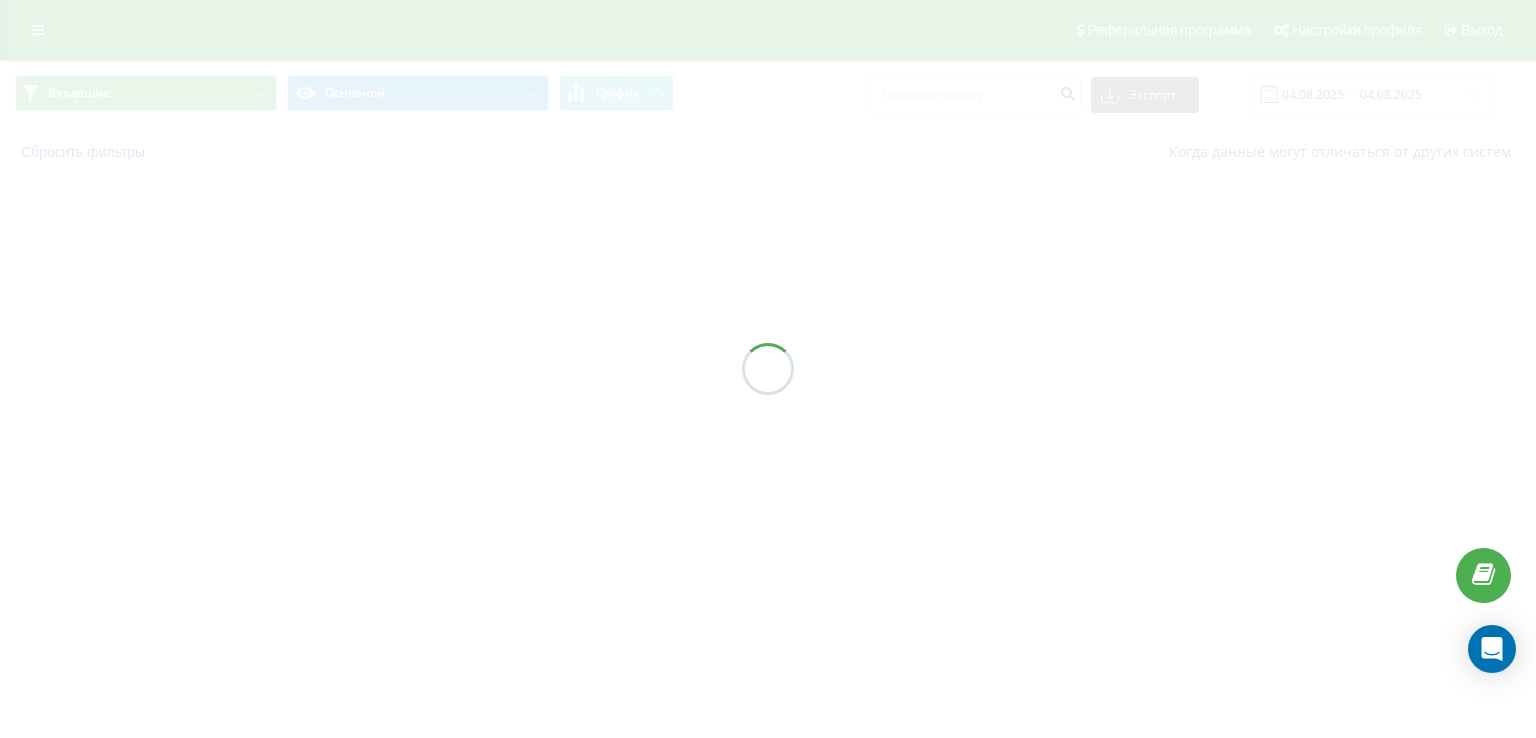 click at bounding box center (768, 369) 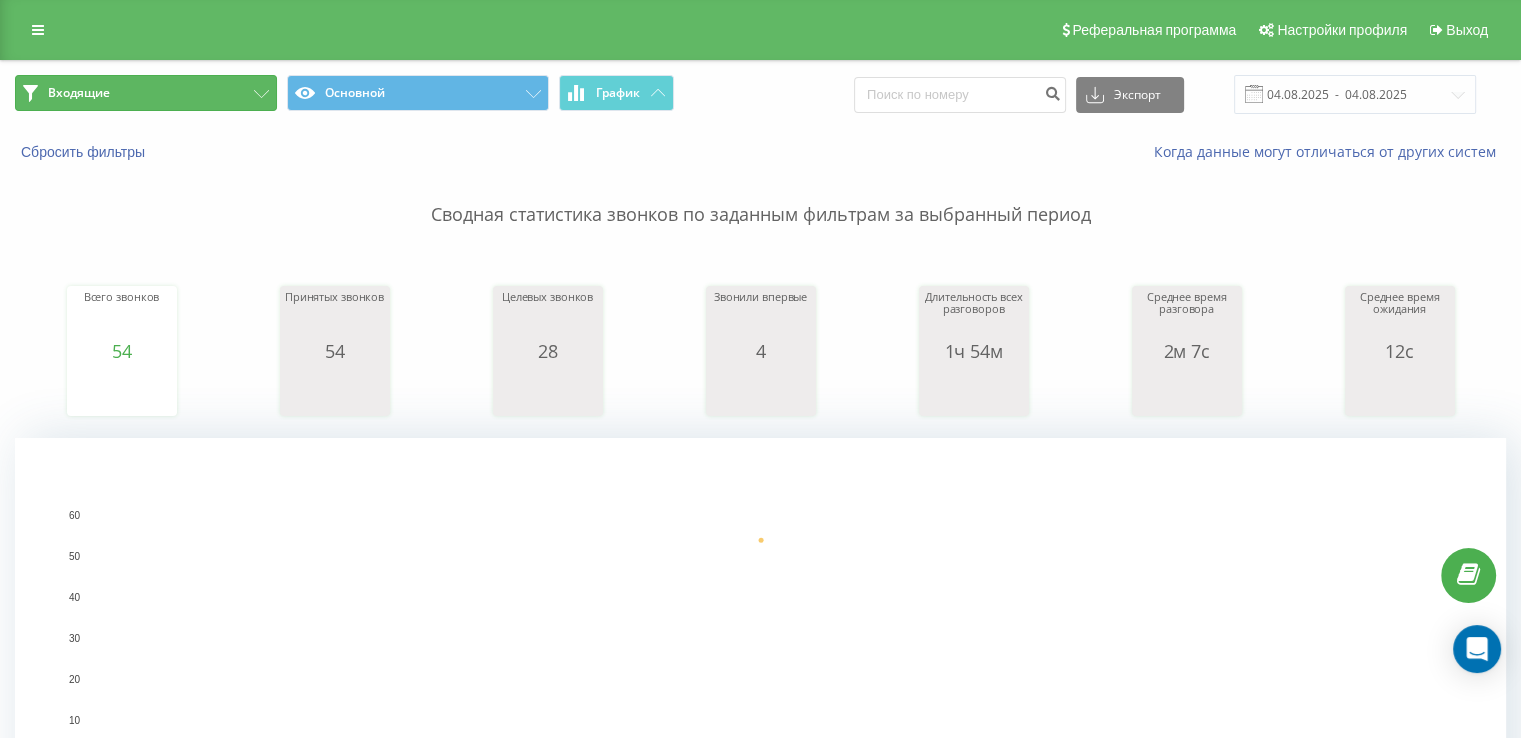 click on "Входящие" at bounding box center [146, 93] 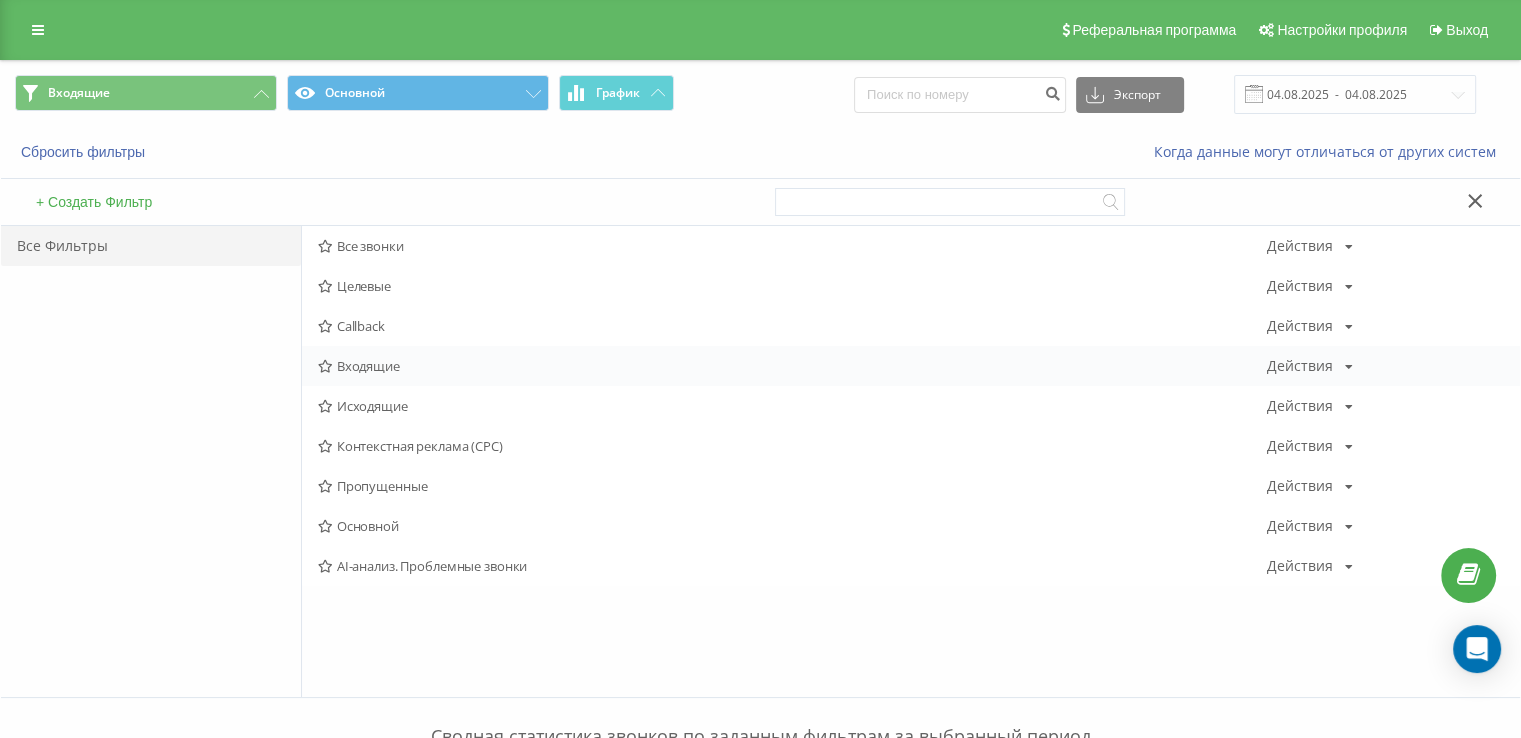 click at bounding box center [325, 366] 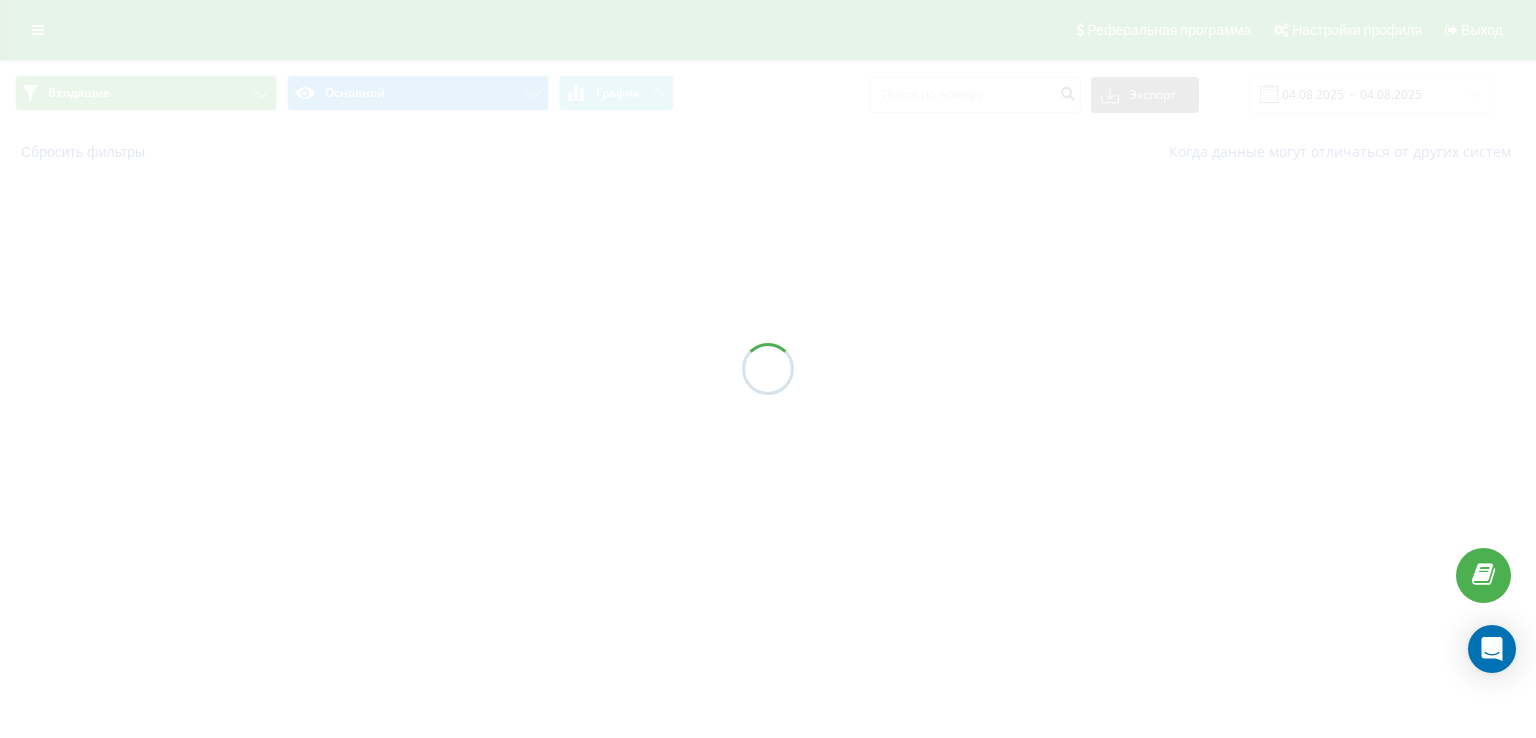 drag, startPoint x: 344, startPoint y: 359, endPoint x: 361, endPoint y: 337, distance: 27.802877 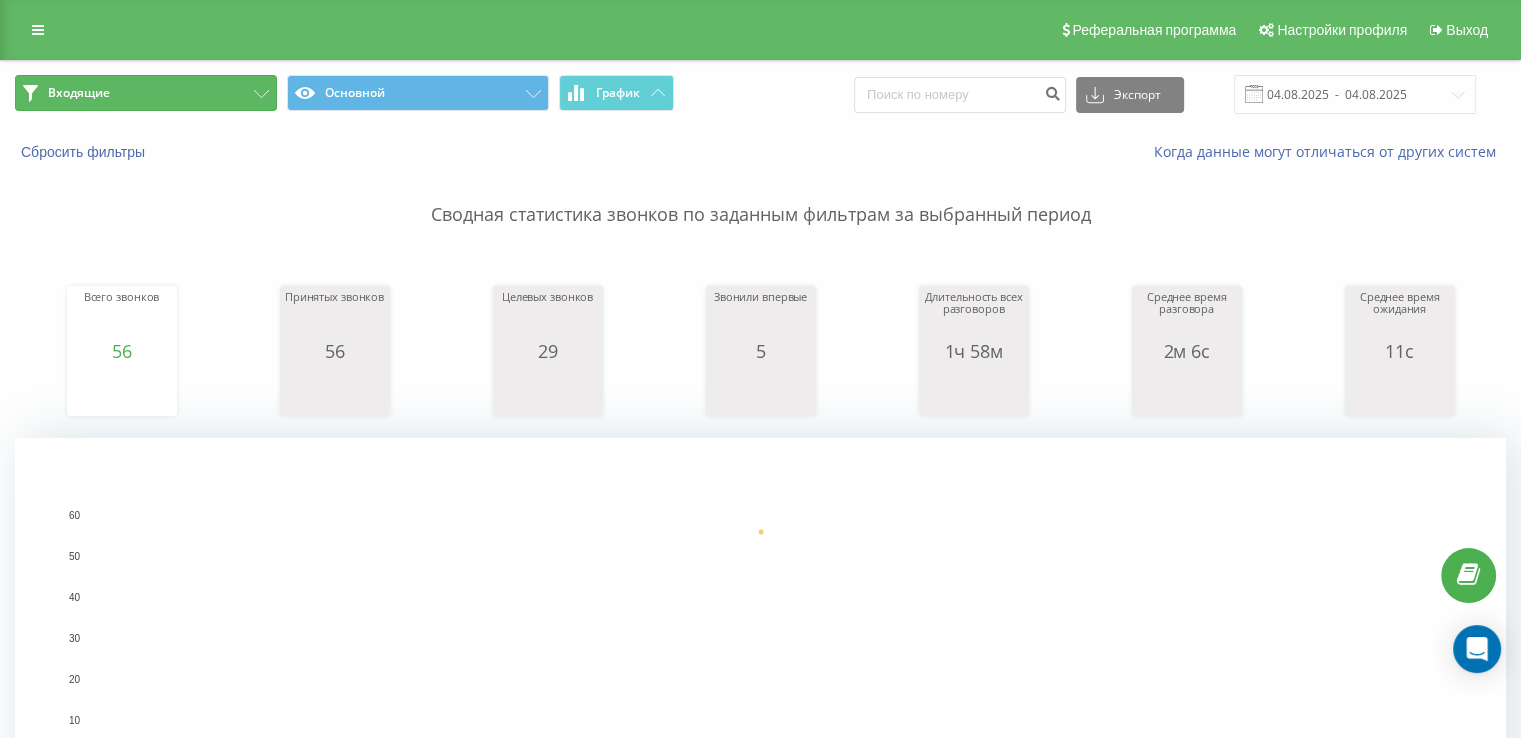 drag, startPoint x: 135, startPoint y: 82, endPoint x: 236, endPoint y: 164, distance: 130.09612 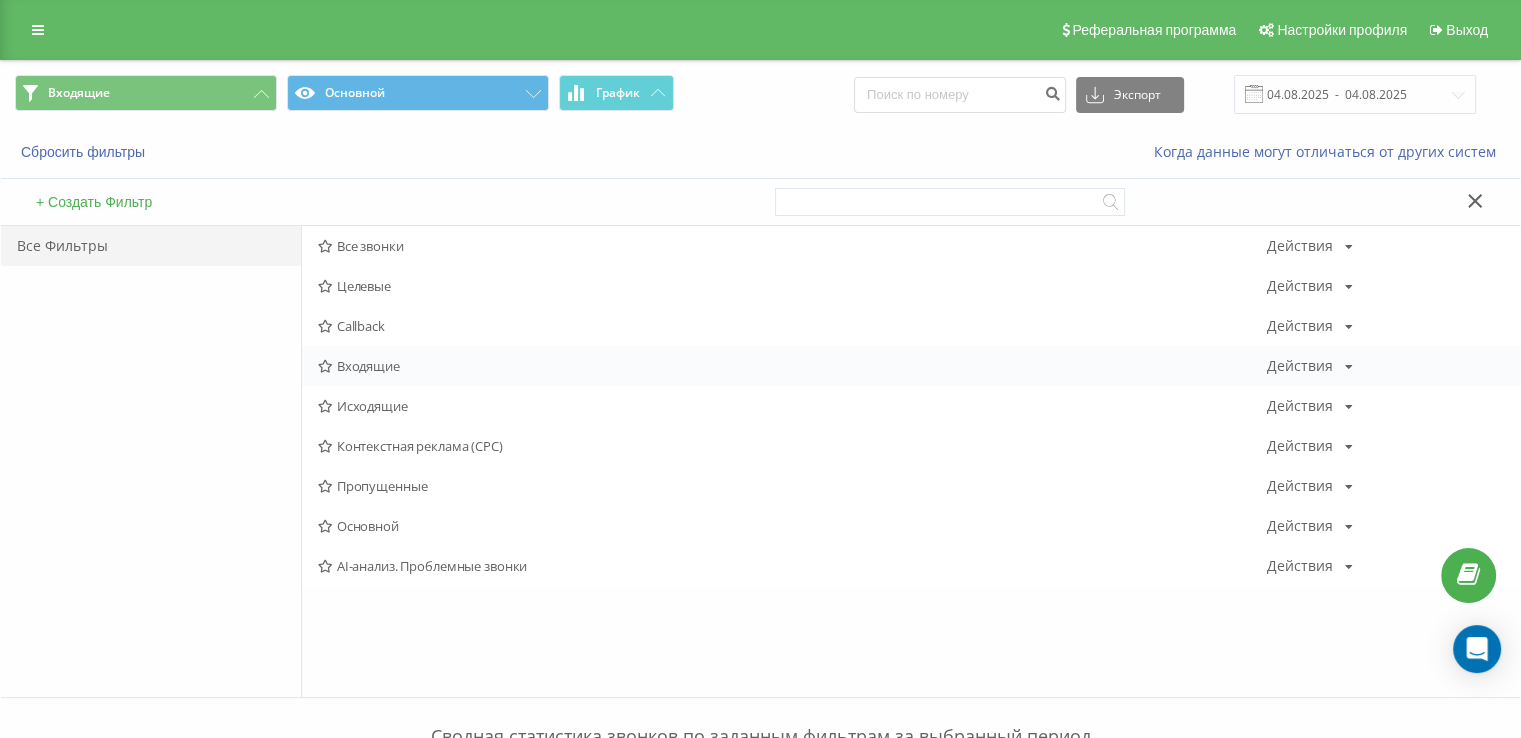 click on "Входящие" at bounding box center [792, 366] 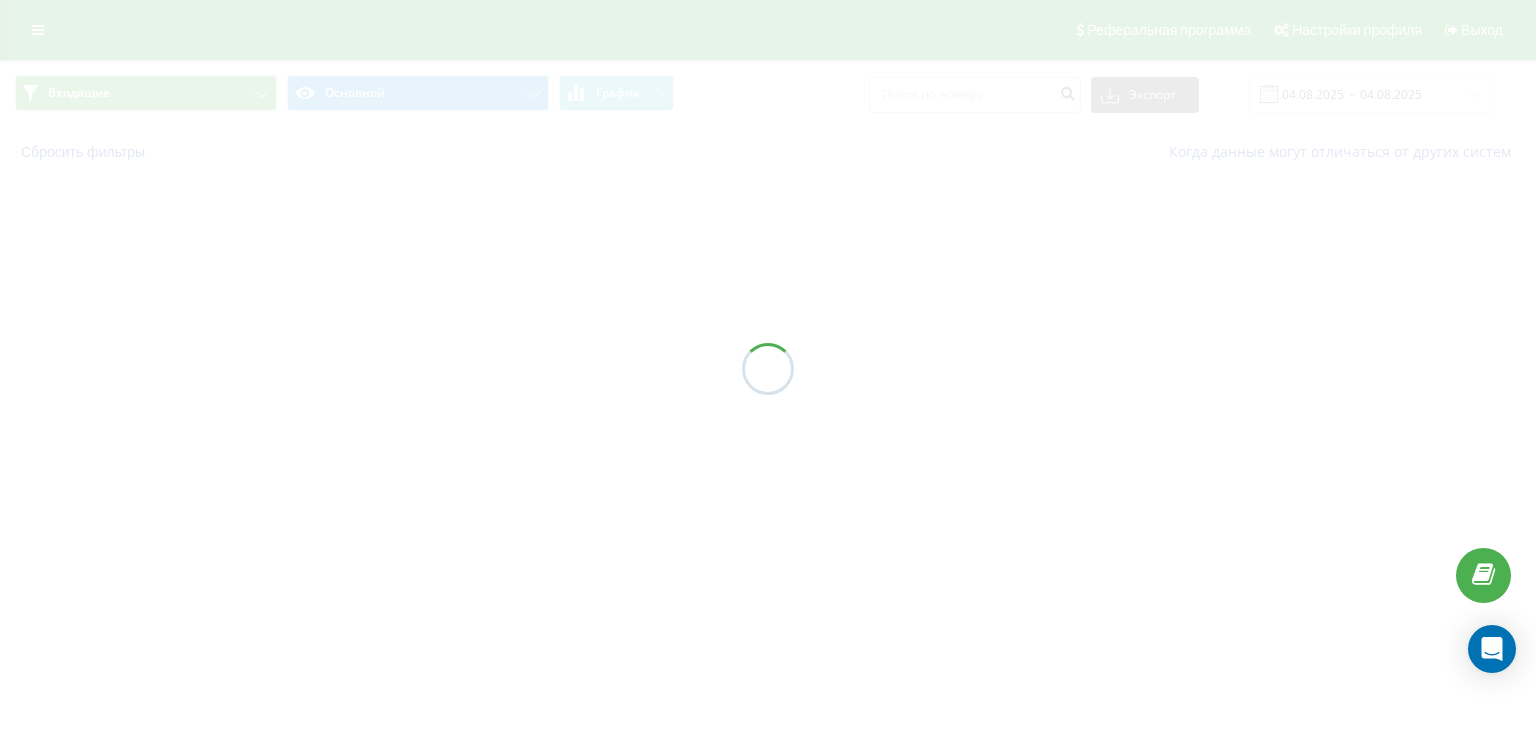 click at bounding box center [768, 369] 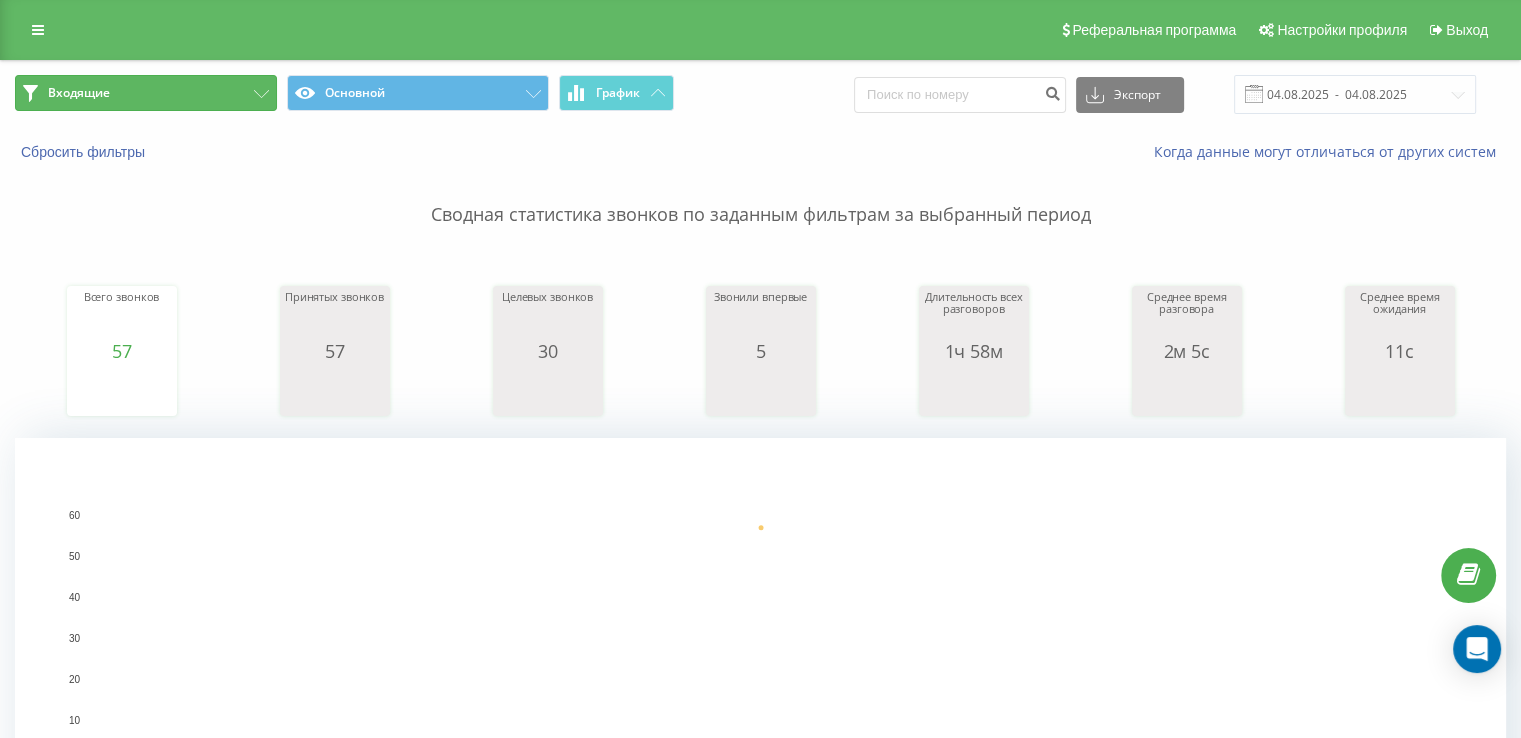 click on "Входящие" at bounding box center [146, 93] 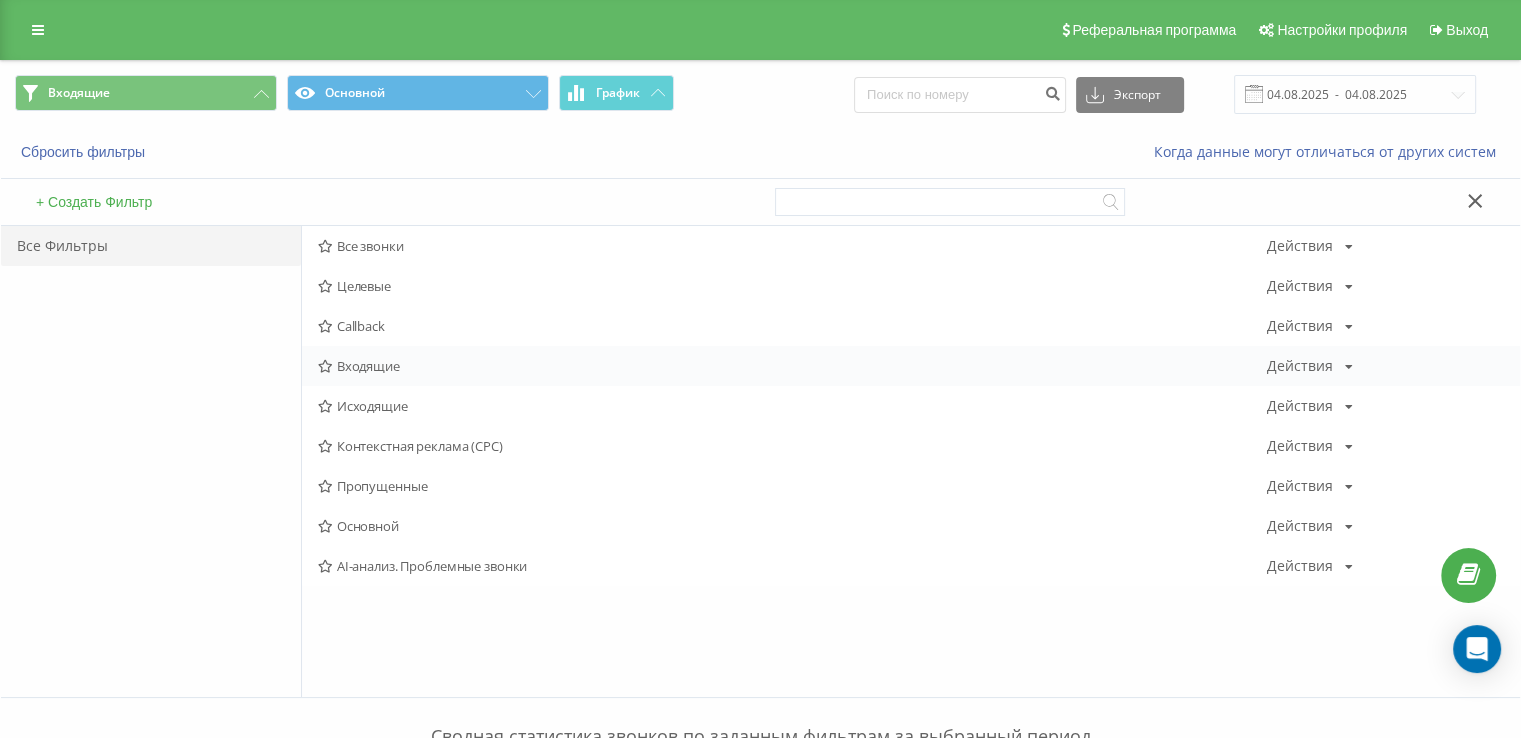click on "Входящие" at bounding box center (792, 366) 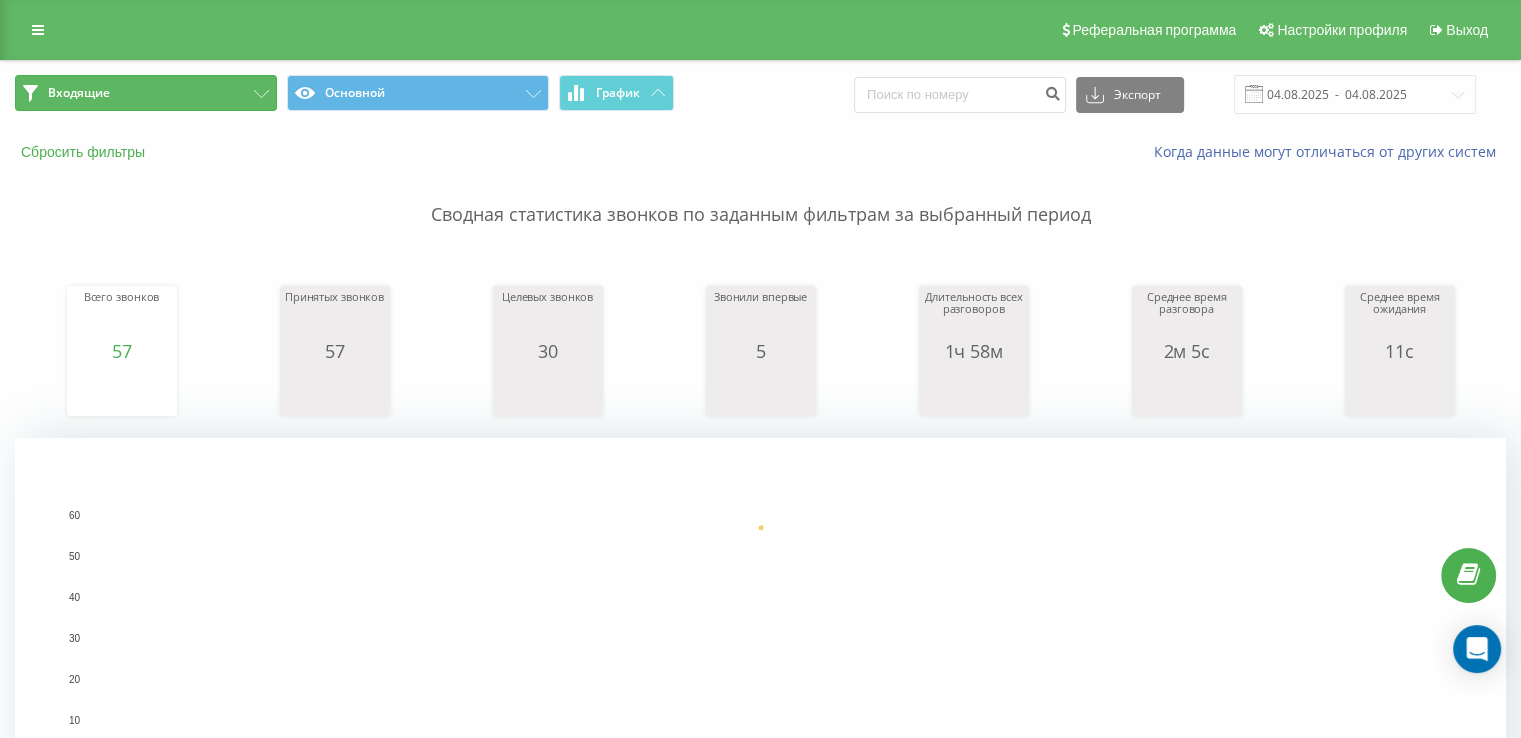 click on "Входящие" at bounding box center [146, 93] 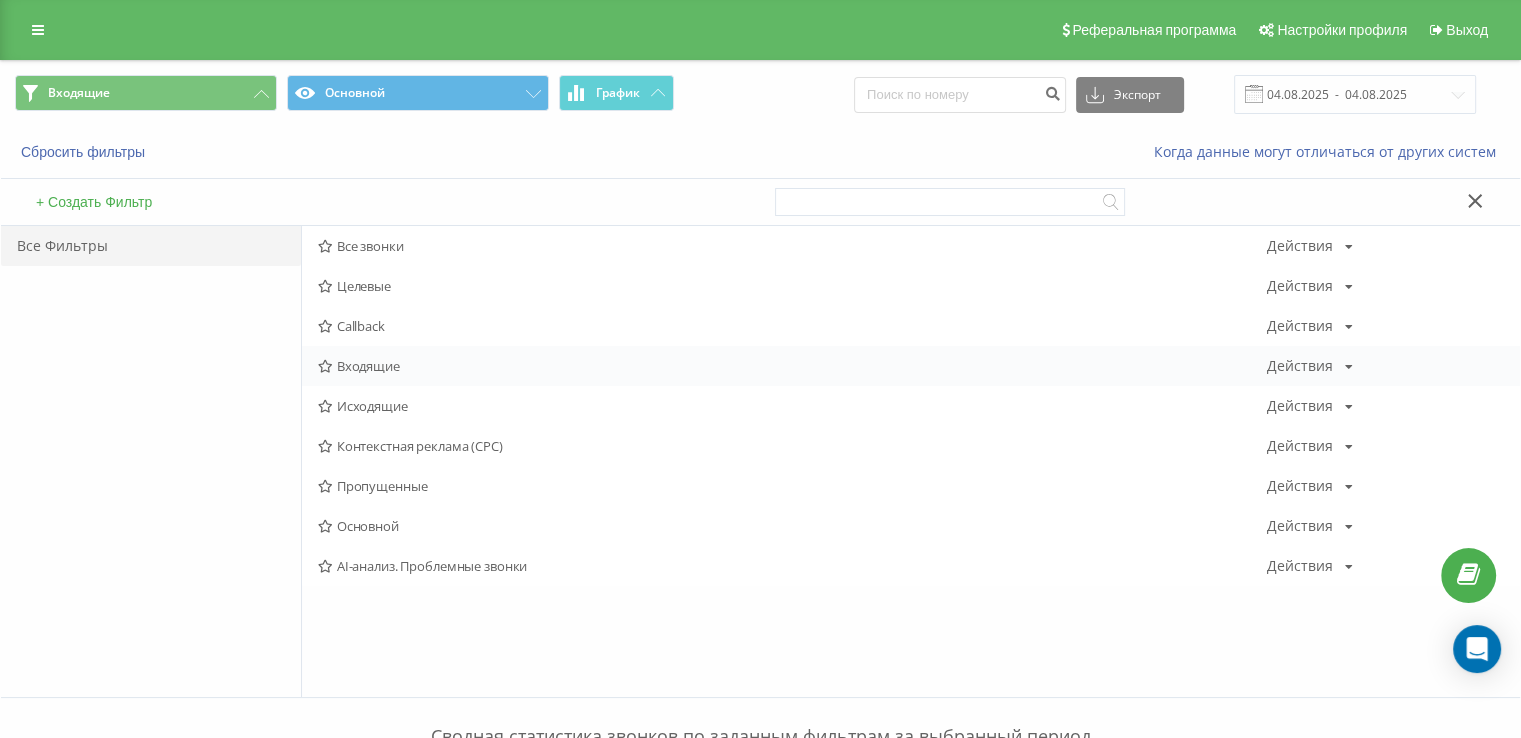 click on "Входящие Действия Редактировать Копировать Удалить По умолчанию Поделиться" at bounding box center (911, 366) 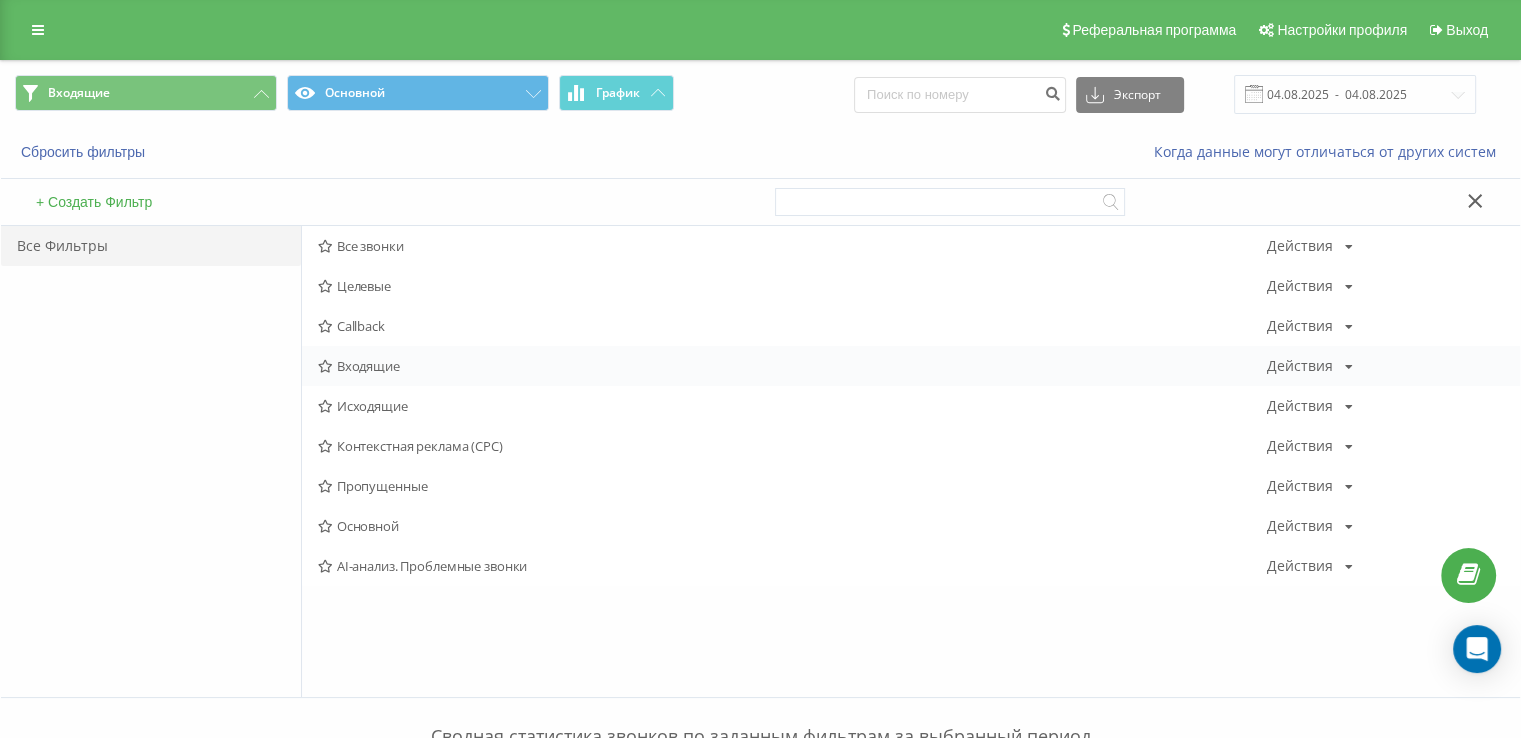 click on "Входящие" at bounding box center [792, 366] 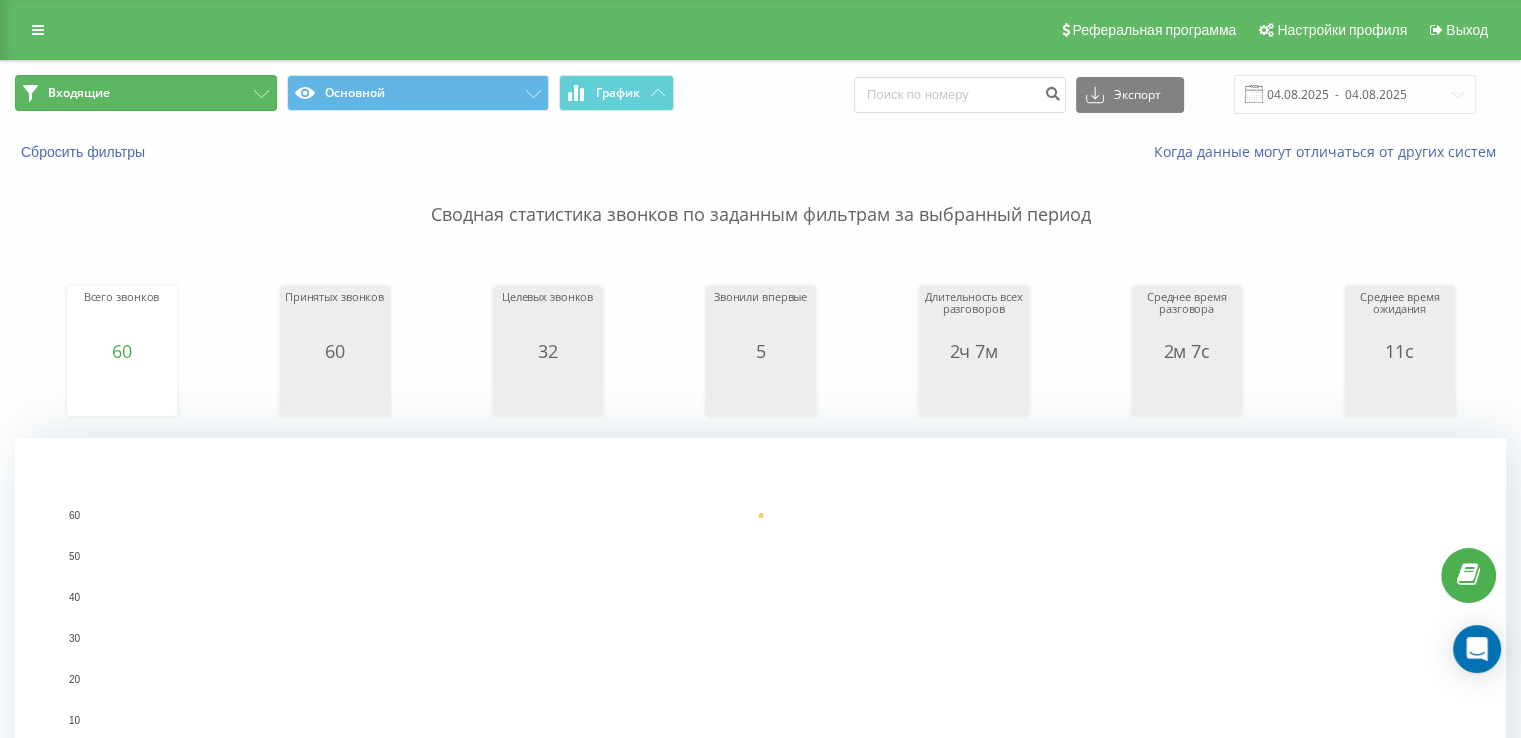 drag, startPoint x: 142, startPoint y: 82, endPoint x: 809, endPoint y: 169, distance: 672.64996 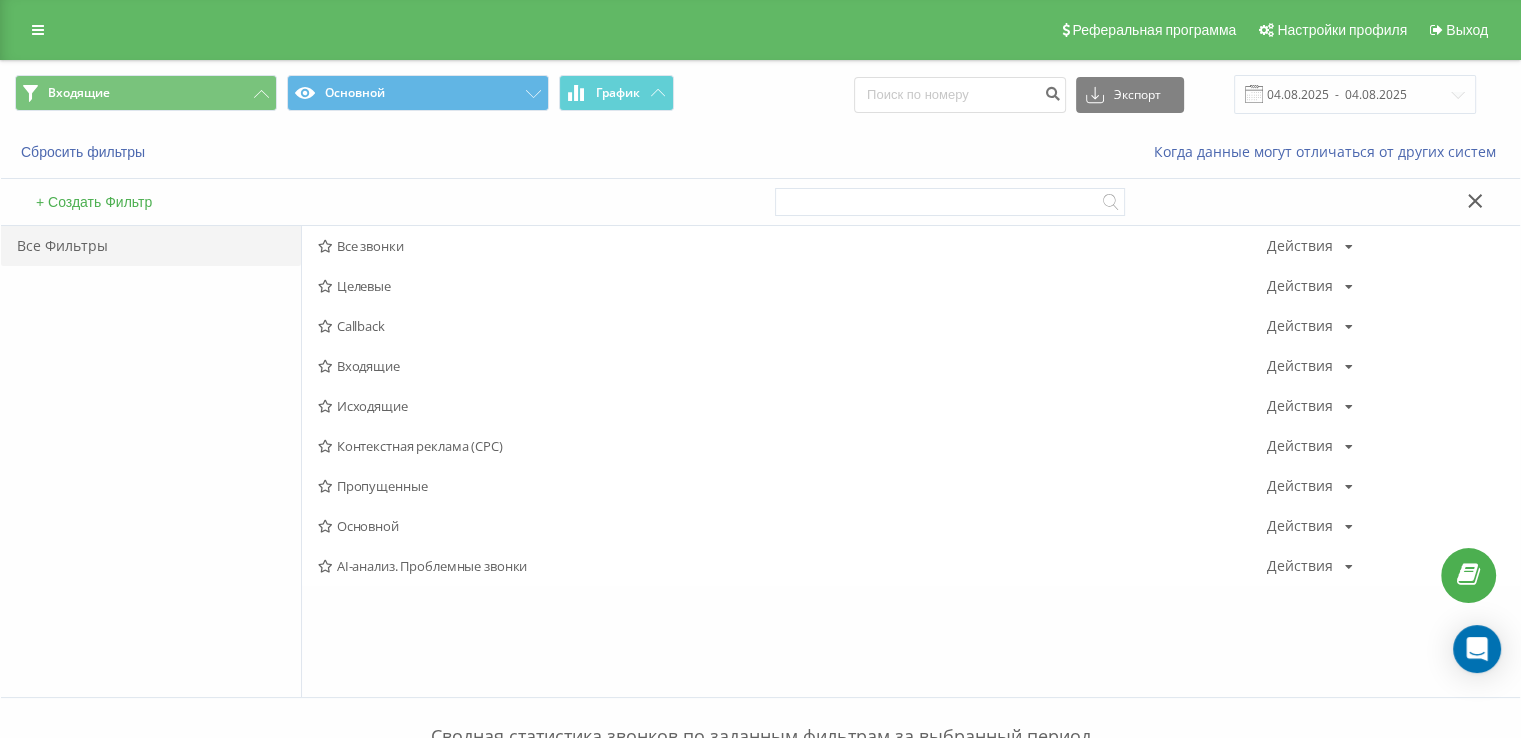 click on "Входящие" at bounding box center [792, 366] 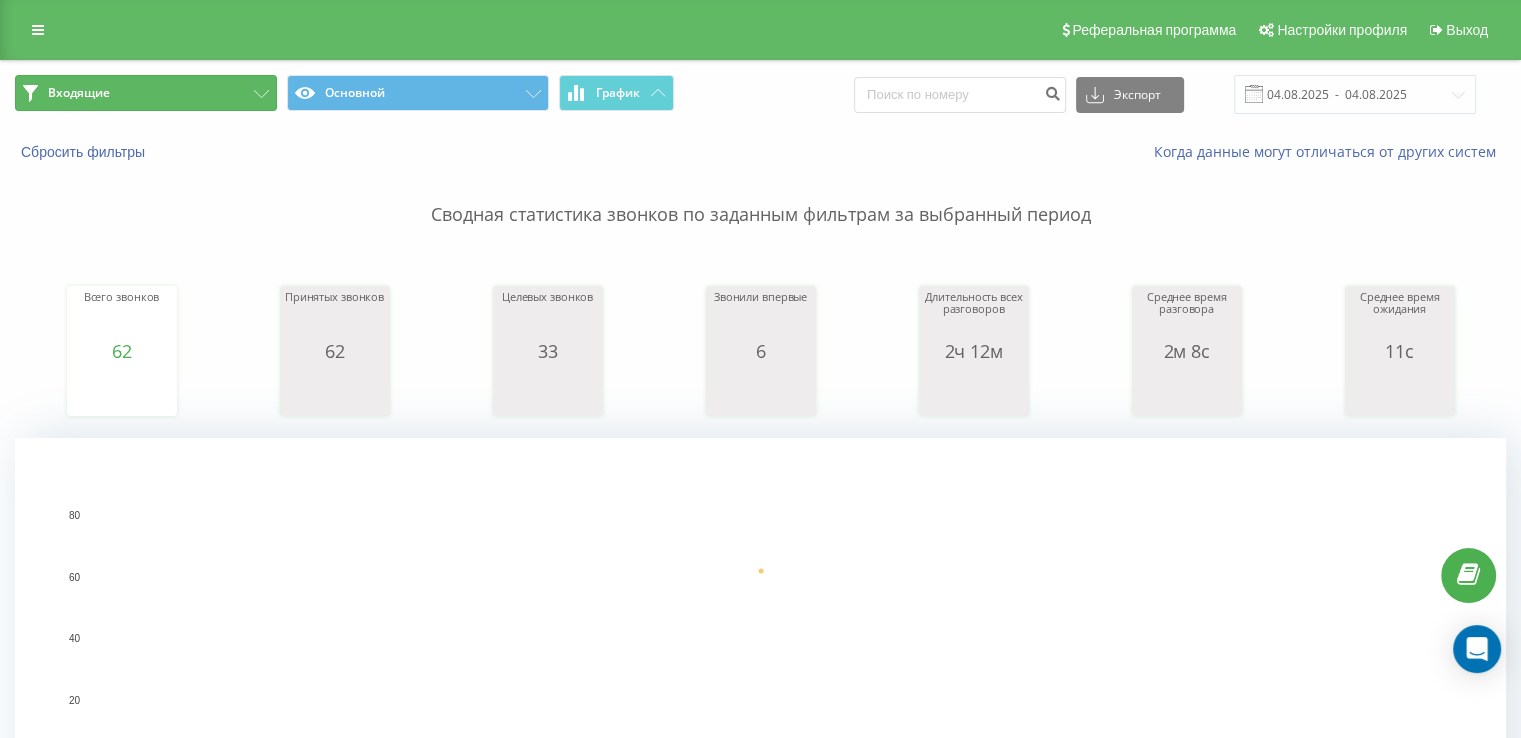 click on "Входящие" at bounding box center [146, 93] 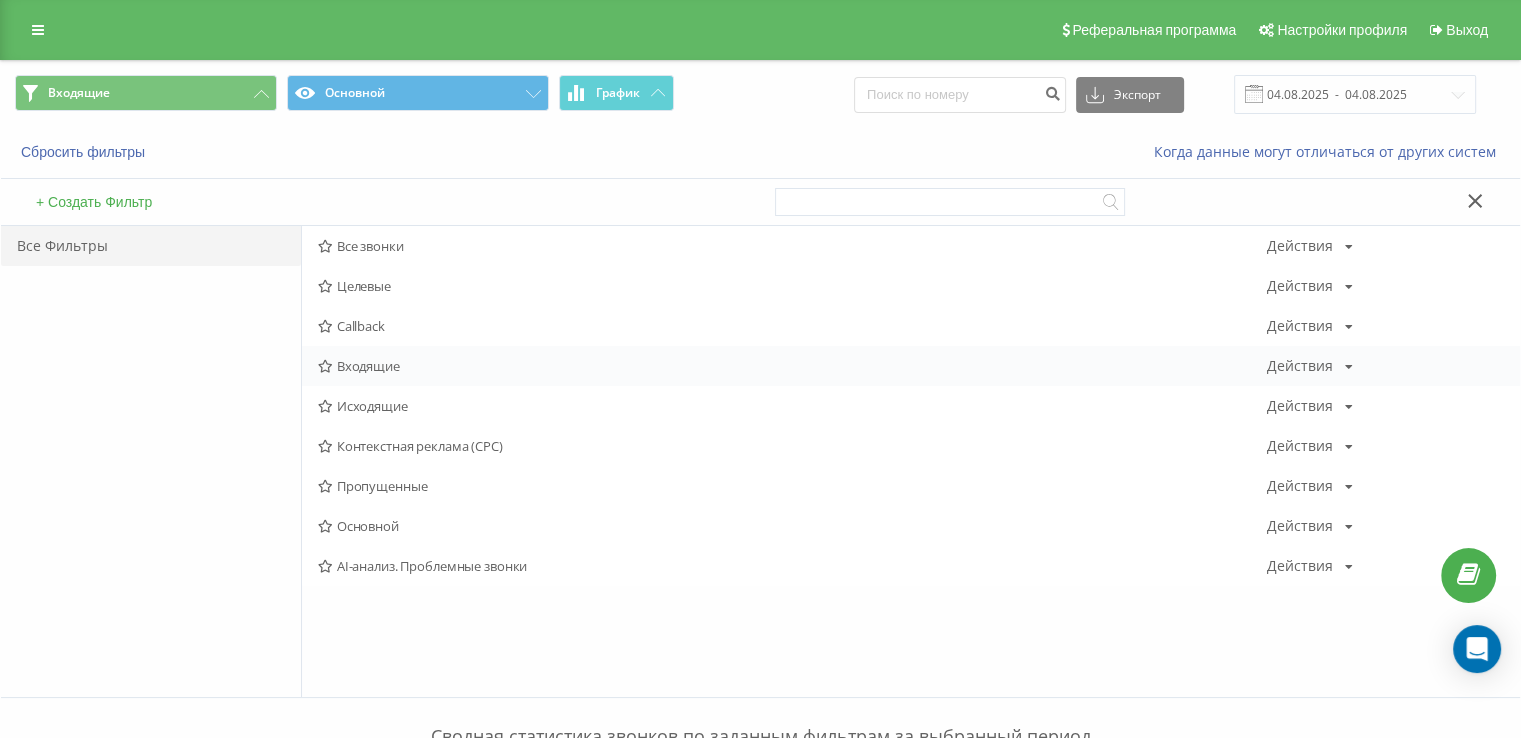 click on "Входящие Действия Редактировать Копировать Удалить По умолчанию Поделиться" at bounding box center [911, 366] 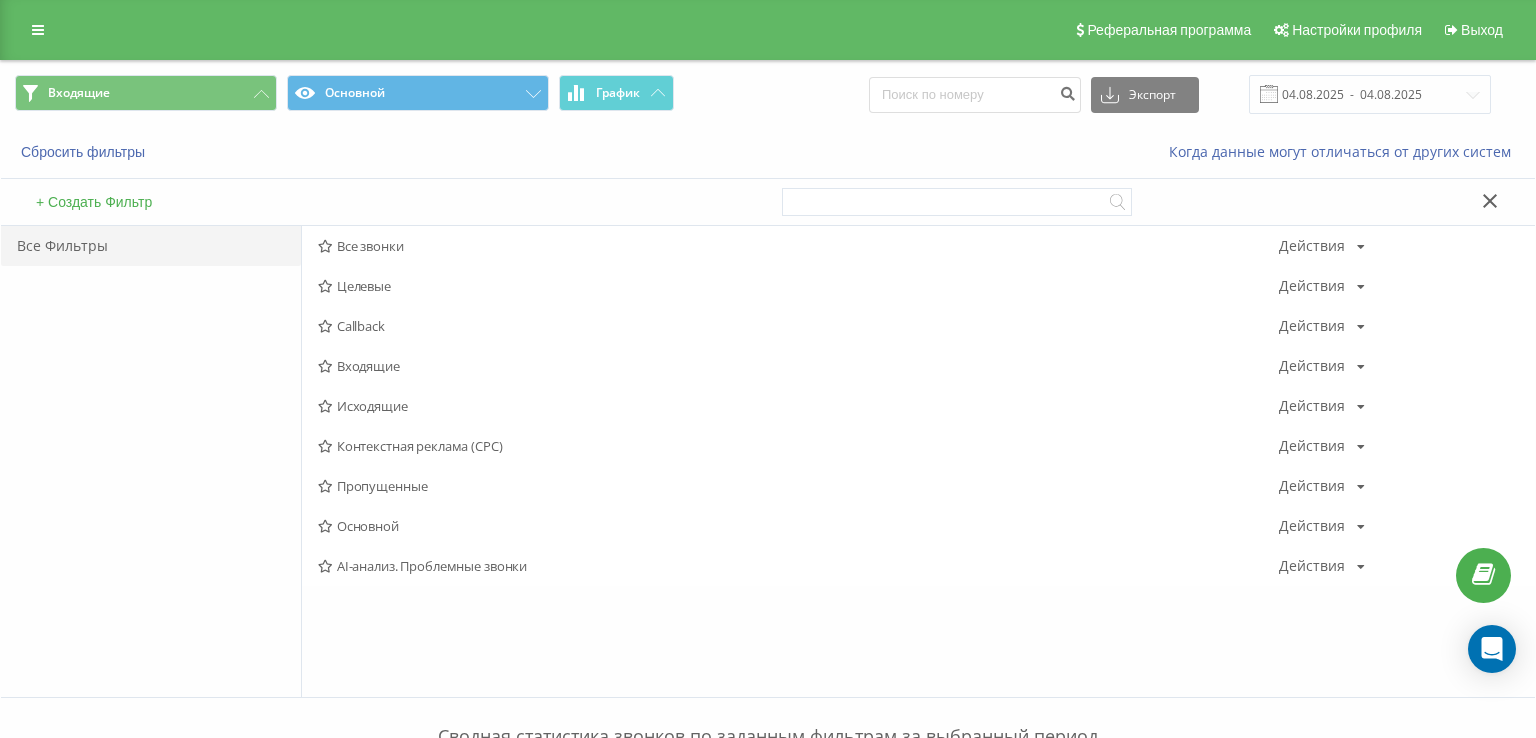 click at bounding box center [0, 0] 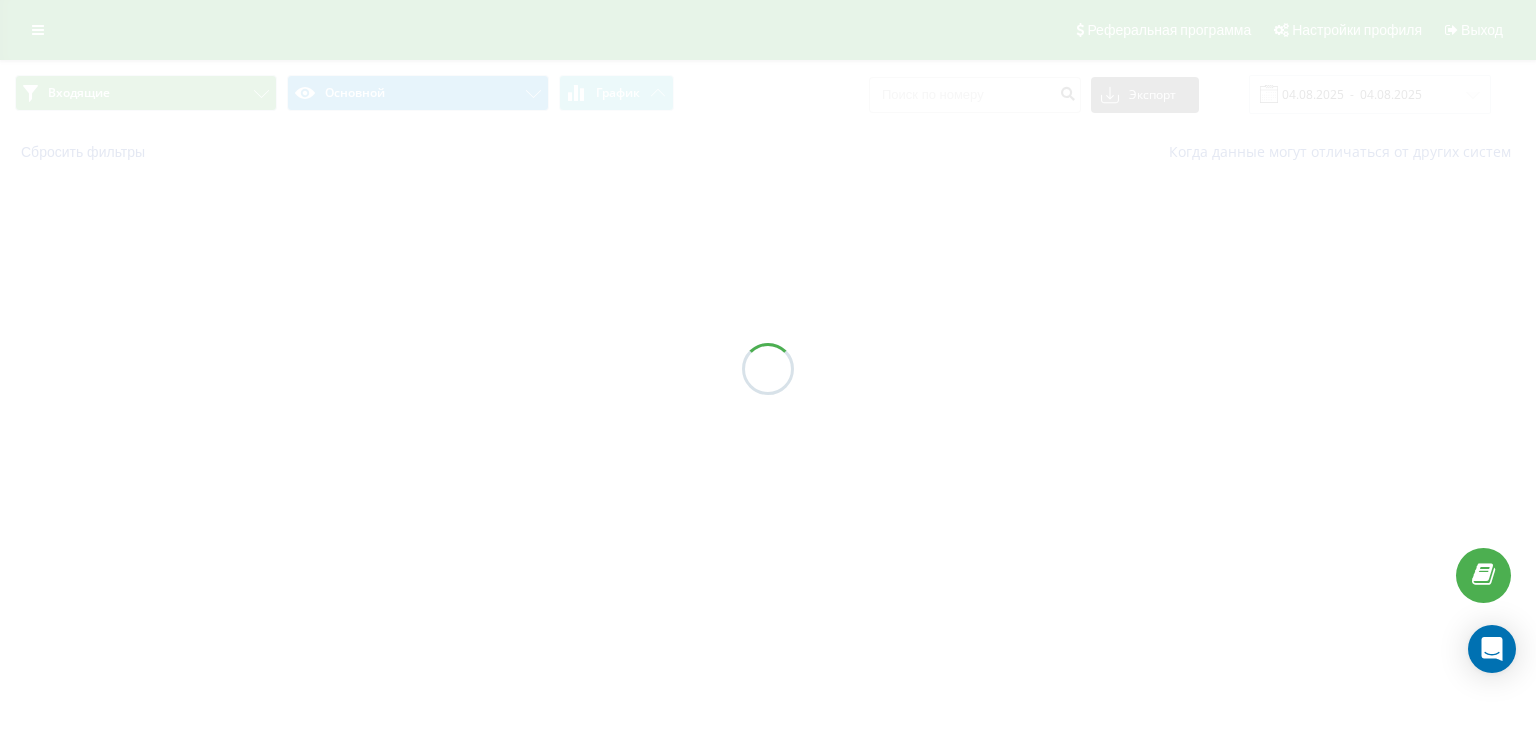 click at bounding box center [768, 369] 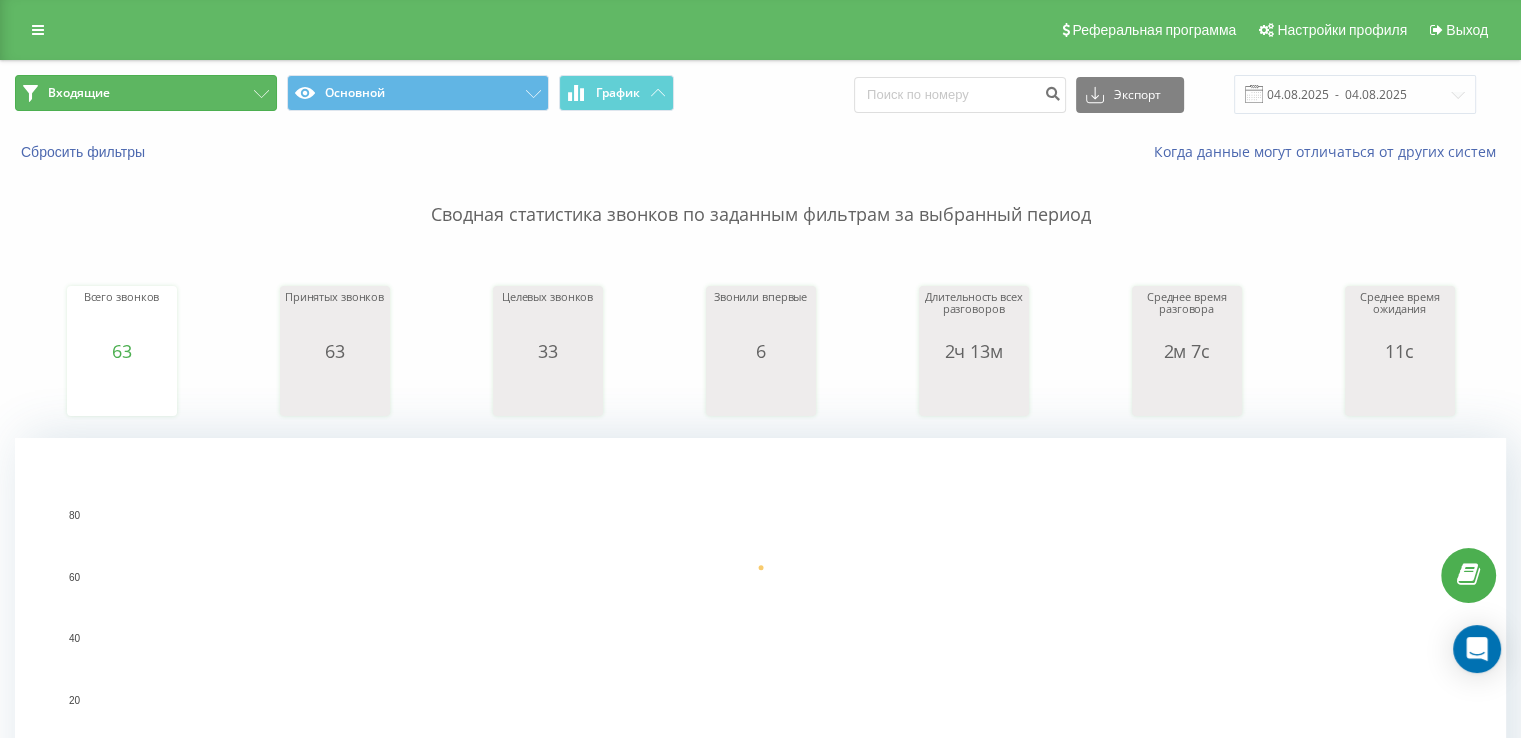 click on "Входящие" at bounding box center (146, 93) 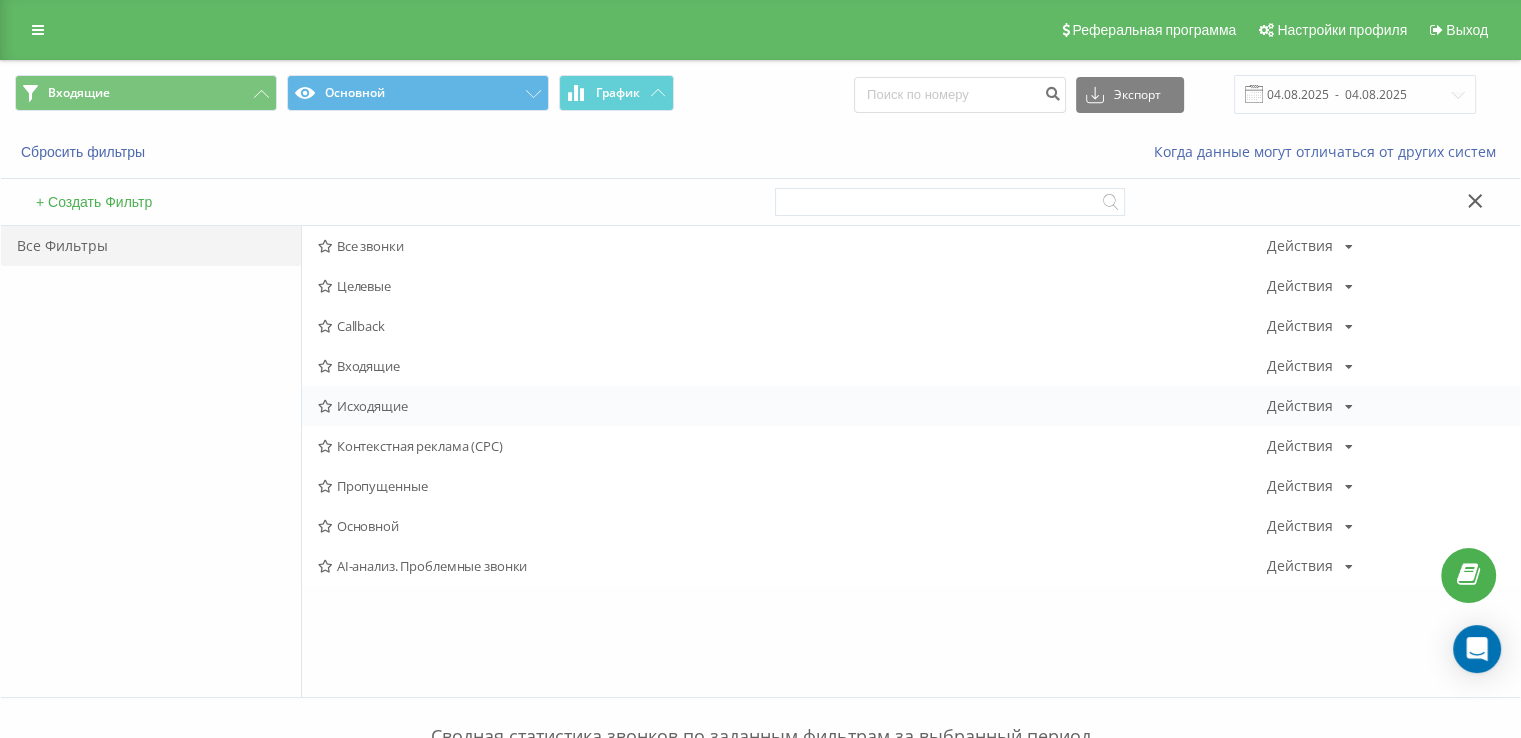 click on "Исходящие Действия Редактировать Копировать Удалить По умолчанию Поделиться" at bounding box center (911, 406) 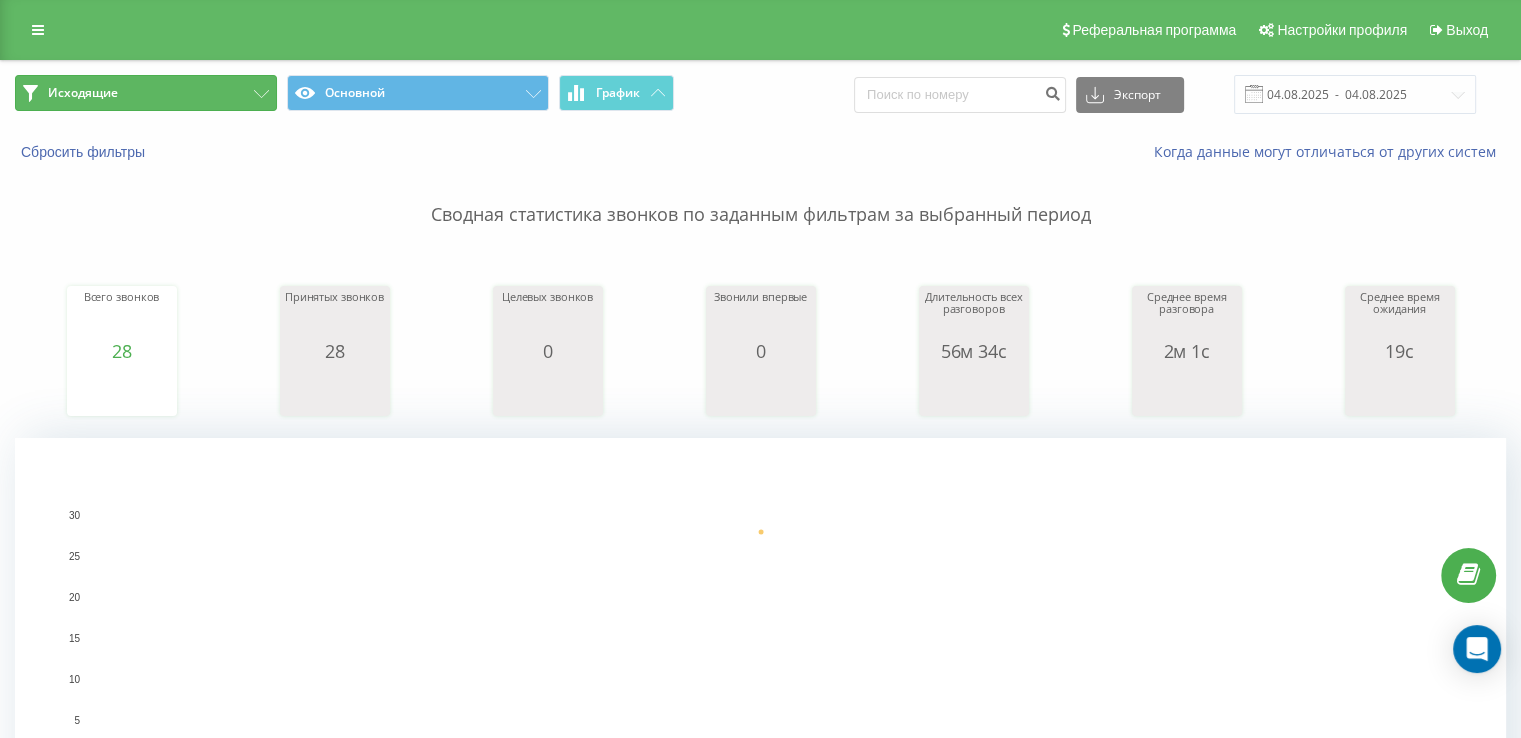 click on "Исходящие" at bounding box center (146, 93) 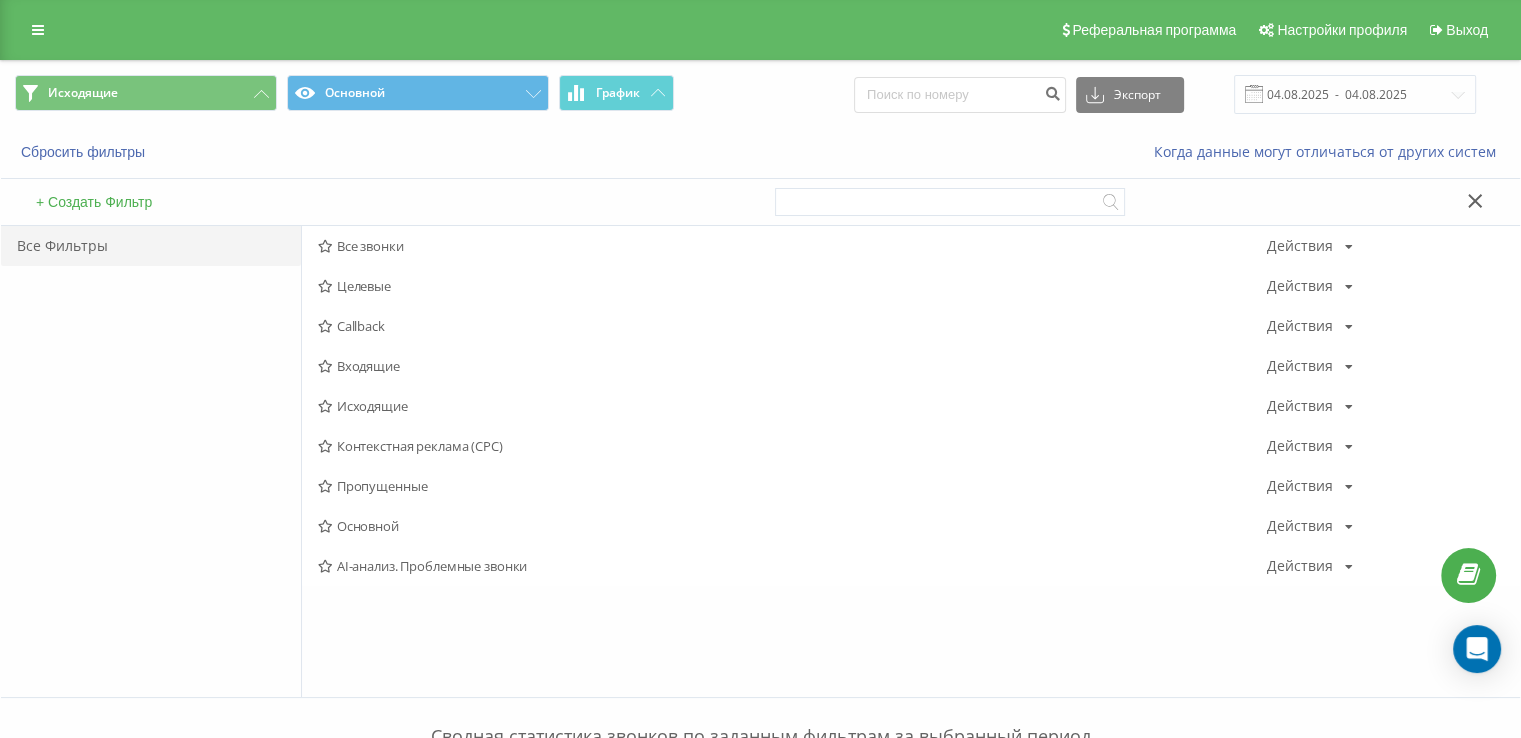 click on "Входящие" at bounding box center (792, 366) 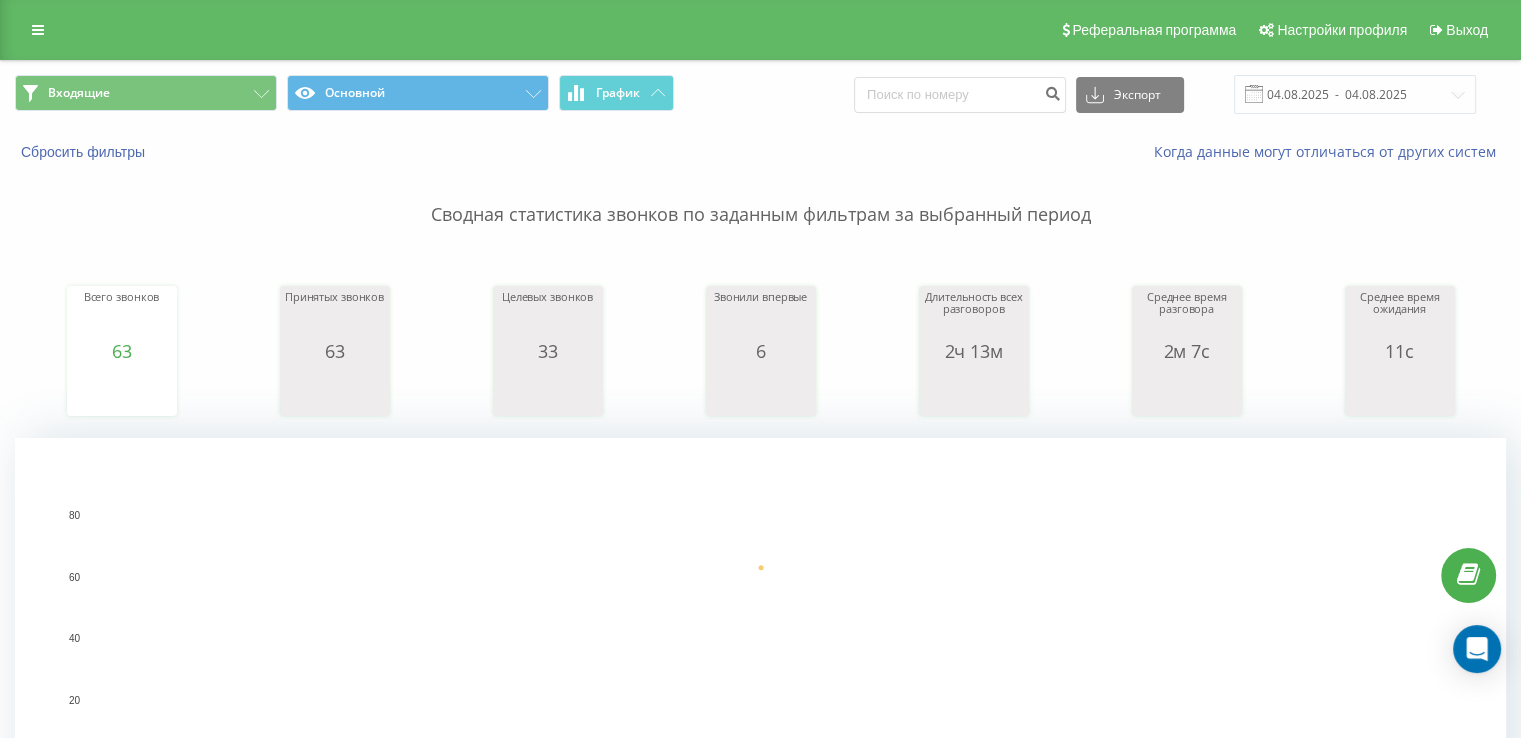 click on "Сводная статистика звонков по заданным фильтрам за выбранный период" at bounding box center [760, 195] 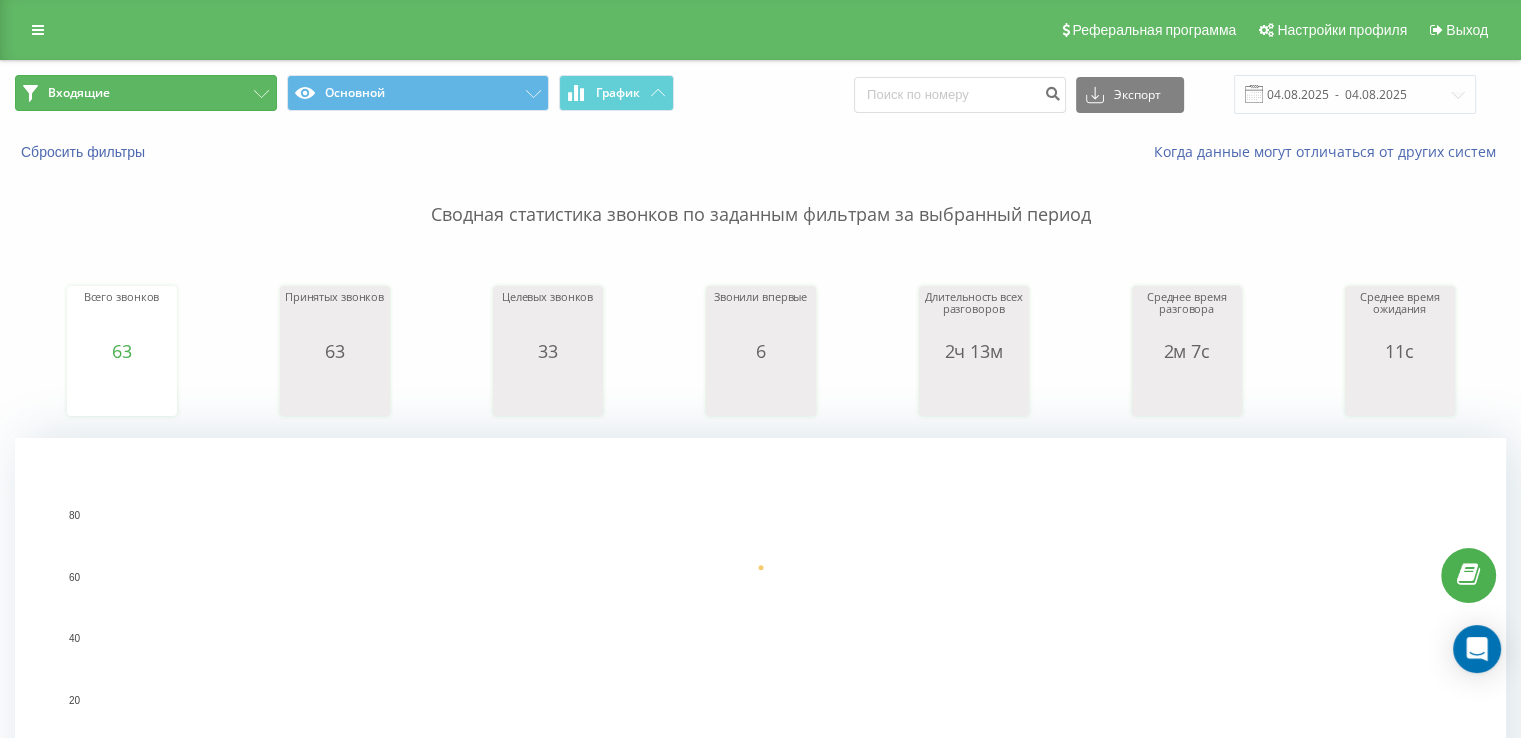 drag, startPoint x: 124, startPoint y: 87, endPoint x: 256, endPoint y: 157, distance: 149.41219 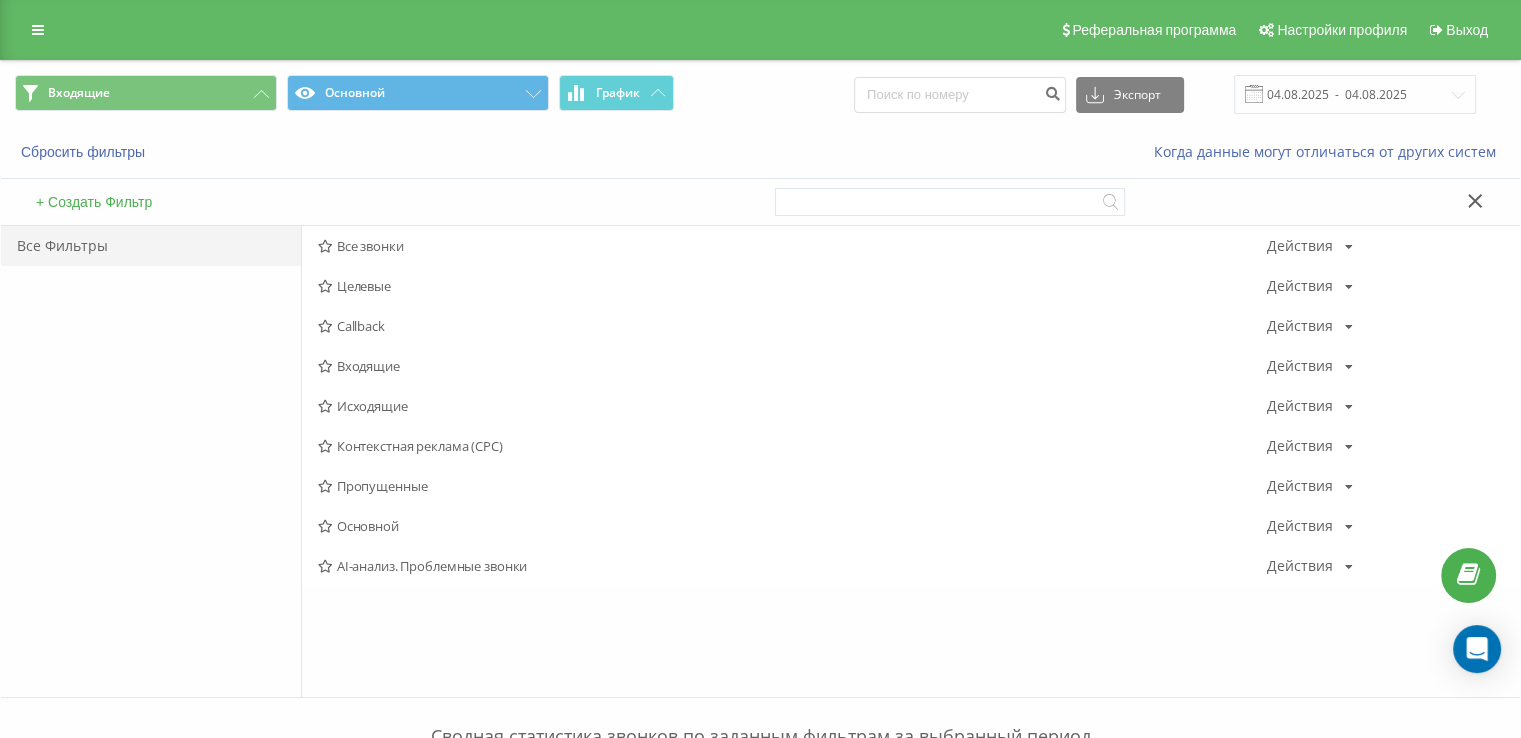 click on "Входящие" at bounding box center (792, 366) 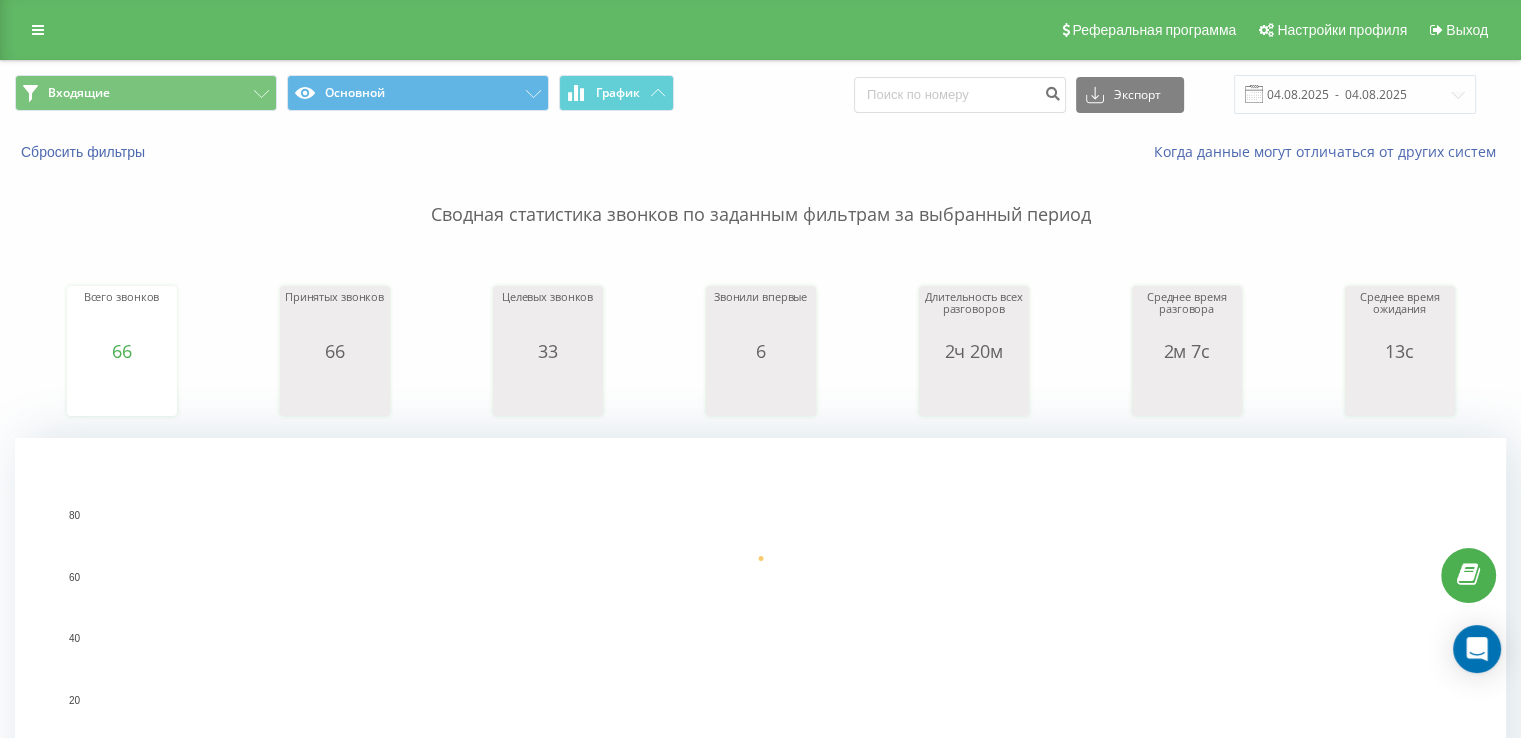 click on "Сбросить фильтры Когда данные могут отличаться от других систем" at bounding box center [760, 152] 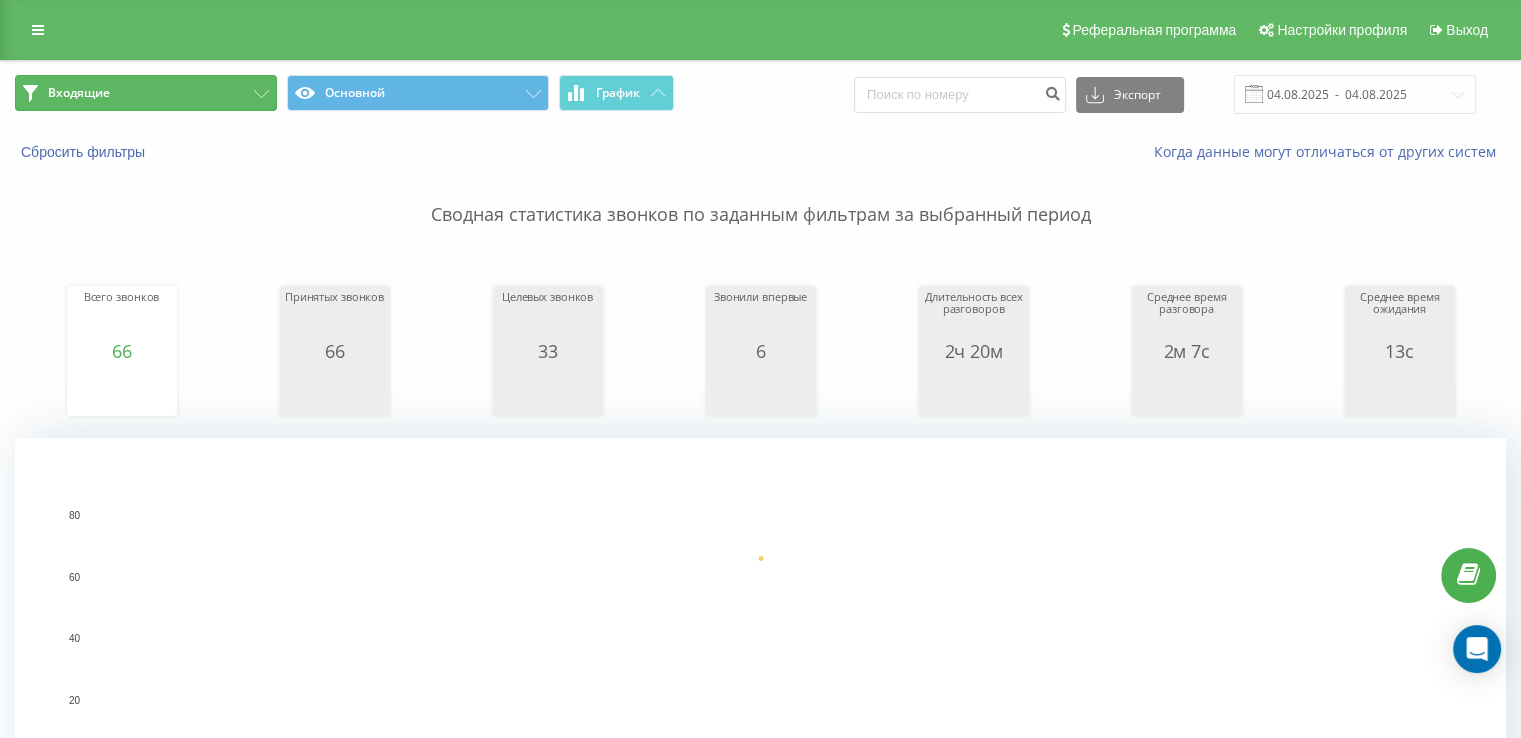 click on "Входящие" at bounding box center (146, 93) 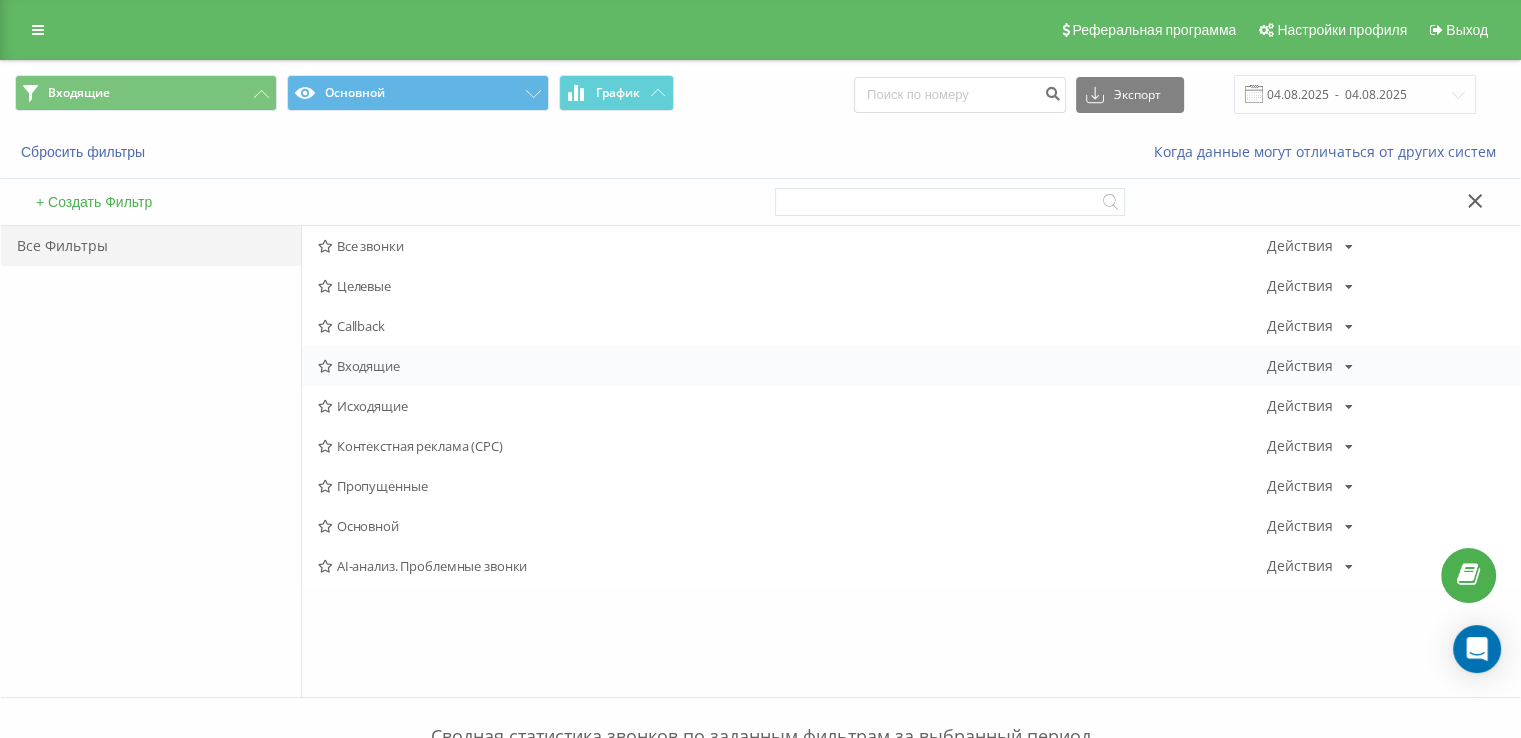 click on "Входящие Действия Редактировать Копировать Удалить По умолчанию Поделиться" at bounding box center (911, 366) 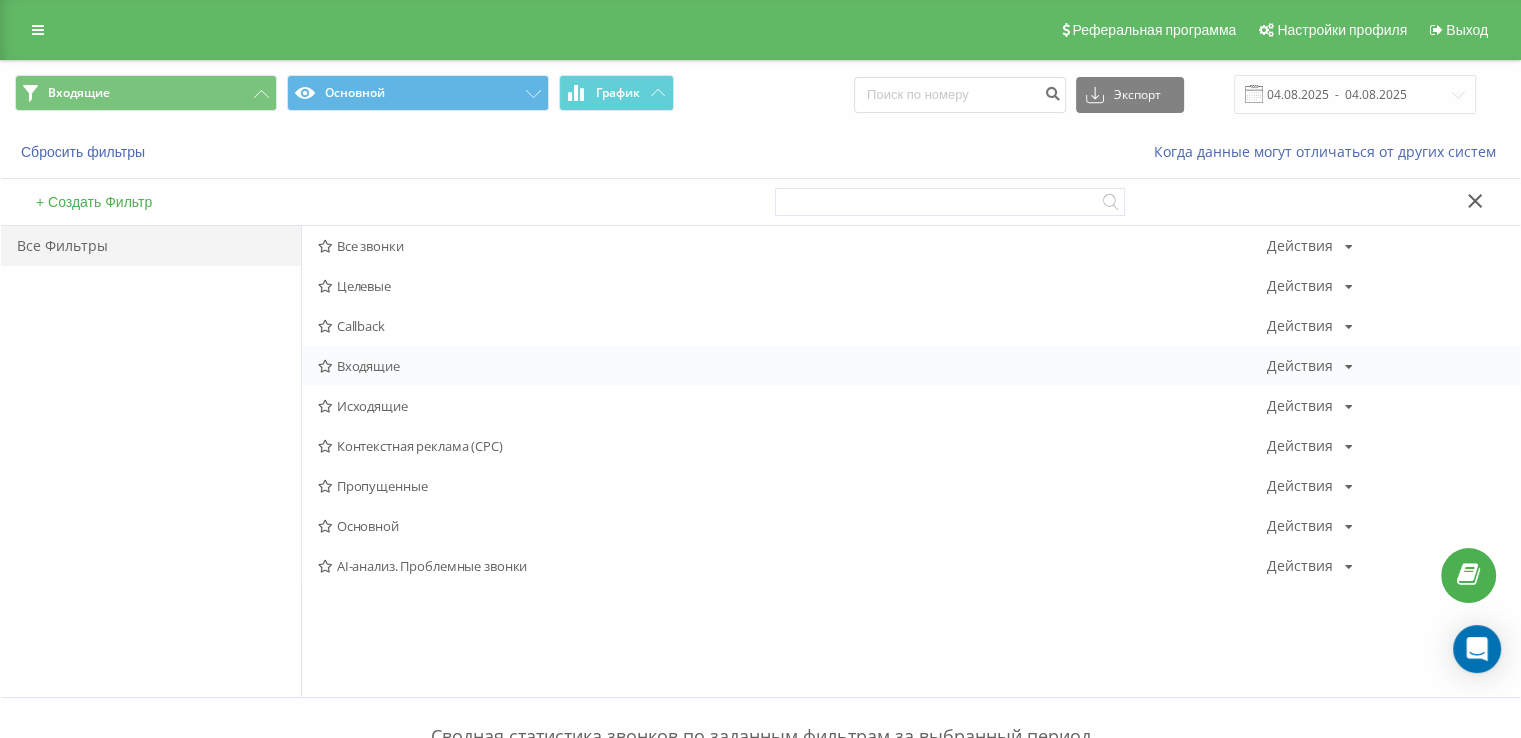 click on "Входящие" at bounding box center [792, 366] 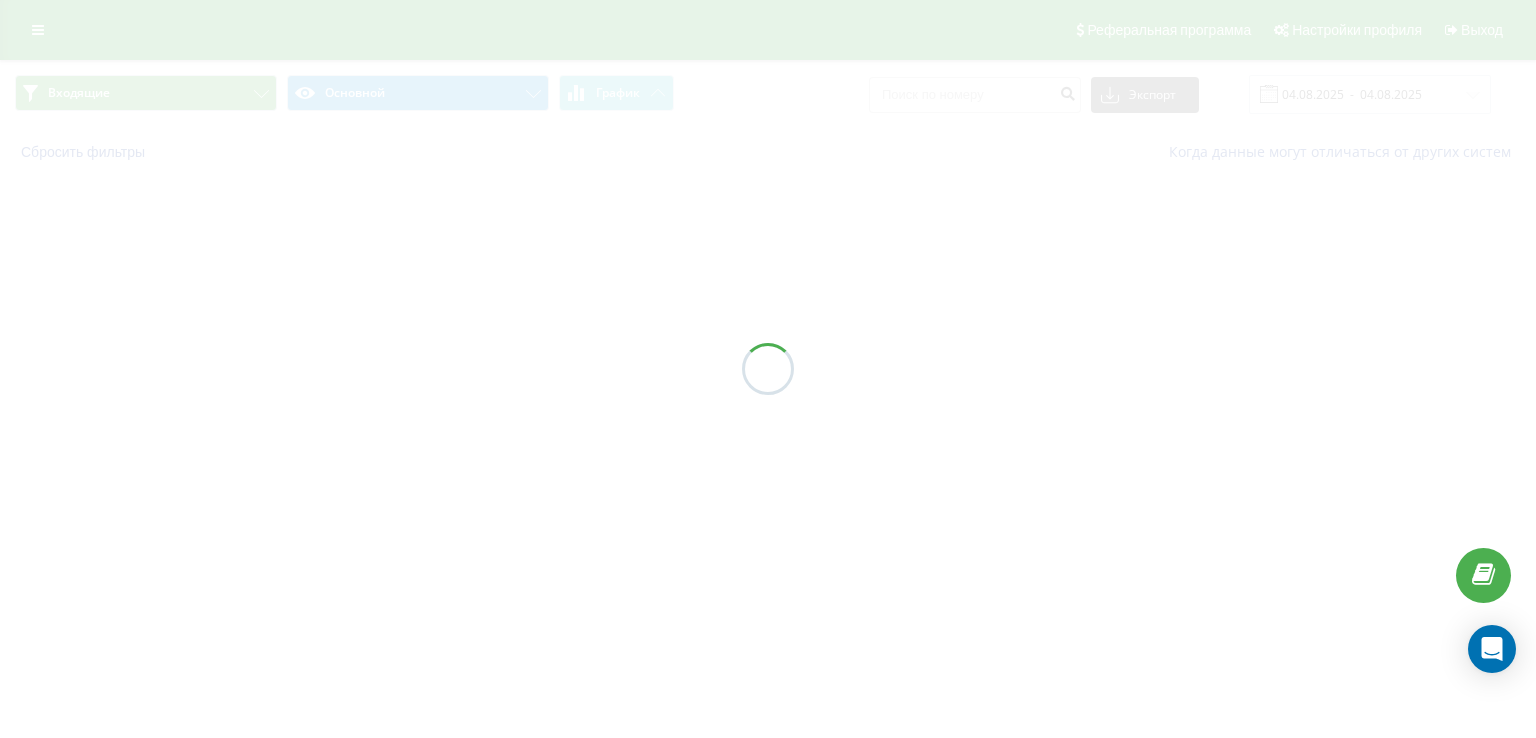 click at bounding box center [768, 369] 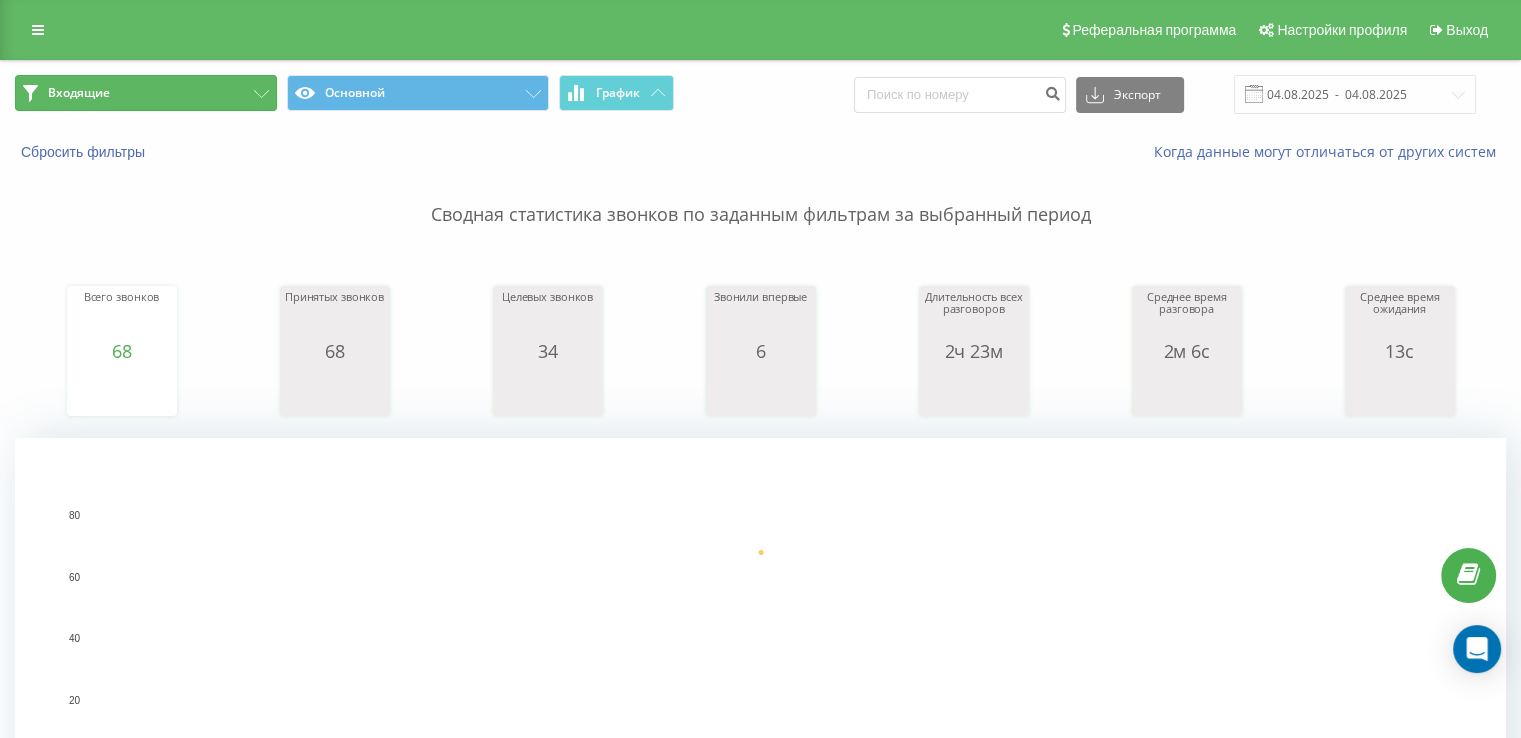 drag, startPoint x: 128, startPoint y: 96, endPoint x: 258, endPoint y: 165, distance: 147.17676 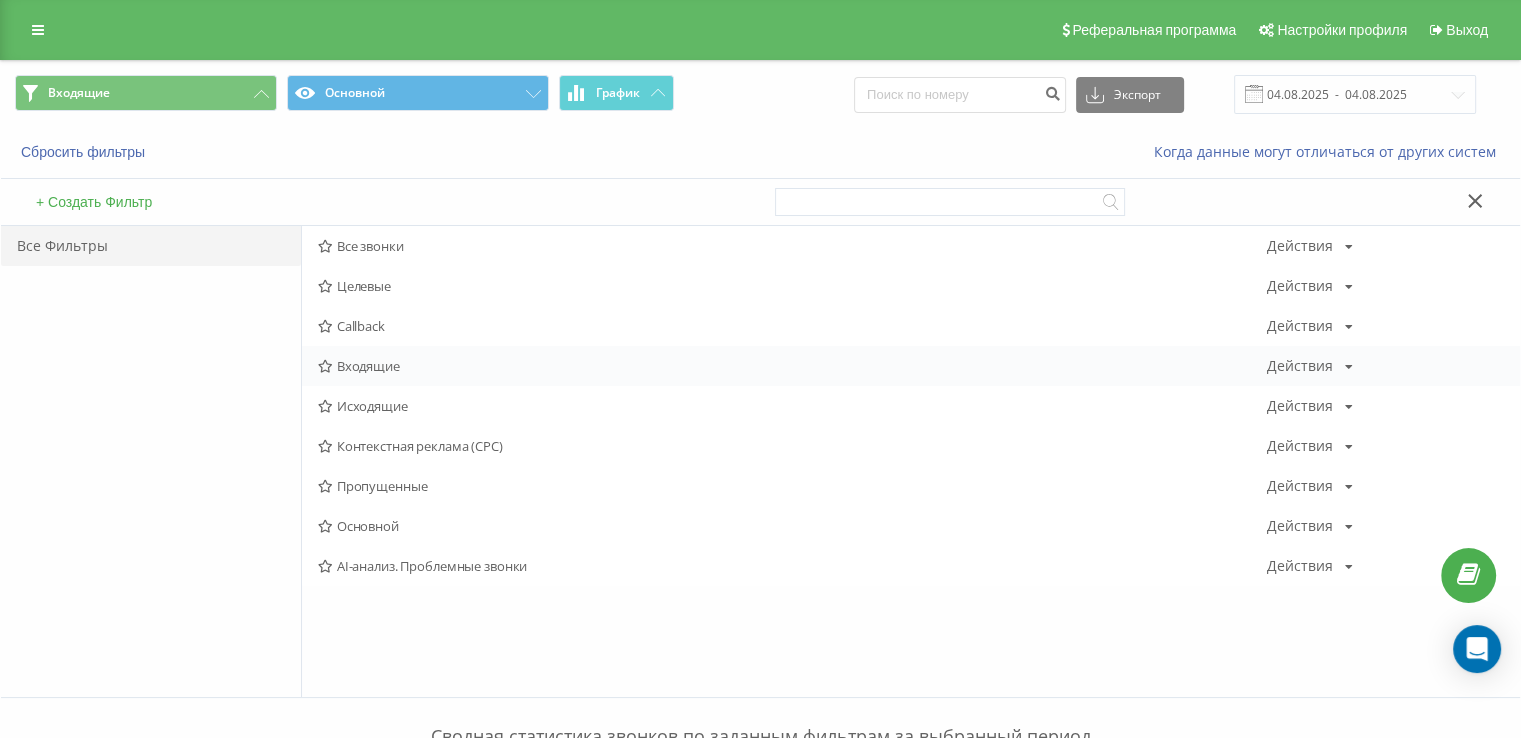click on "Входящие Действия Редактировать Копировать Удалить По умолчанию Поделиться" at bounding box center (911, 366) 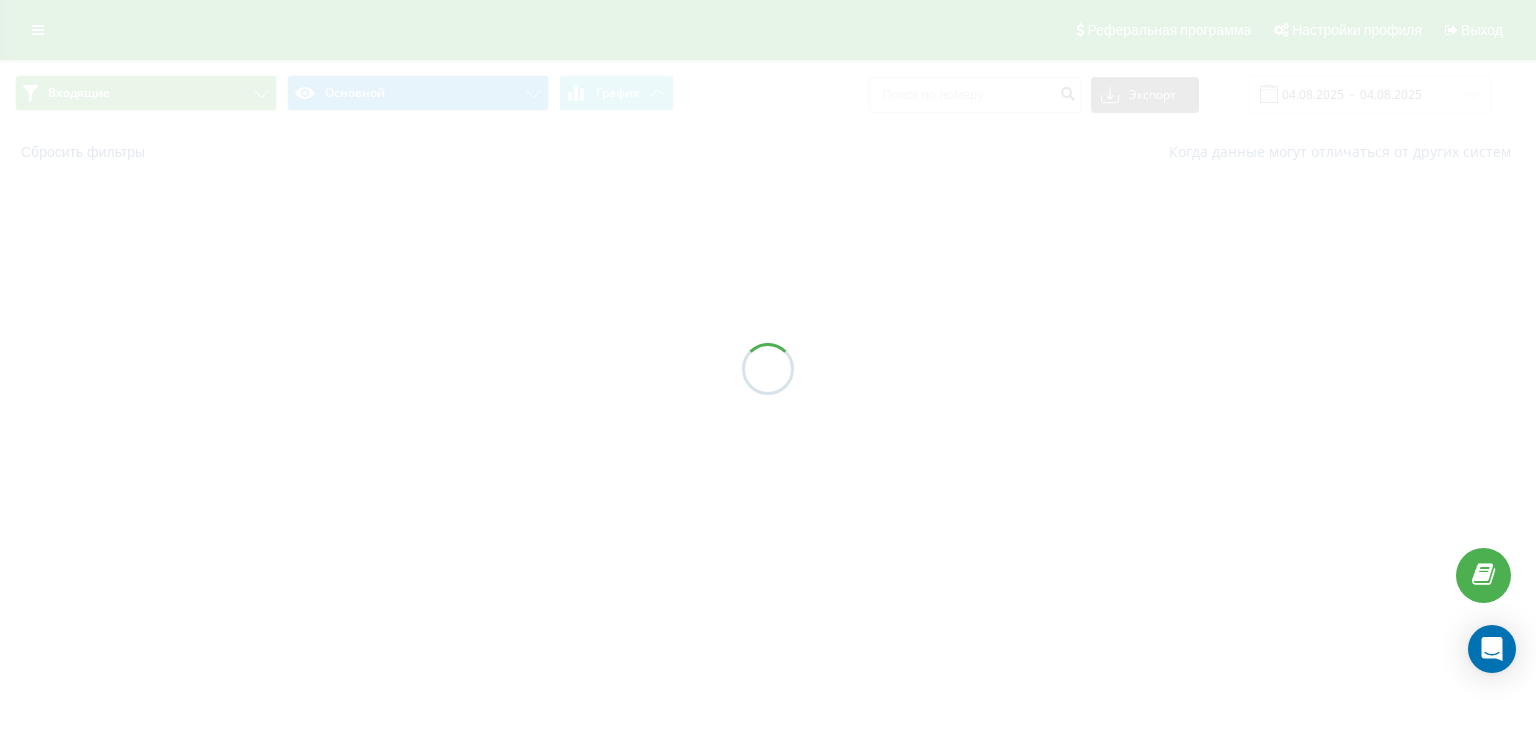 click at bounding box center (768, 369) 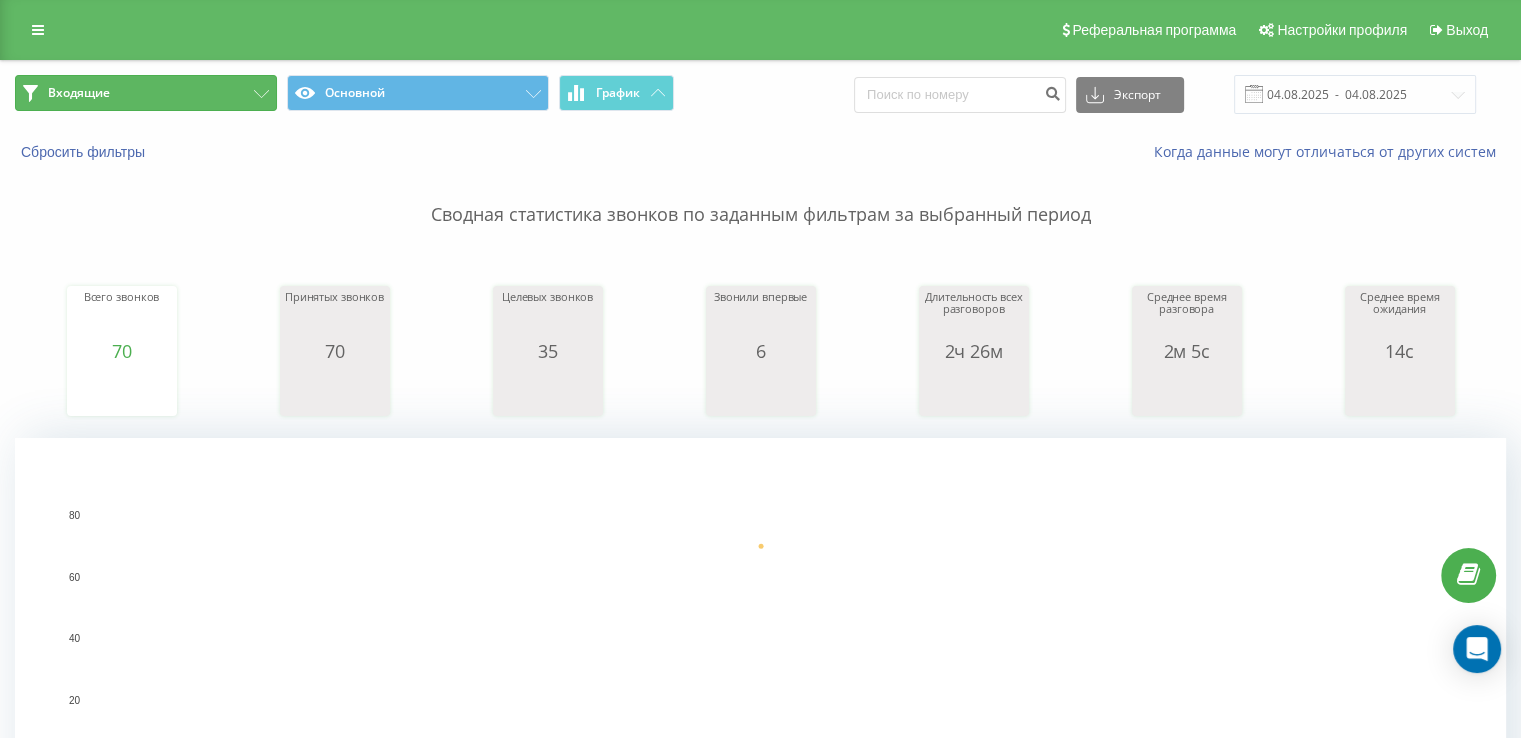 drag, startPoint x: 40, startPoint y: 93, endPoint x: 279, endPoint y: 170, distance: 251.0976 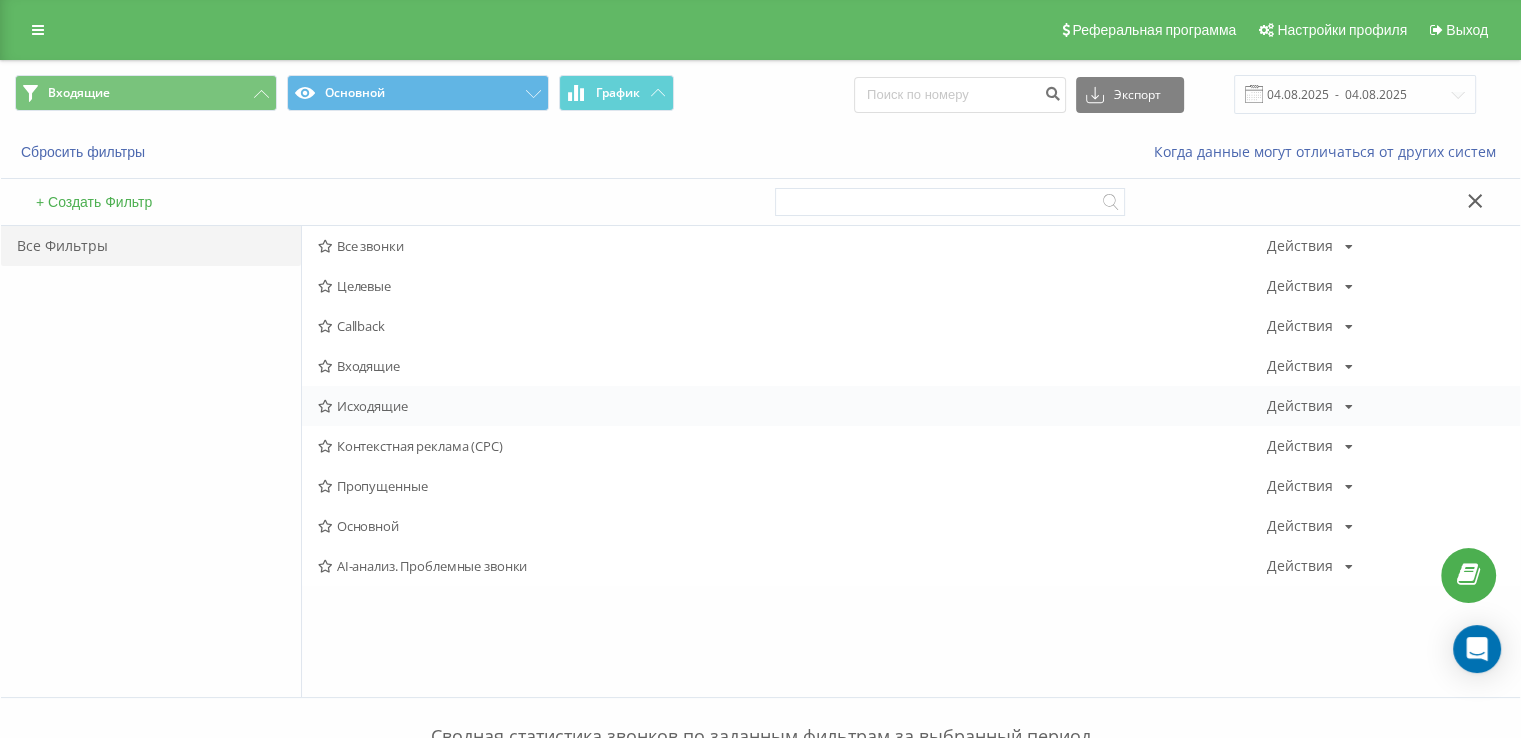 click on "Исходящие" at bounding box center [792, 406] 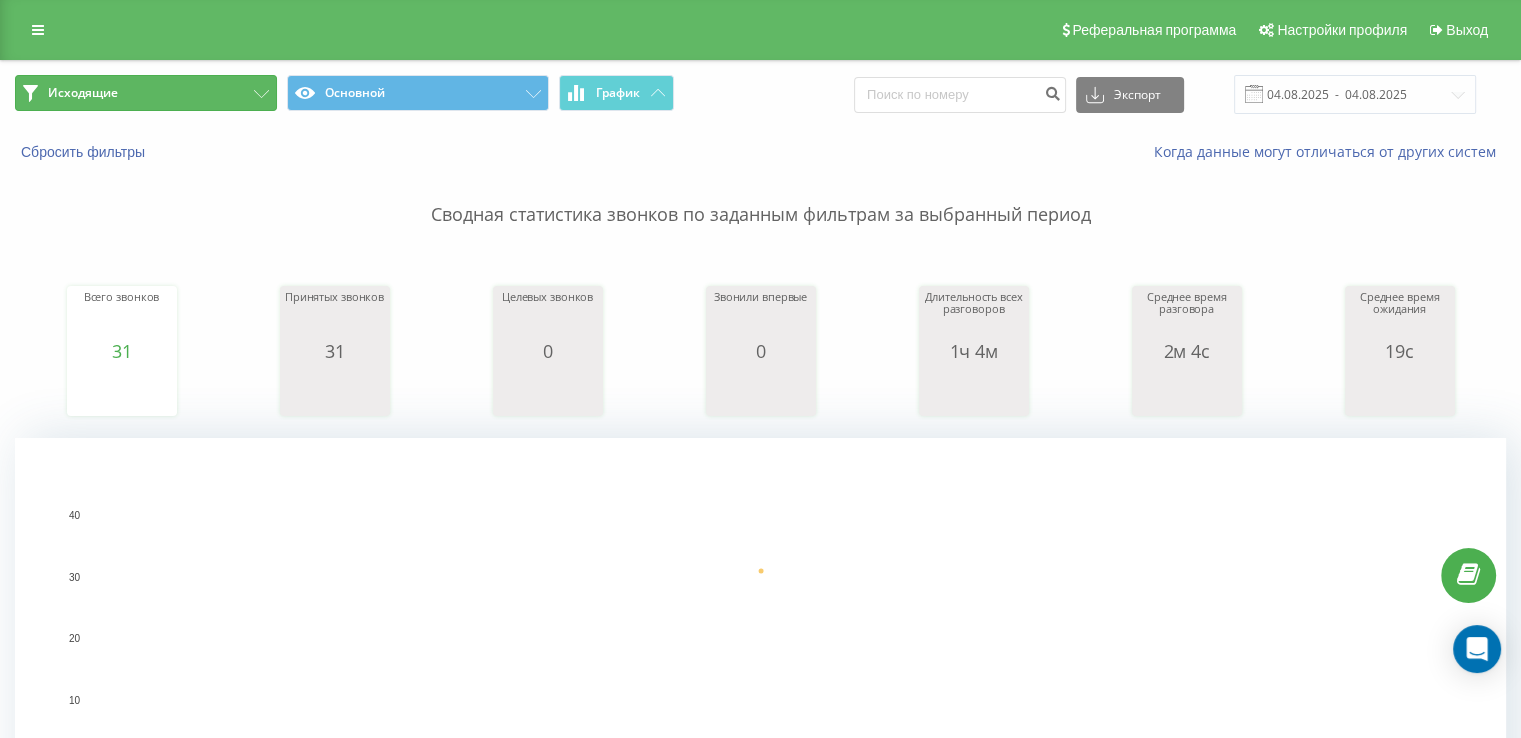 click on "Исходящие" at bounding box center [83, 93] 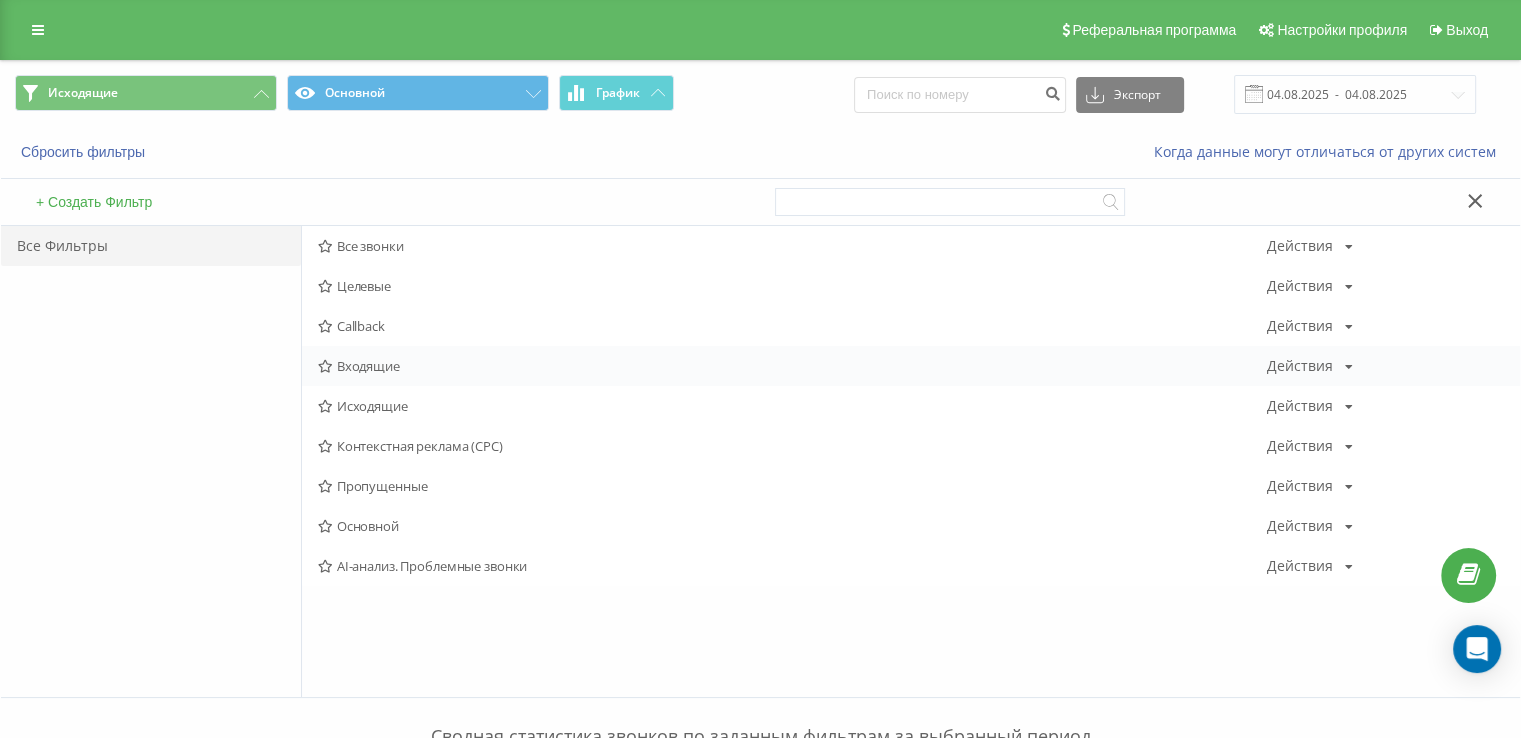 click on "Входящие" at bounding box center (792, 366) 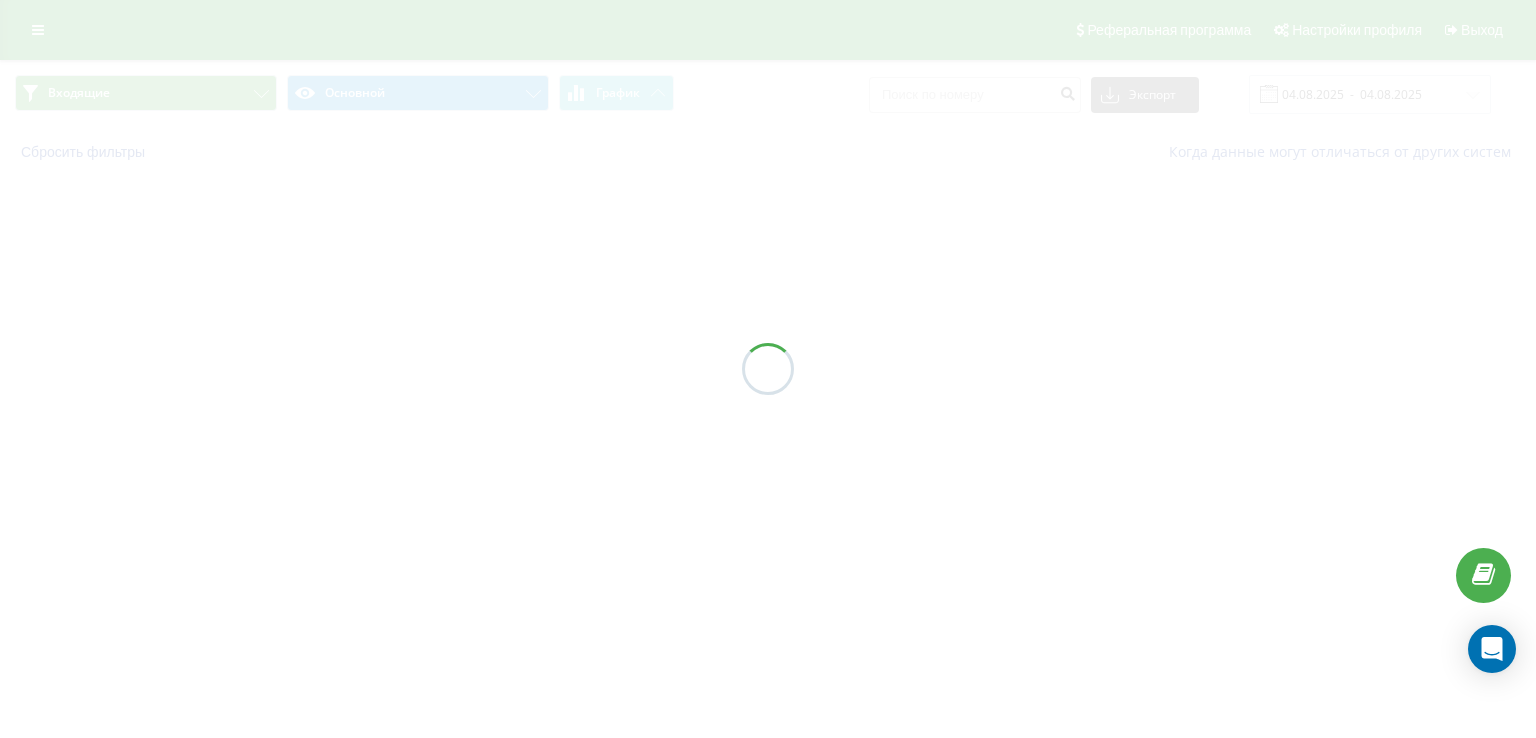 click at bounding box center (768, 369) 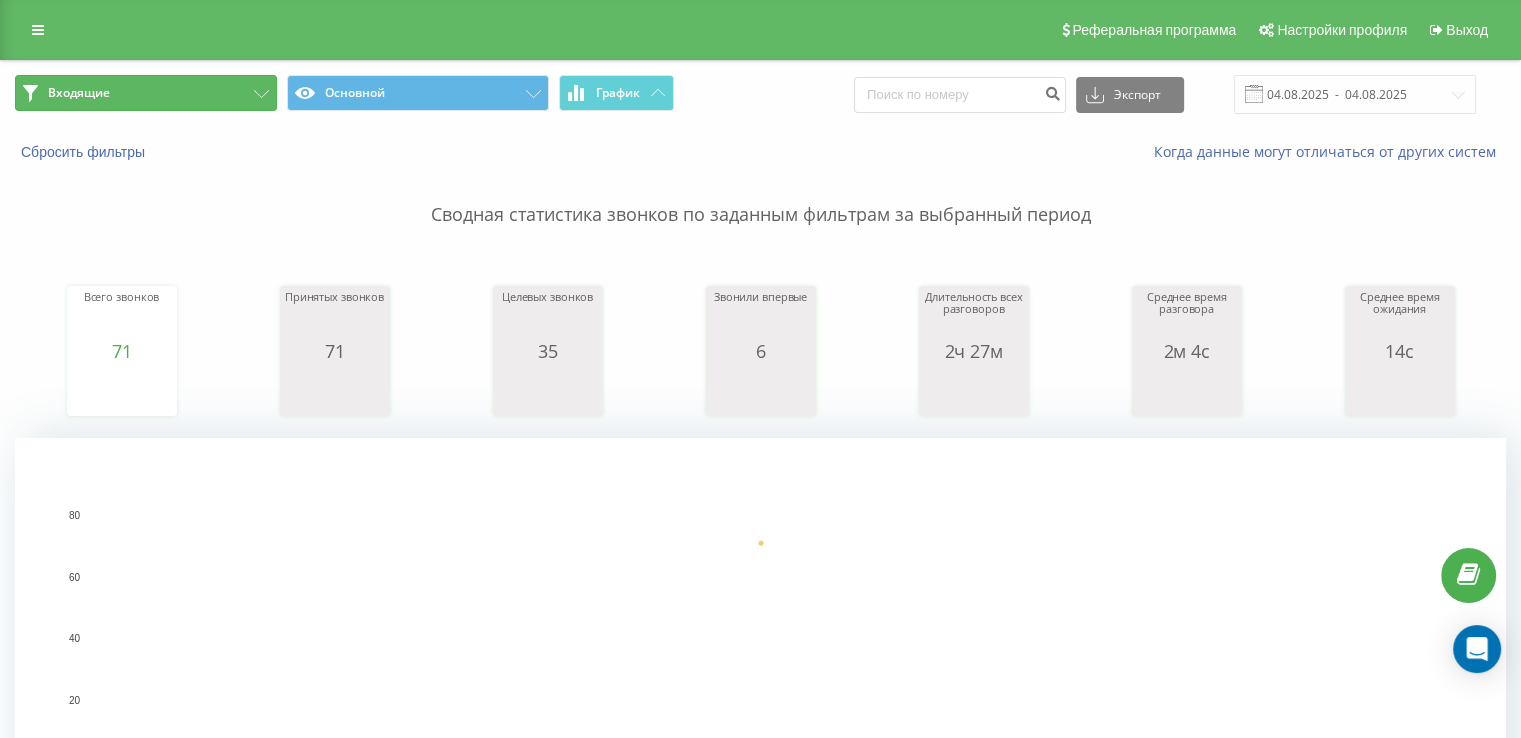 click on "Входящие" at bounding box center (146, 93) 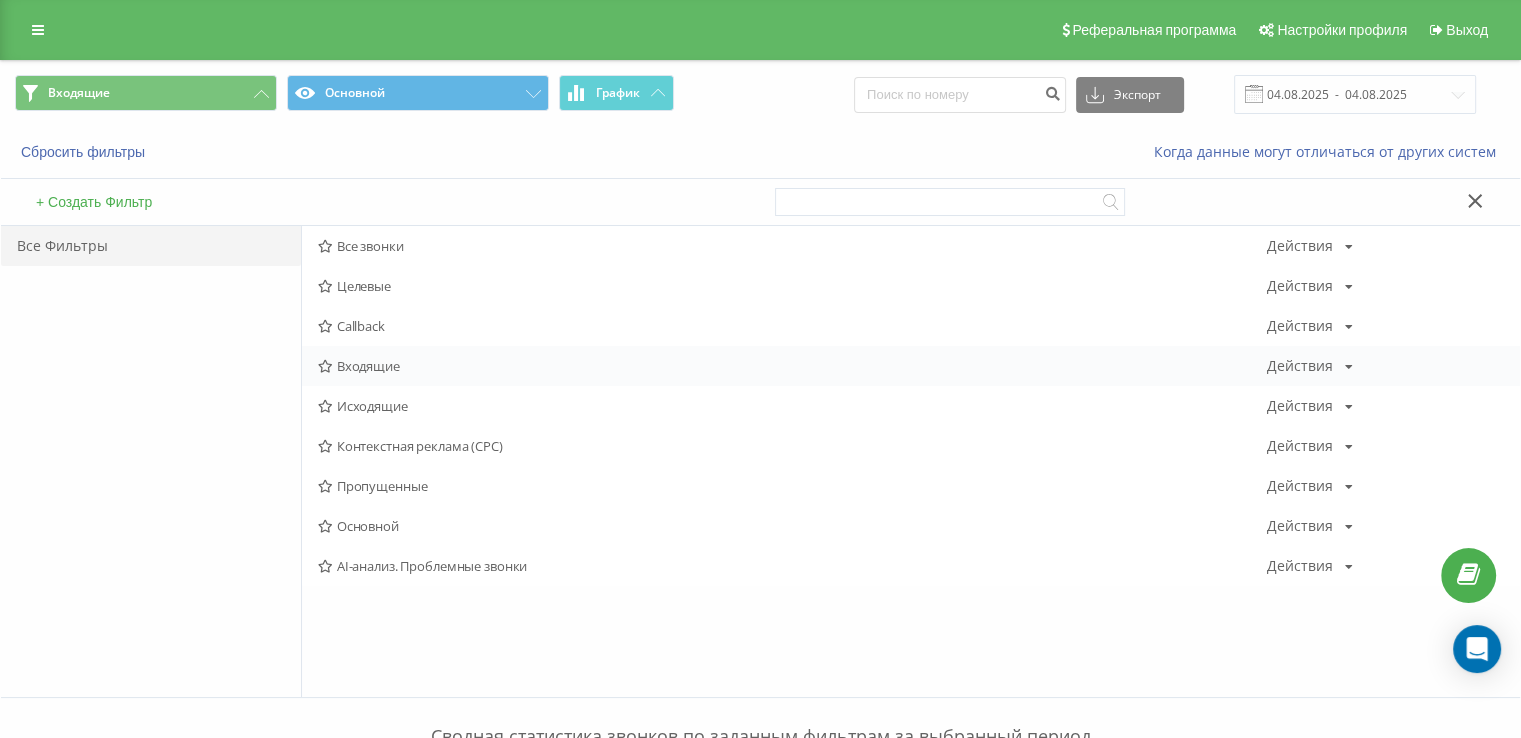 click on "Входящие" at bounding box center [792, 366] 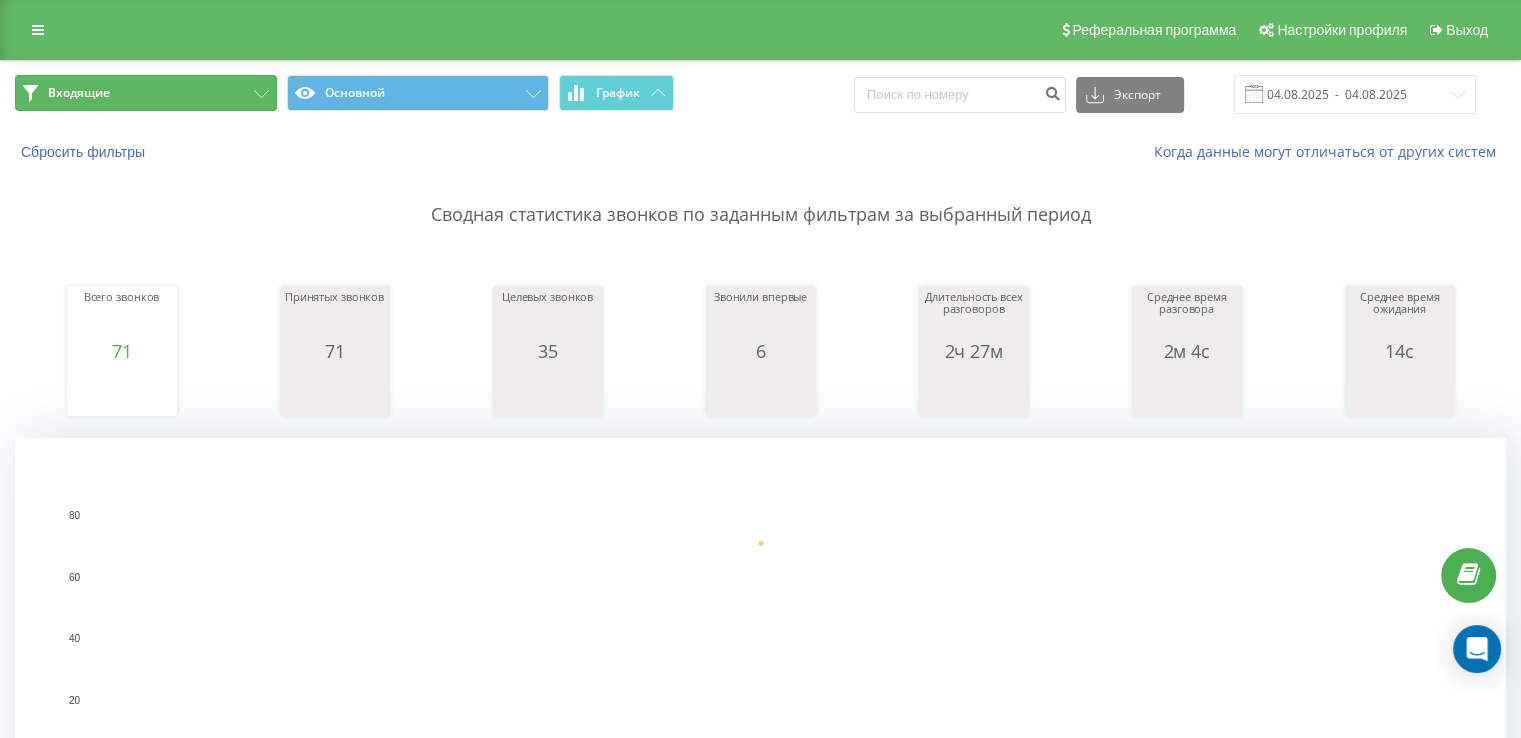 drag, startPoint x: 140, startPoint y: 97, endPoint x: 185, endPoint y: 137, distance: 60.207973 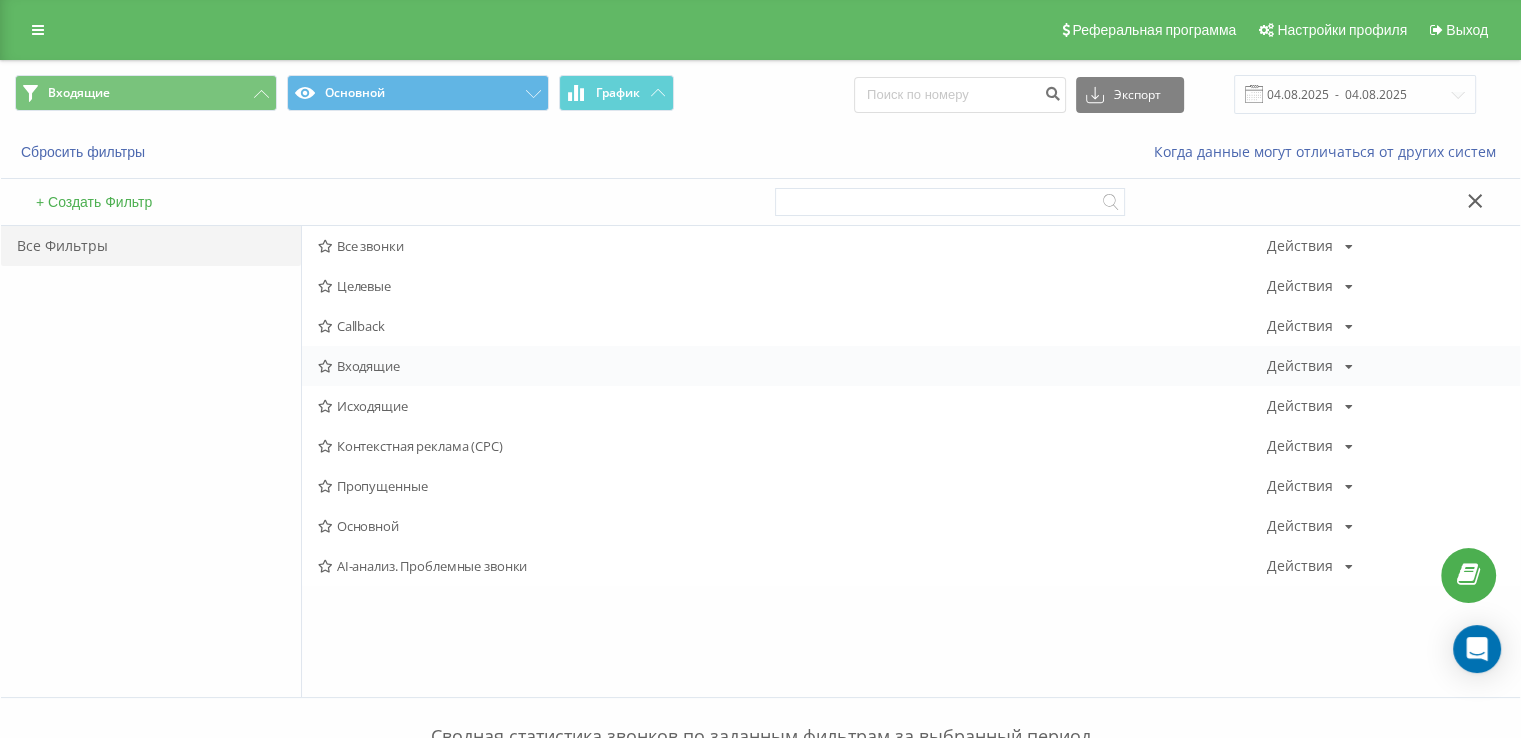 click on "Входящие" at bounding box center [792, 366] 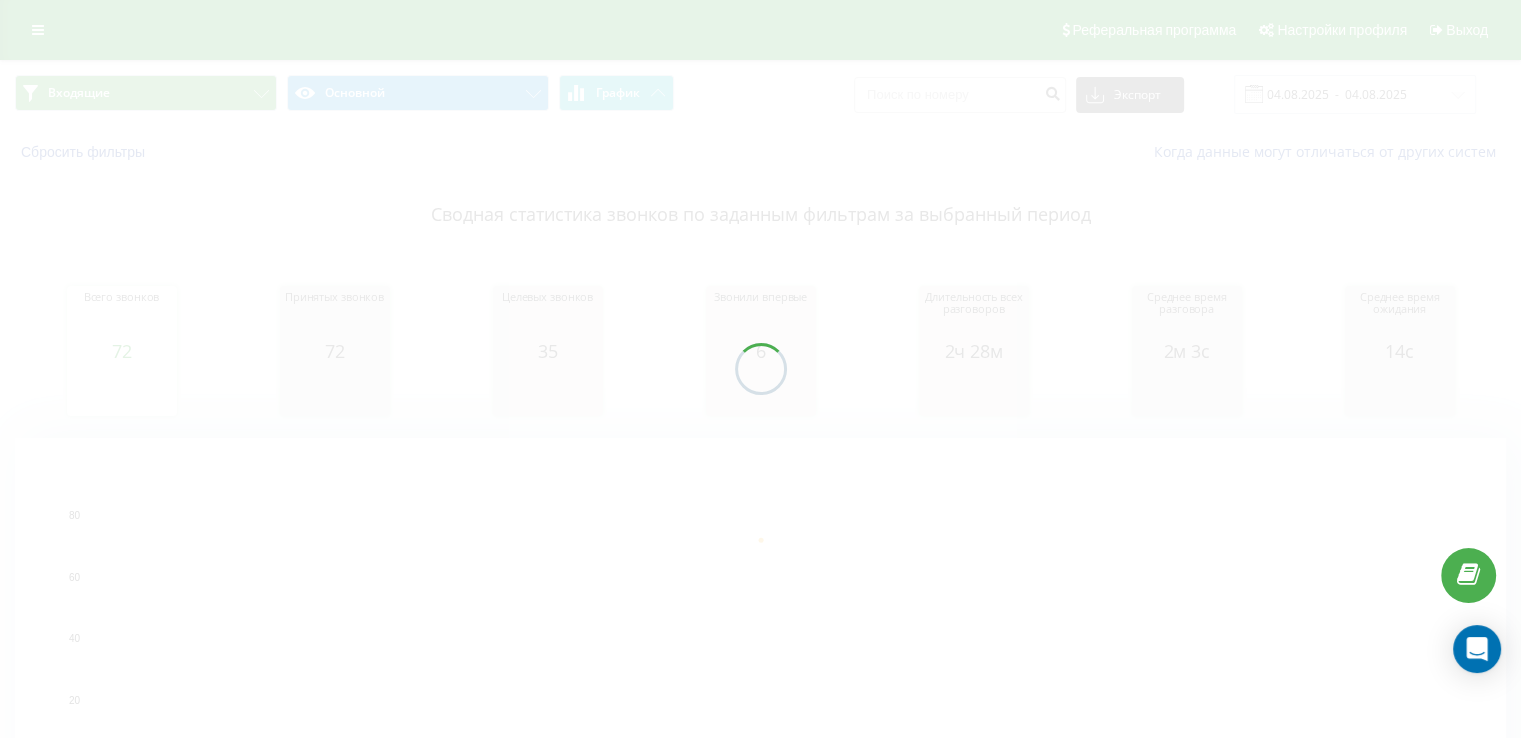click on "Входящие Основной График Экспорт .csv .xls .xlsx [DATE]  -  [DATE] Сбросить фильтры Когда данные могут отличаться от других систем Сводная статистика звонков по заданным фильтрам за выбранный период Всего звонков [NUMBER] date totalCalls [DATE] [NUMBER] [DATE] Принятых звонков [NUMBER] date answeredCalls [DATE] [NUMBER] Целевых звонков [NUMBER] date properCalls [DATE] [NUMBER] Звонили впервые [NUMBER] date uniqueCalls [DATE] [NUMBER] Длительность всех разговоров [DURATION] date allConversationsLength [DATE] [NUMBER] [DATE] Среднее время разговора [DURATION] date averageConversationTime [DATE] [NUMBER] [DATE] Среднее время ожидания [DURATION] date averageWaitingTime [DATE] [NUMBER] [DATE] [DATE] [NUMBER] [NUMBER] [NUMBER] [NUMBER] date Всего звонков [DATE] [NUMBER] [NUMBER]" at bounding box center [760, 469] 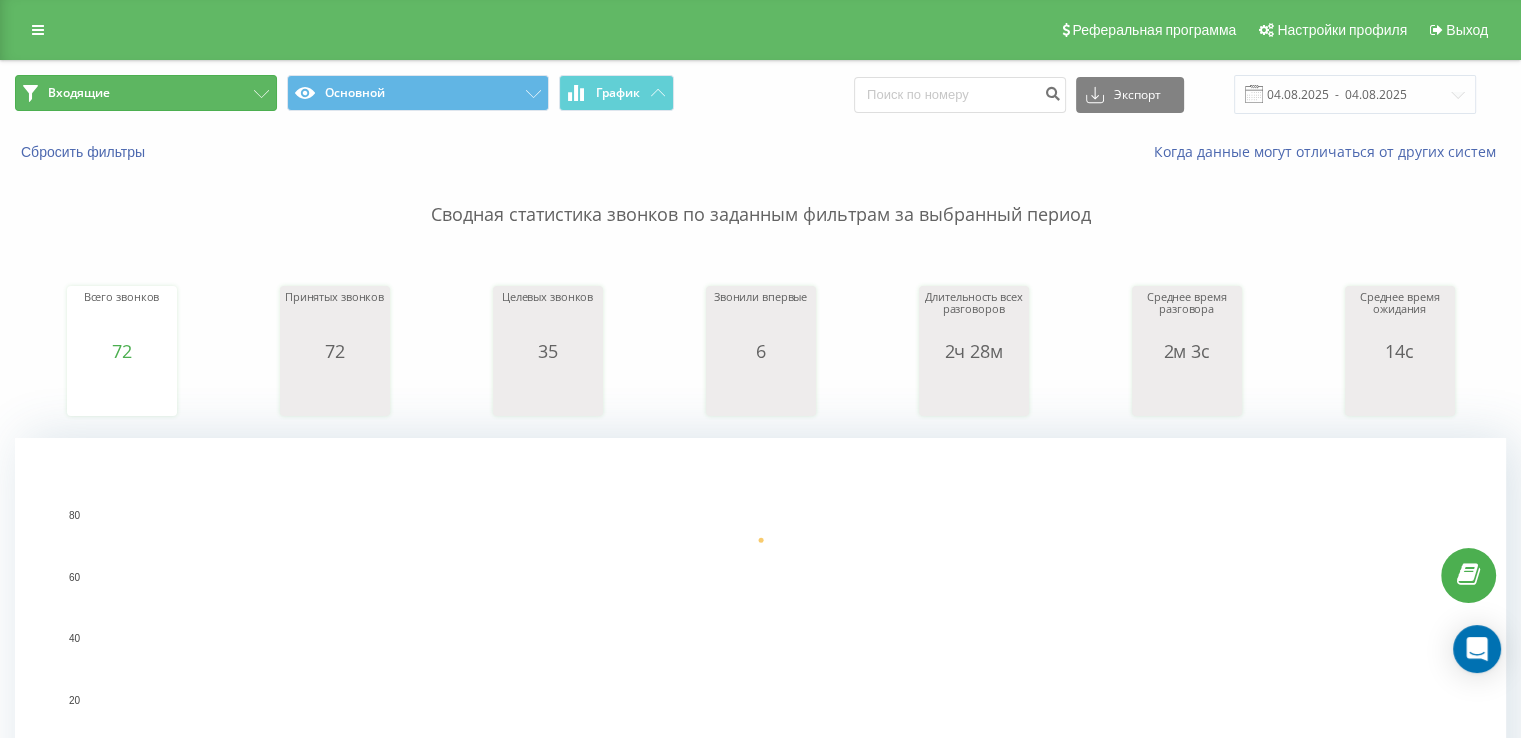 click on "Входящие" at bounding box center [146, 93] 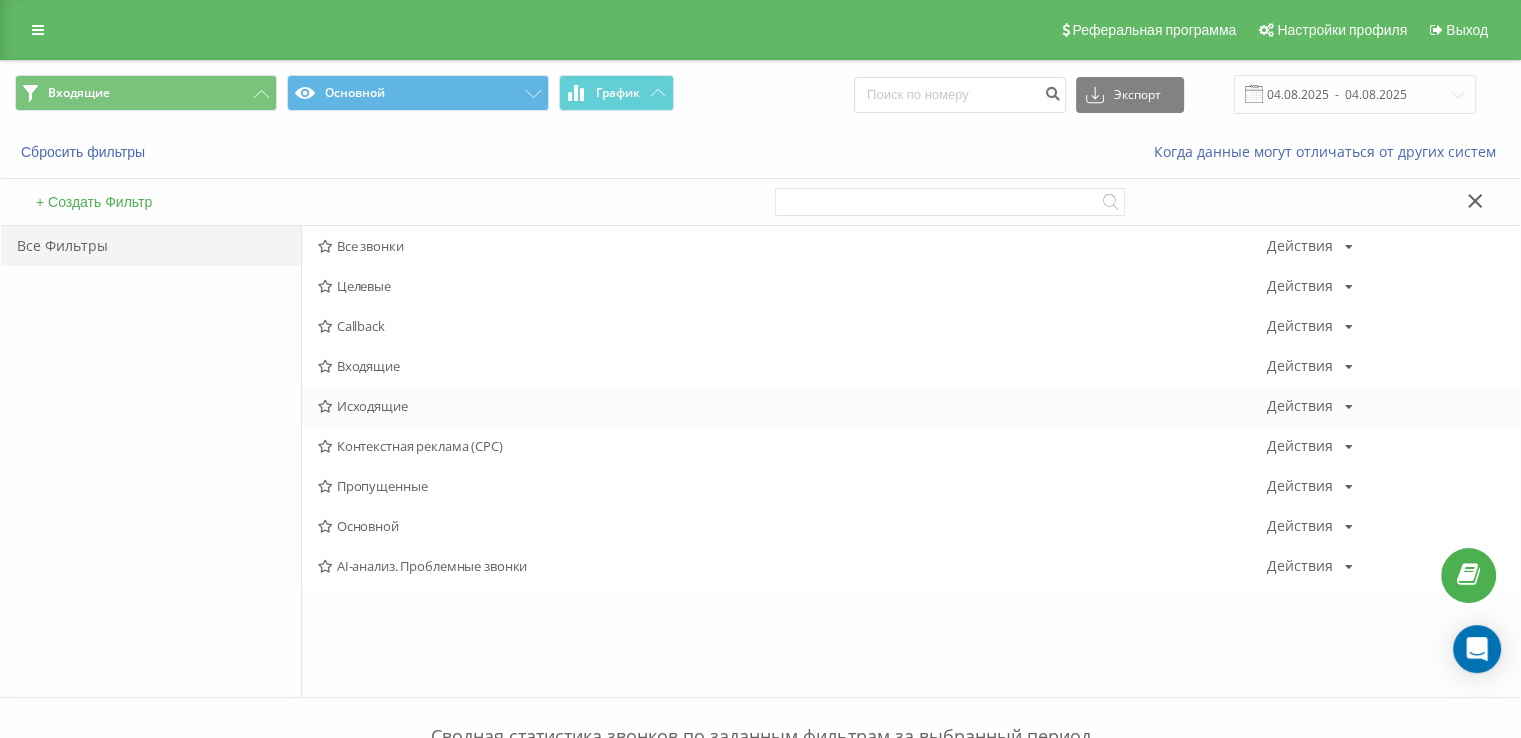 click on "Исходящие" at bounding box center (792, 406) 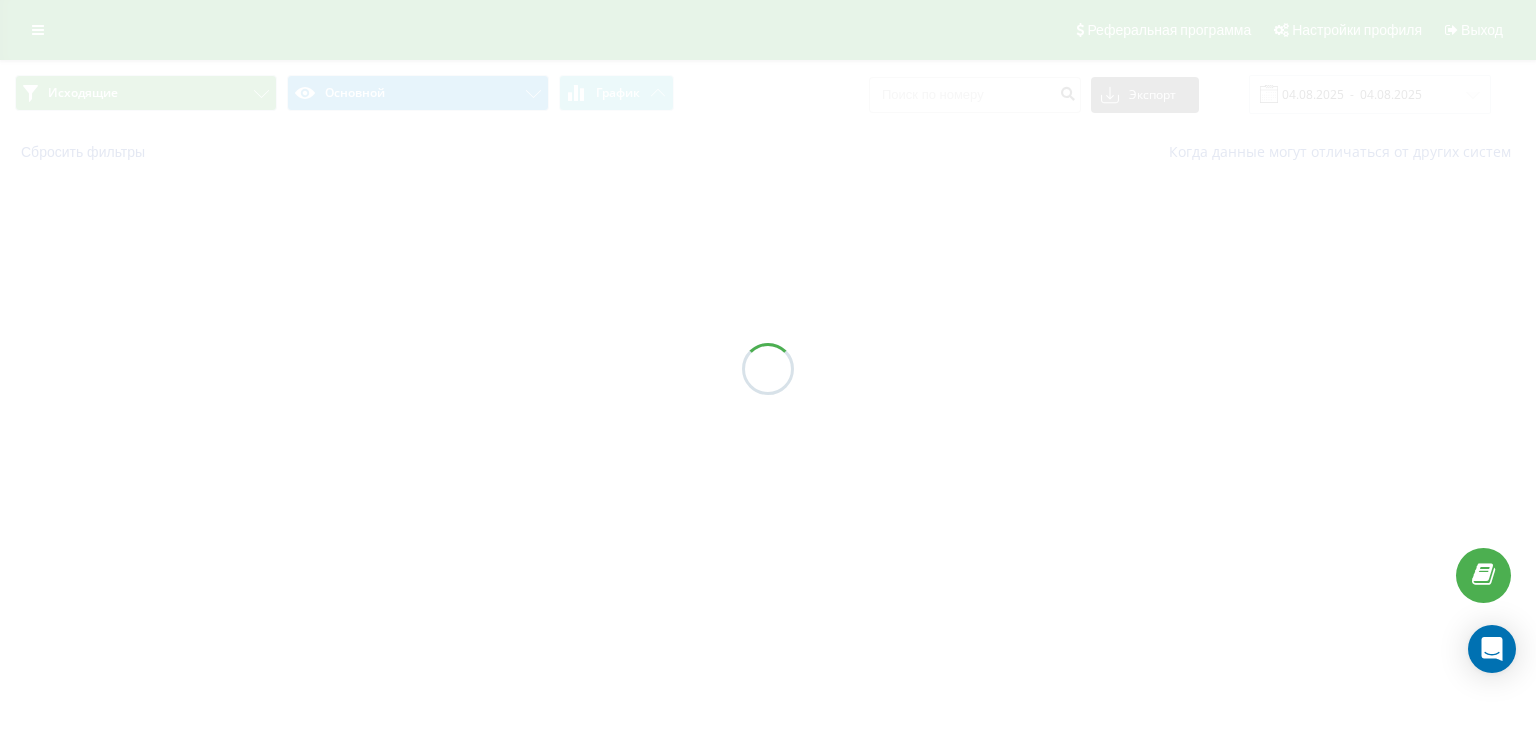 click at bounding box center (768, 369) 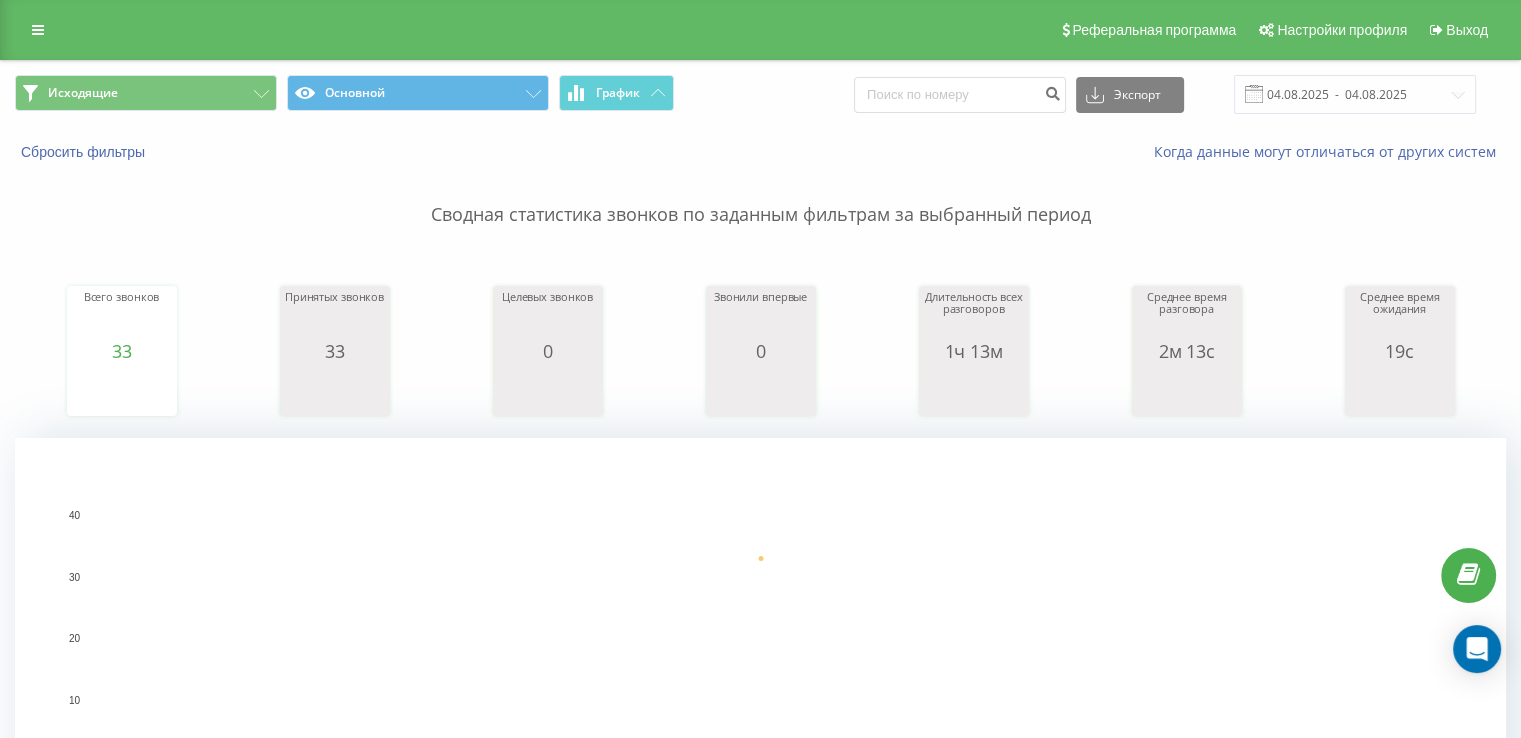 drag, startPoint x: 4, startPoint y: 191, endPoint x: 38, endPoint y: 179, distance: 36.05551 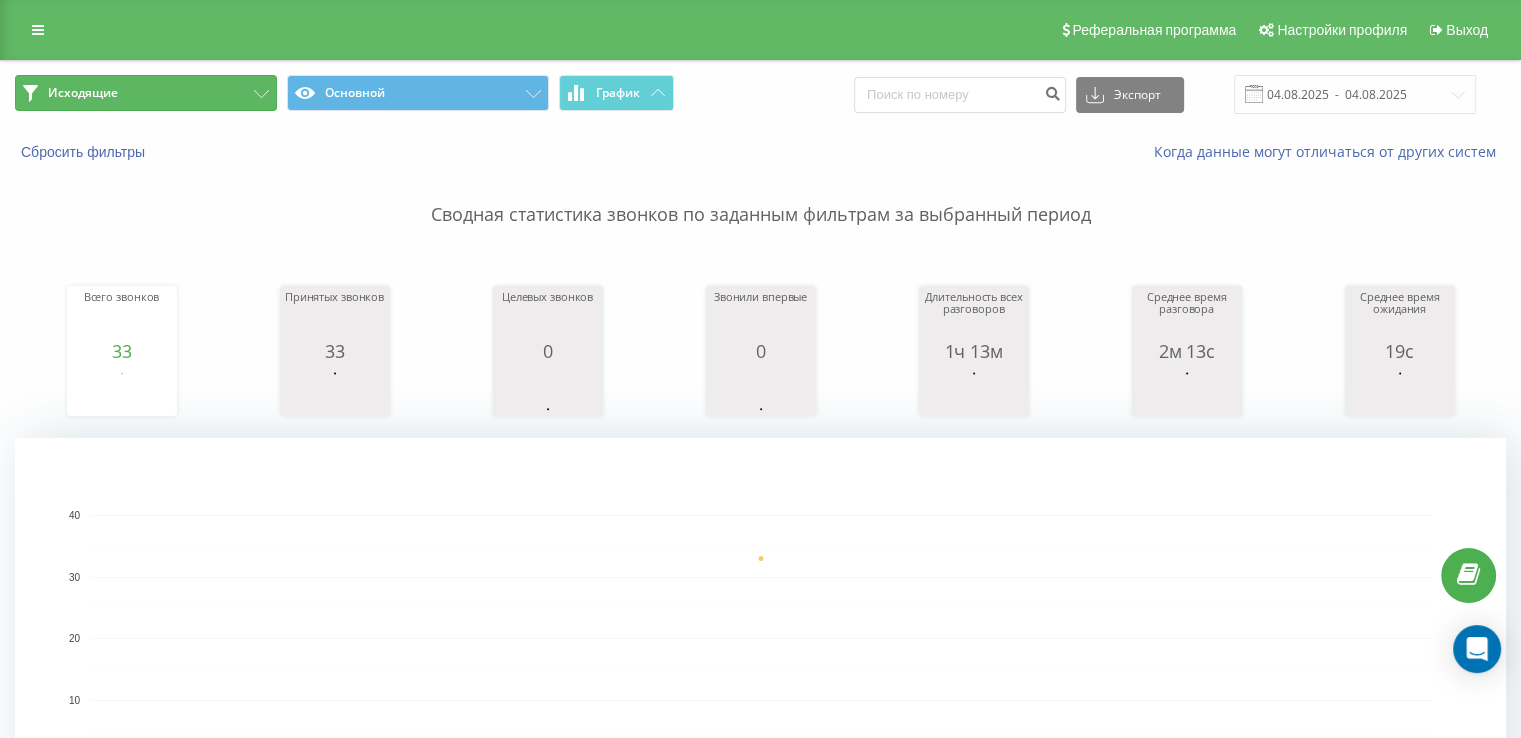 click on "Исходящие" at bounding box center [146, 93] 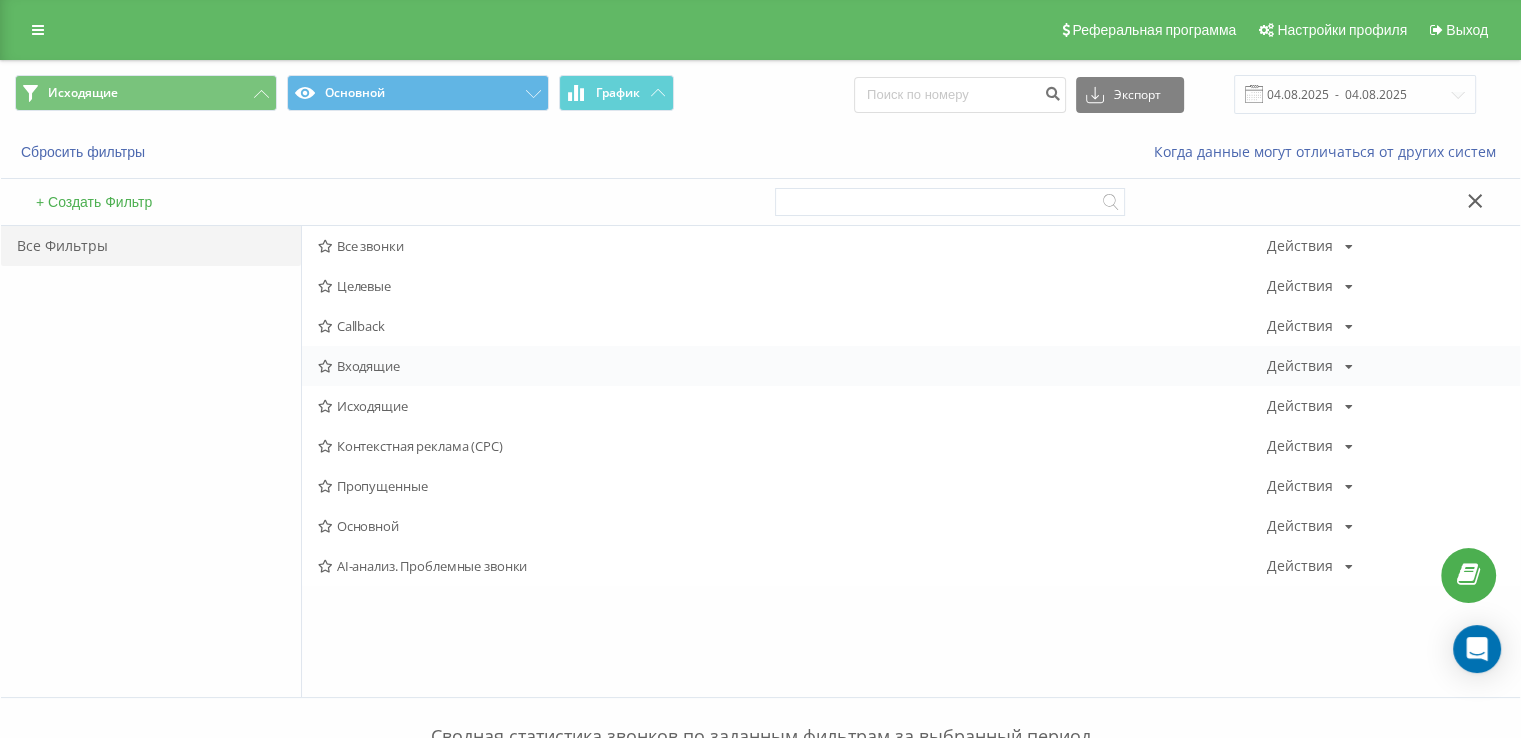 click on "Входящие" at bounding box center [792, 366] 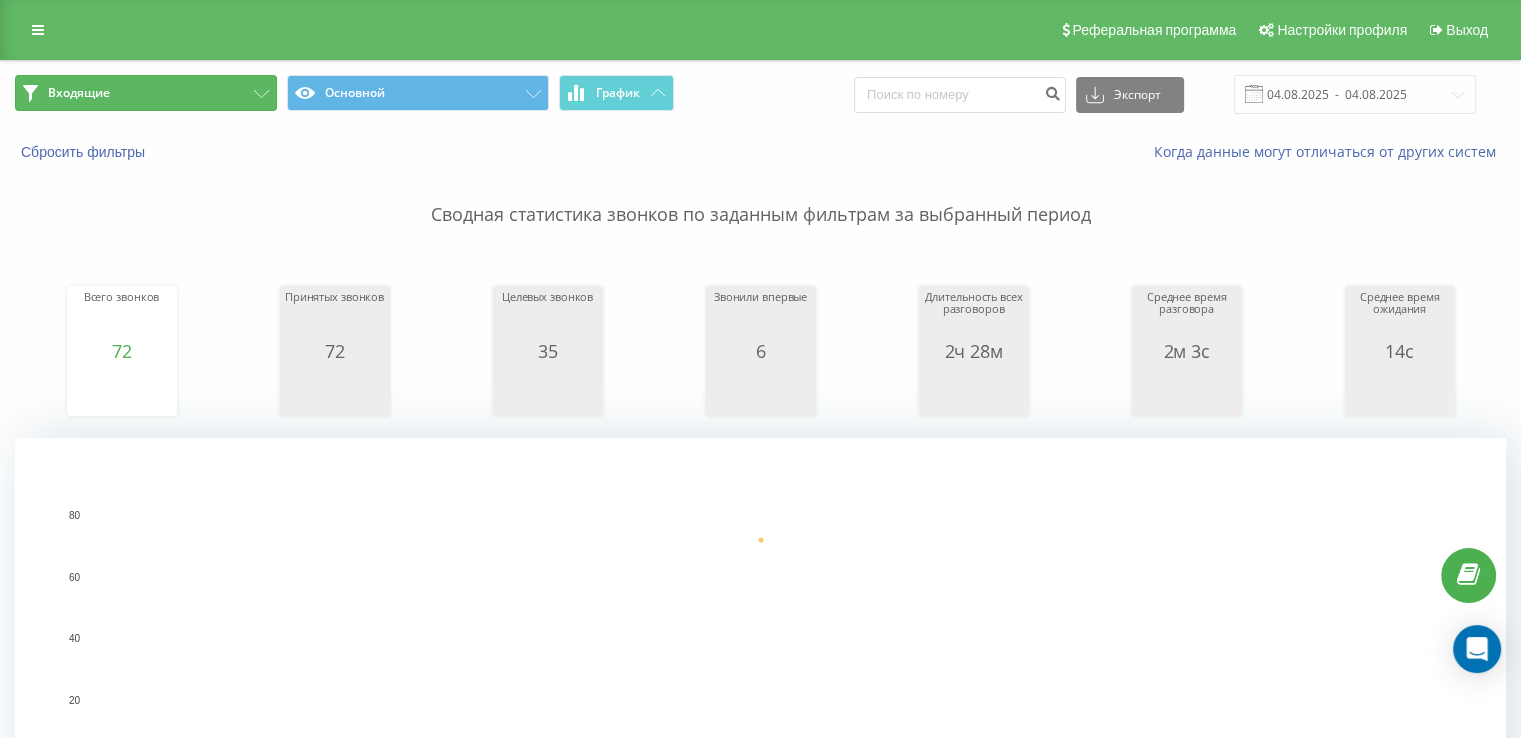 click on "Входящие" at bounding box center (146, 93) 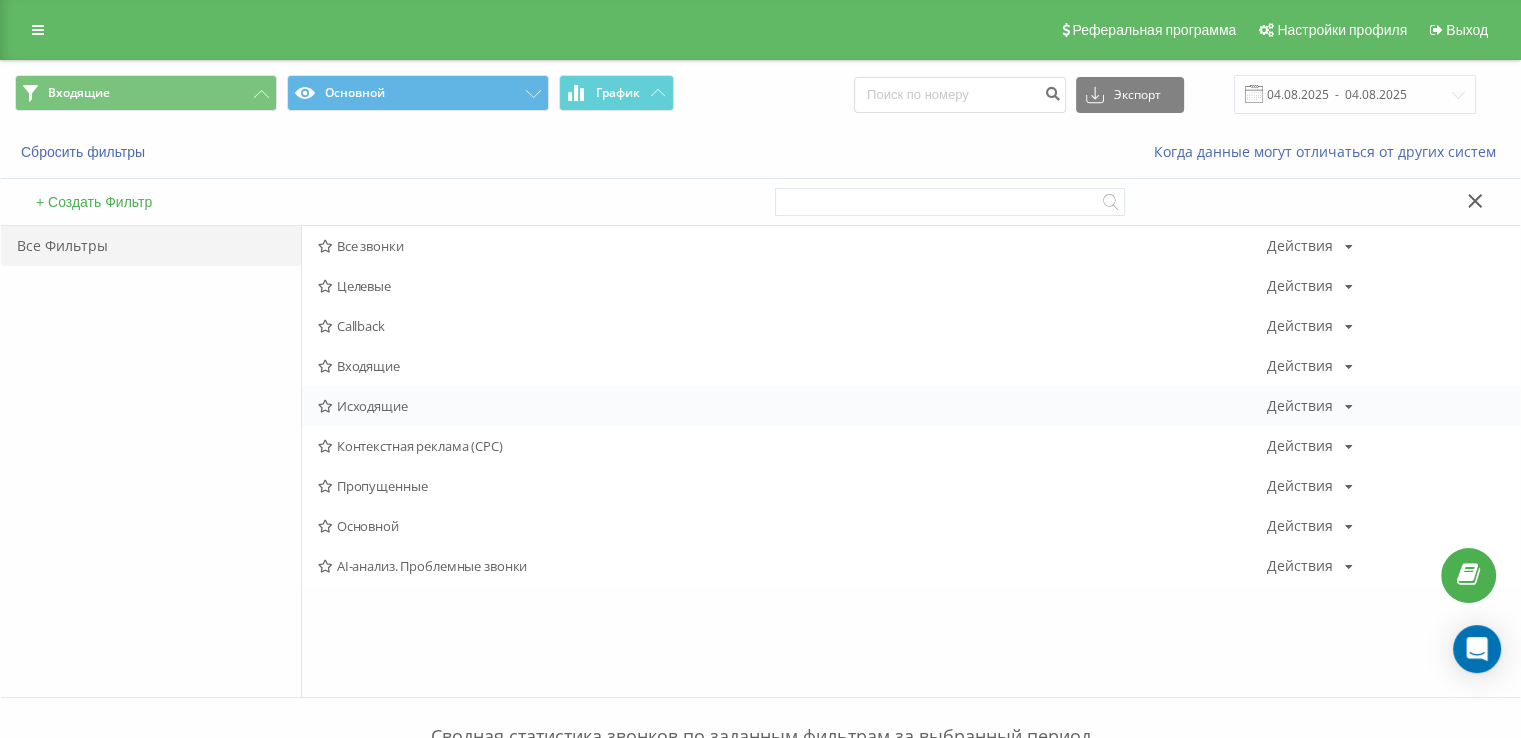 click on "Исходящие" at bounding box center (792, 406) 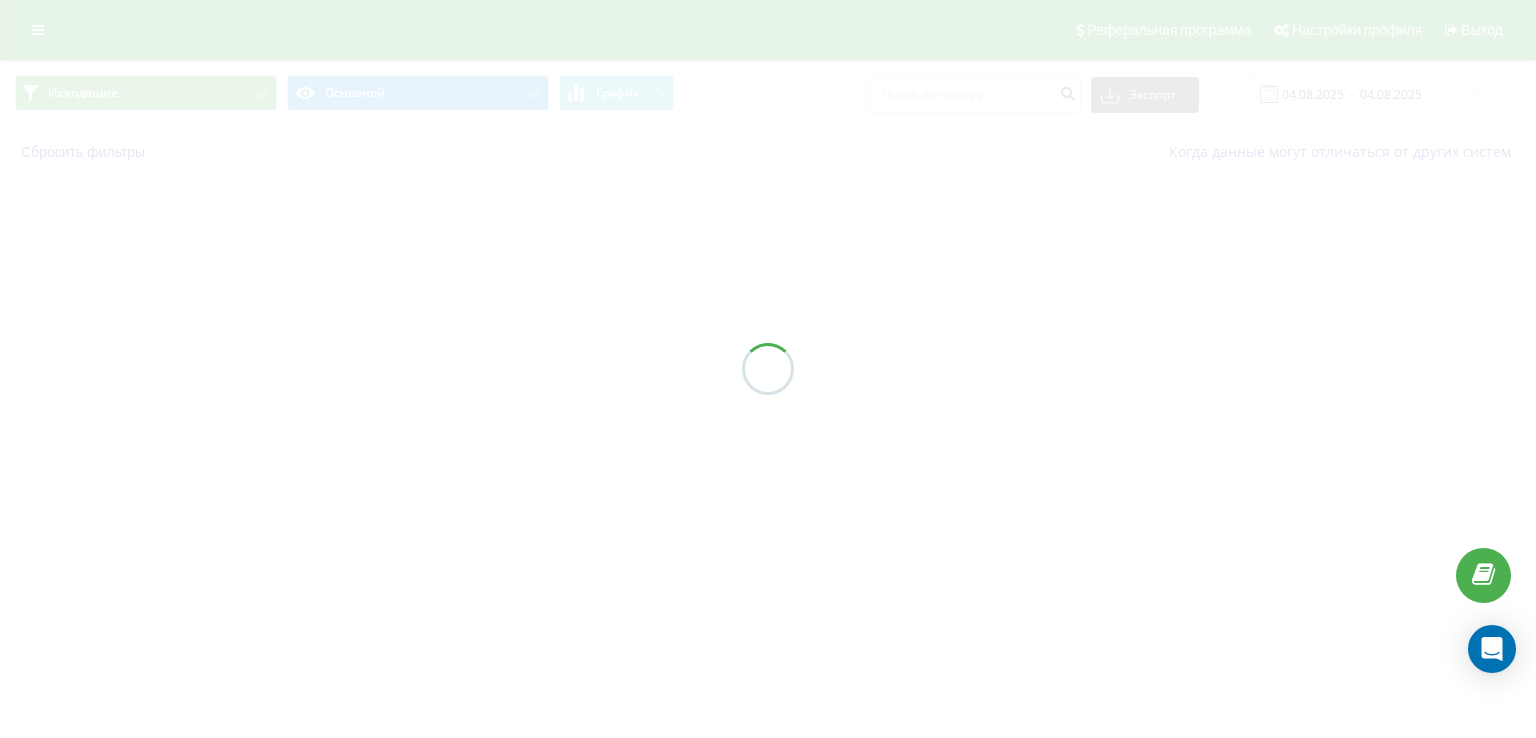 click at bounding box center [768, 369] 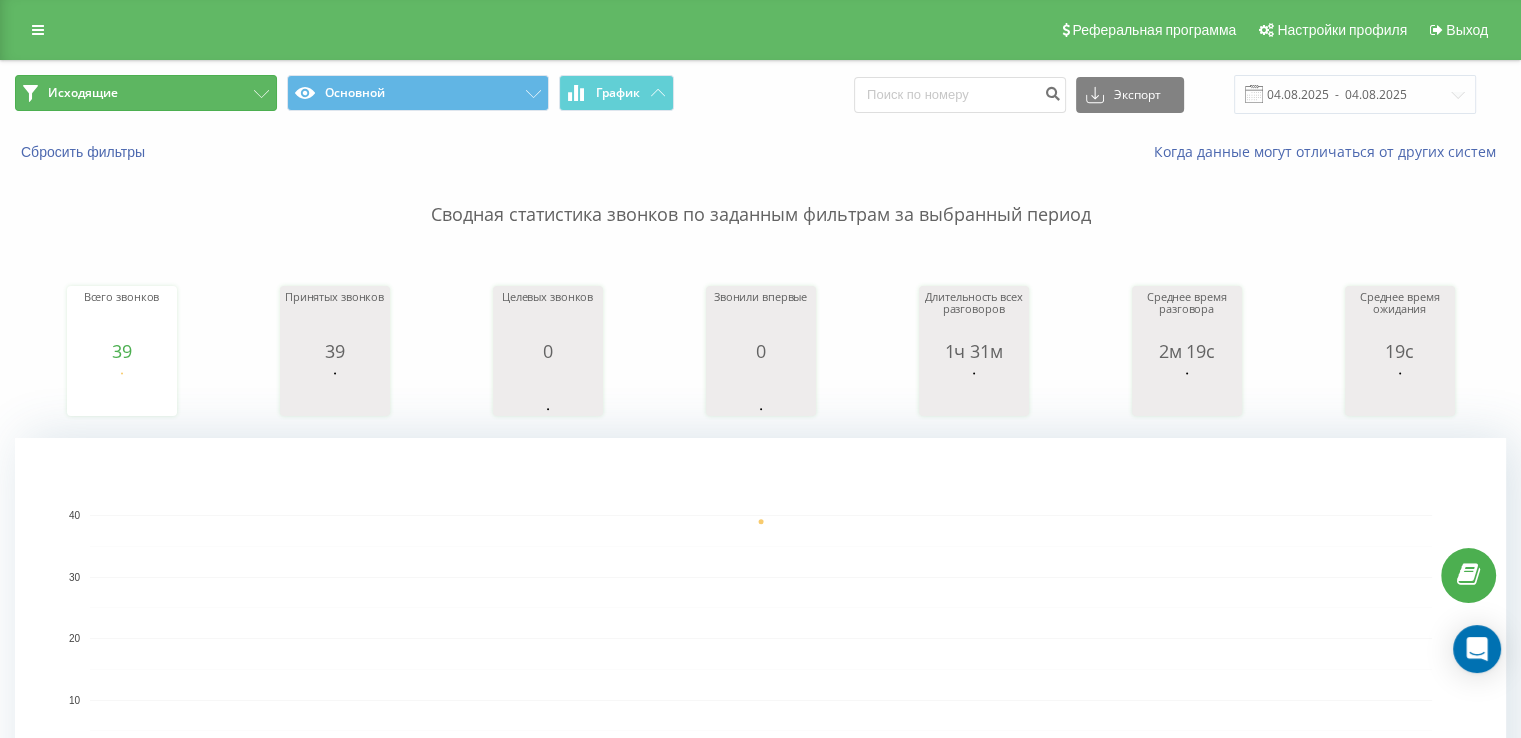 click on "Исходящие" at bounding box center (83, 93) 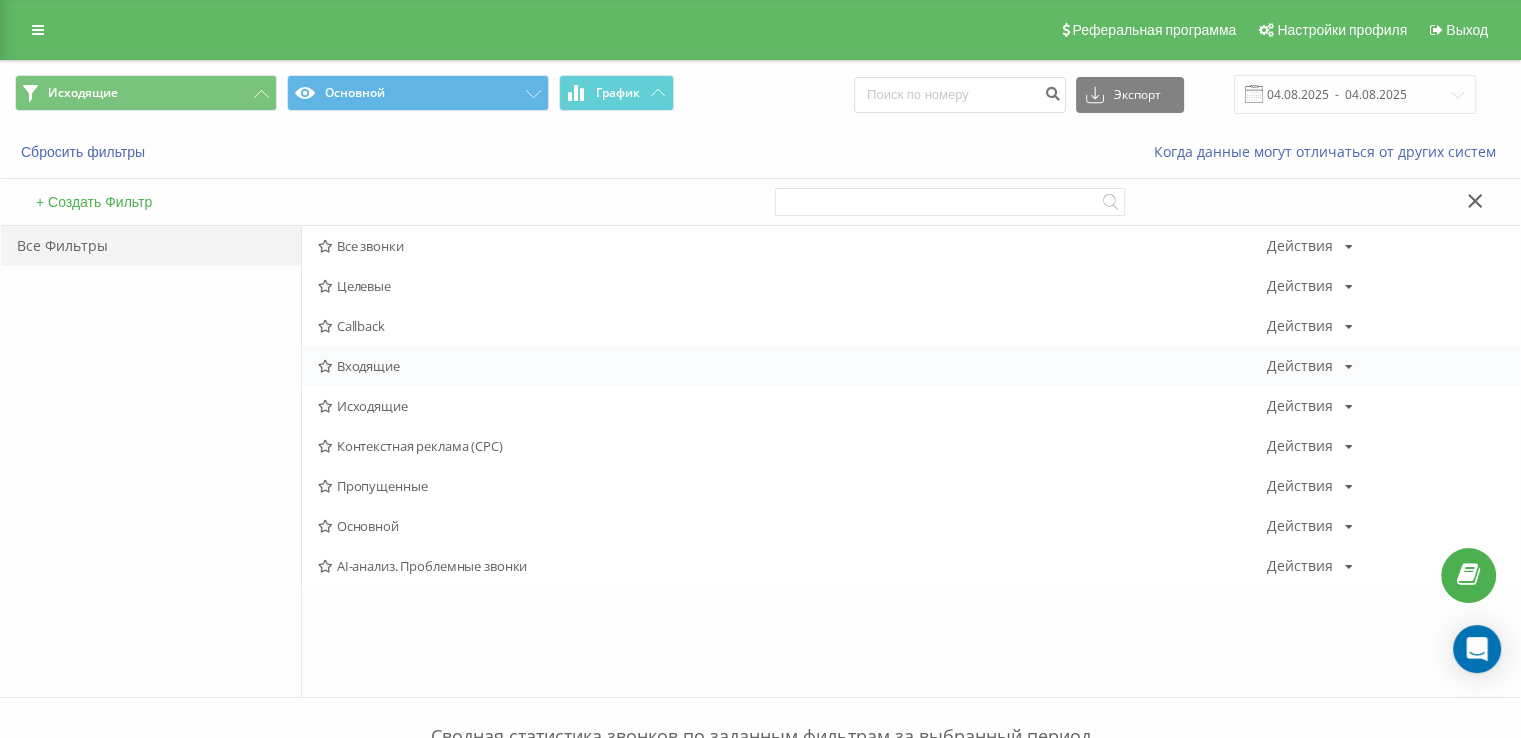 click on "Входящие Действия Редактировать Копировать Удалить По умолчанию Поделиться" at bounding box center (911, 366) 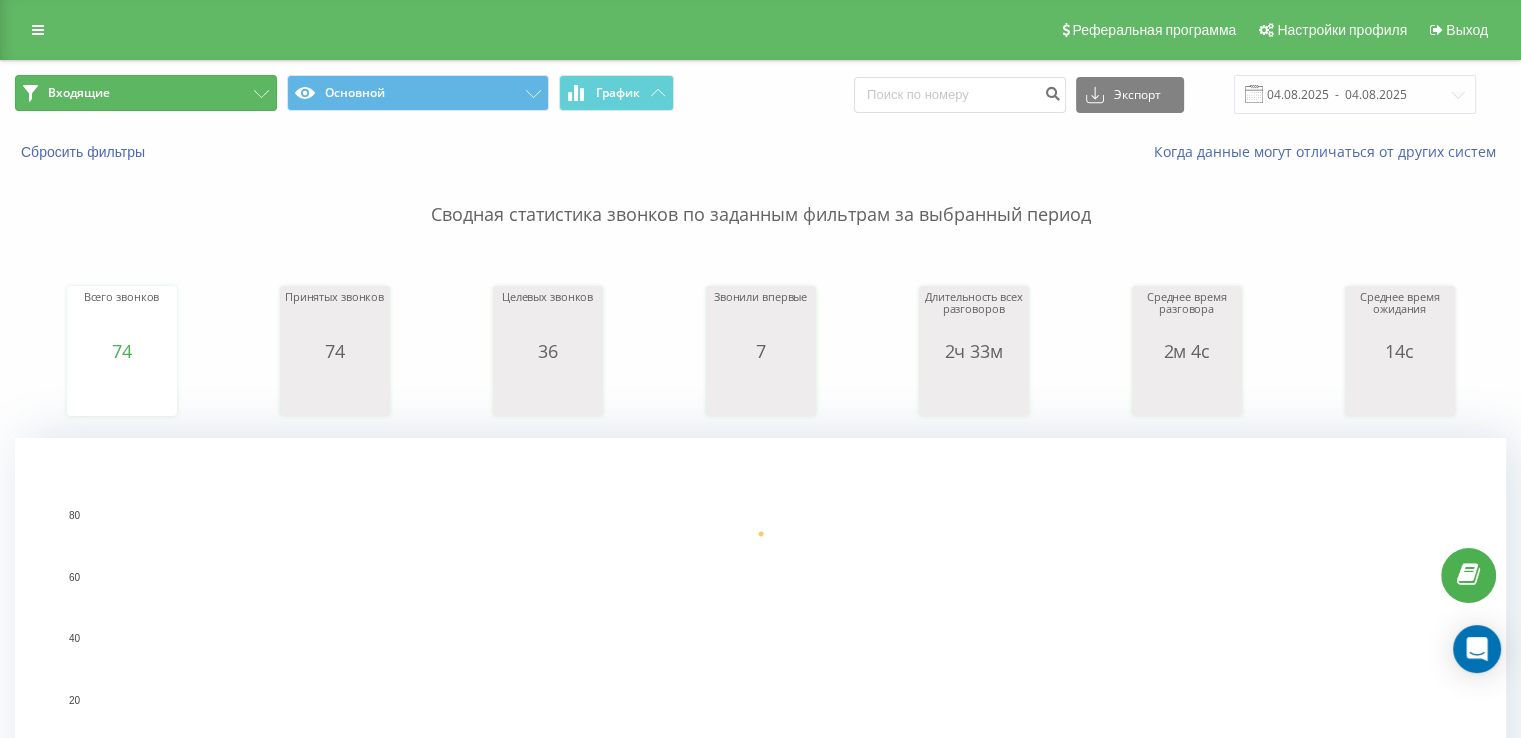 drag, startPoint x: 204, startPoint y: 97, endPoint x: 240, endPoint y: 158, distance: 70.83079 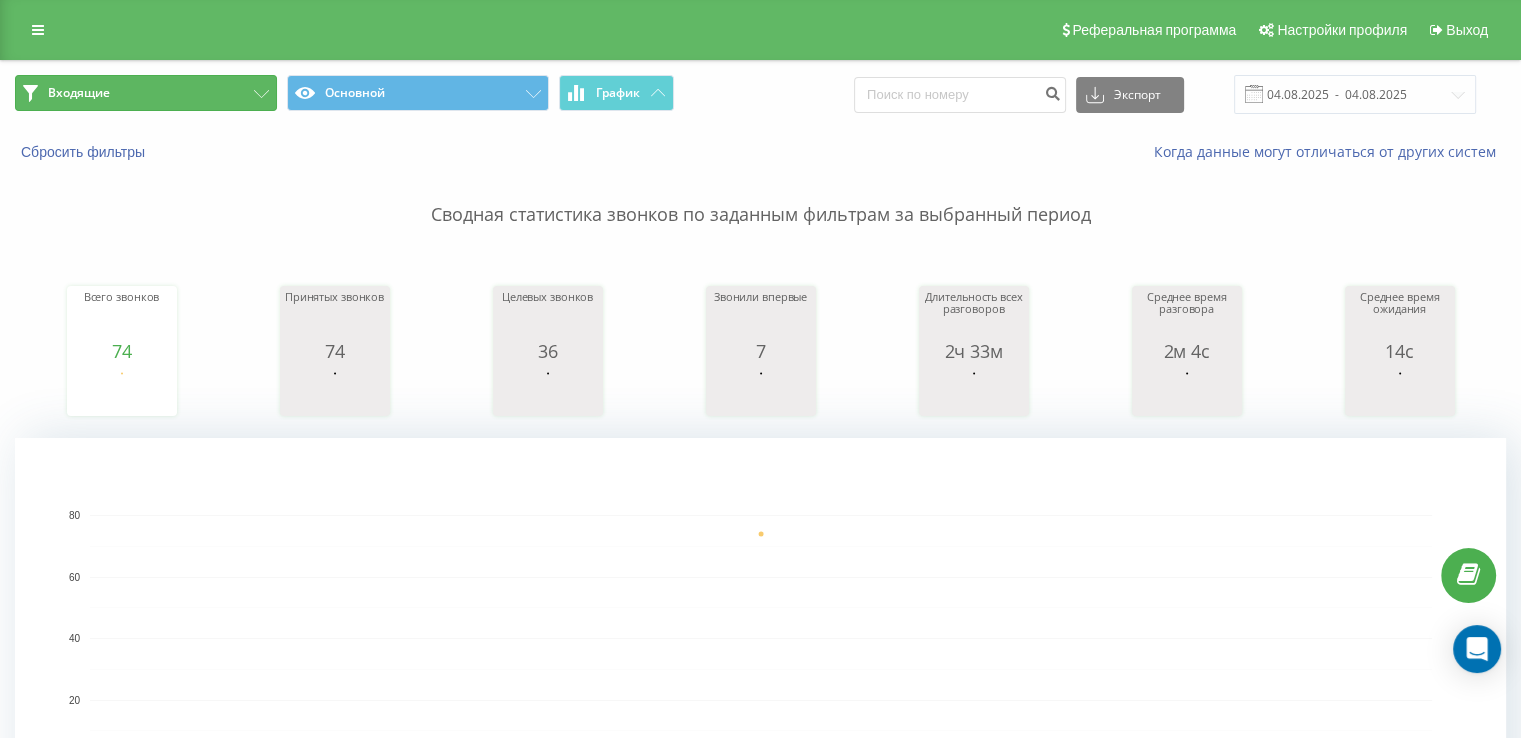 click on "Входящие" at bounding box center [146, 93] 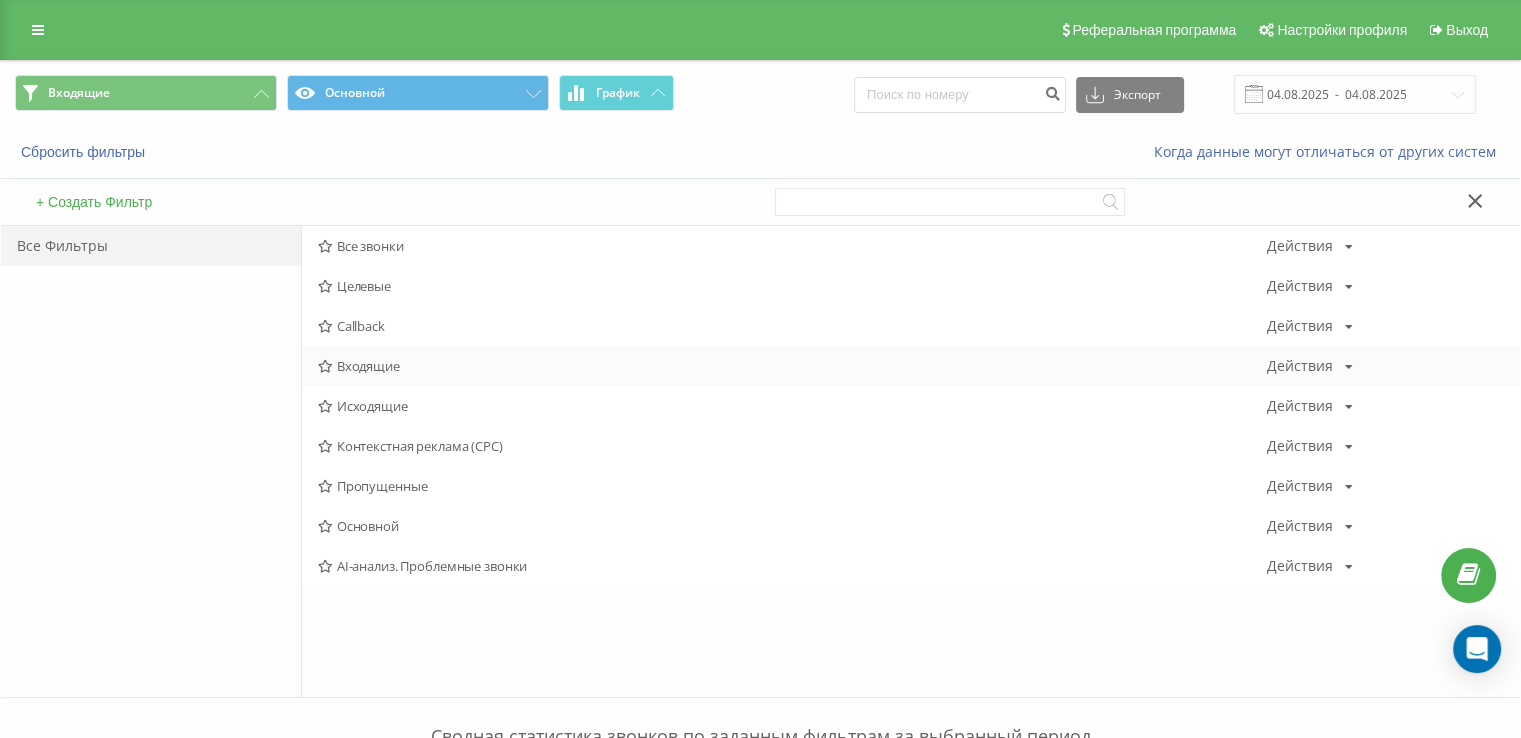 click on "Входящие" at bounding box center [792, 366] 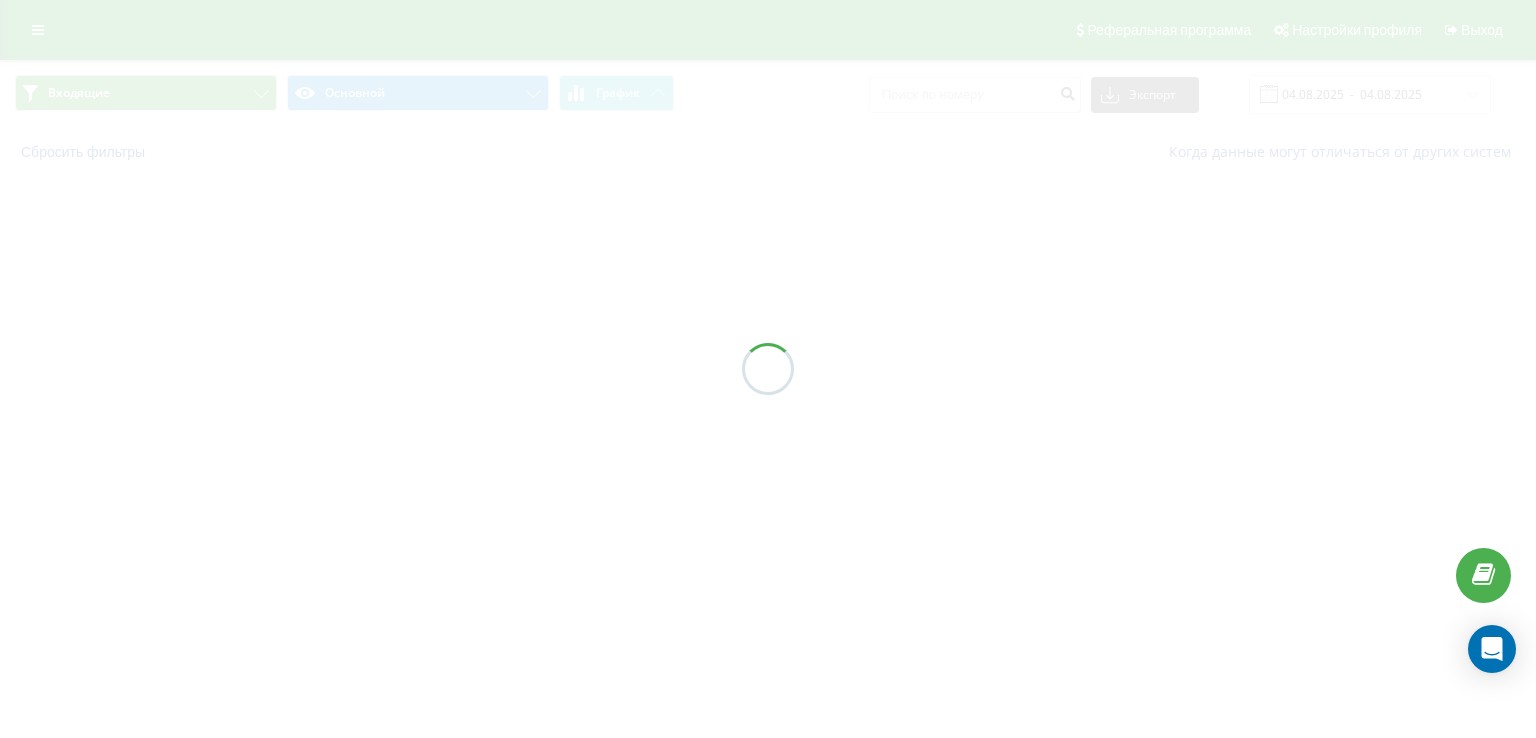 click at bounding box center (768, 369) 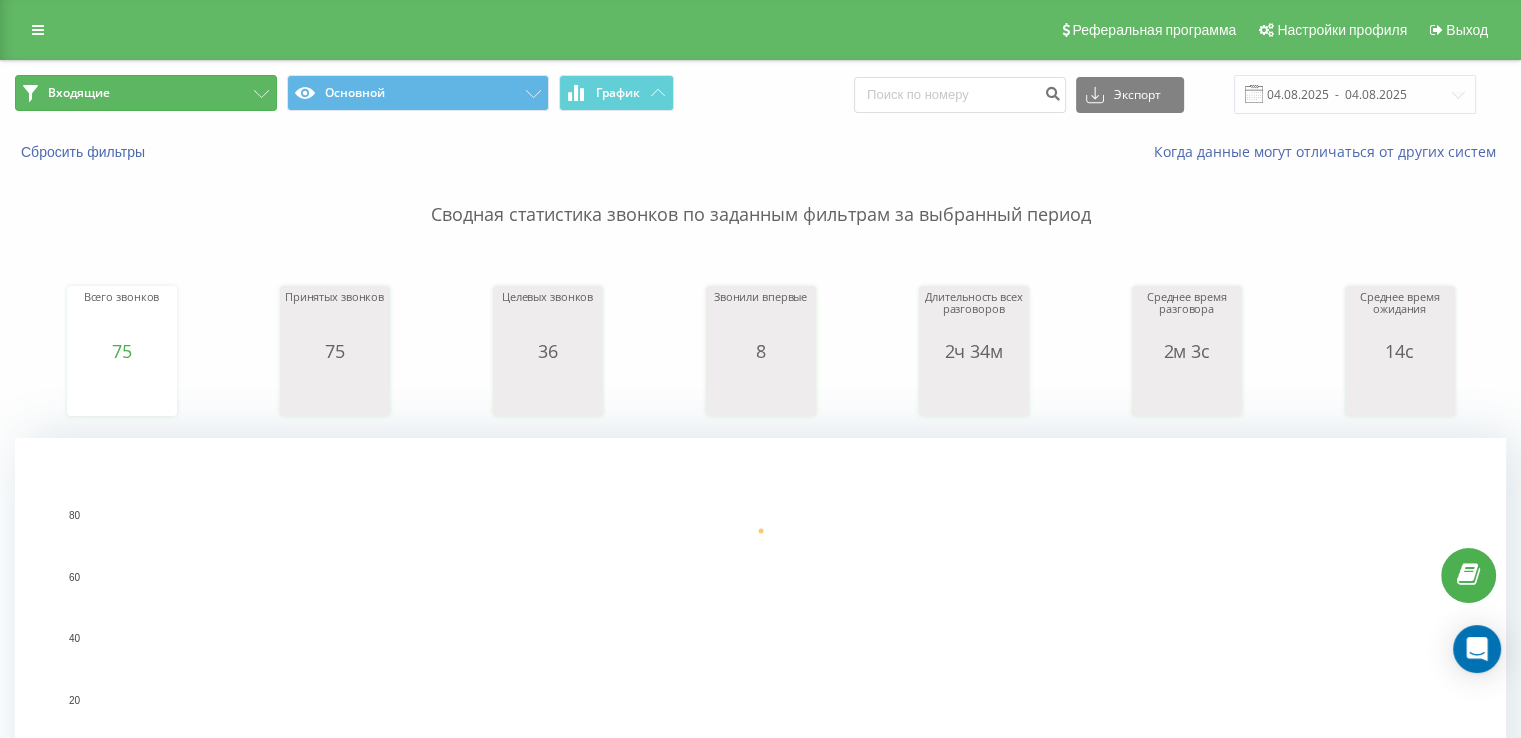 drag, startPoint x: 203, startPoint y: 93, endPoint x: 204, endPoint y: 174, distance: 81.00617 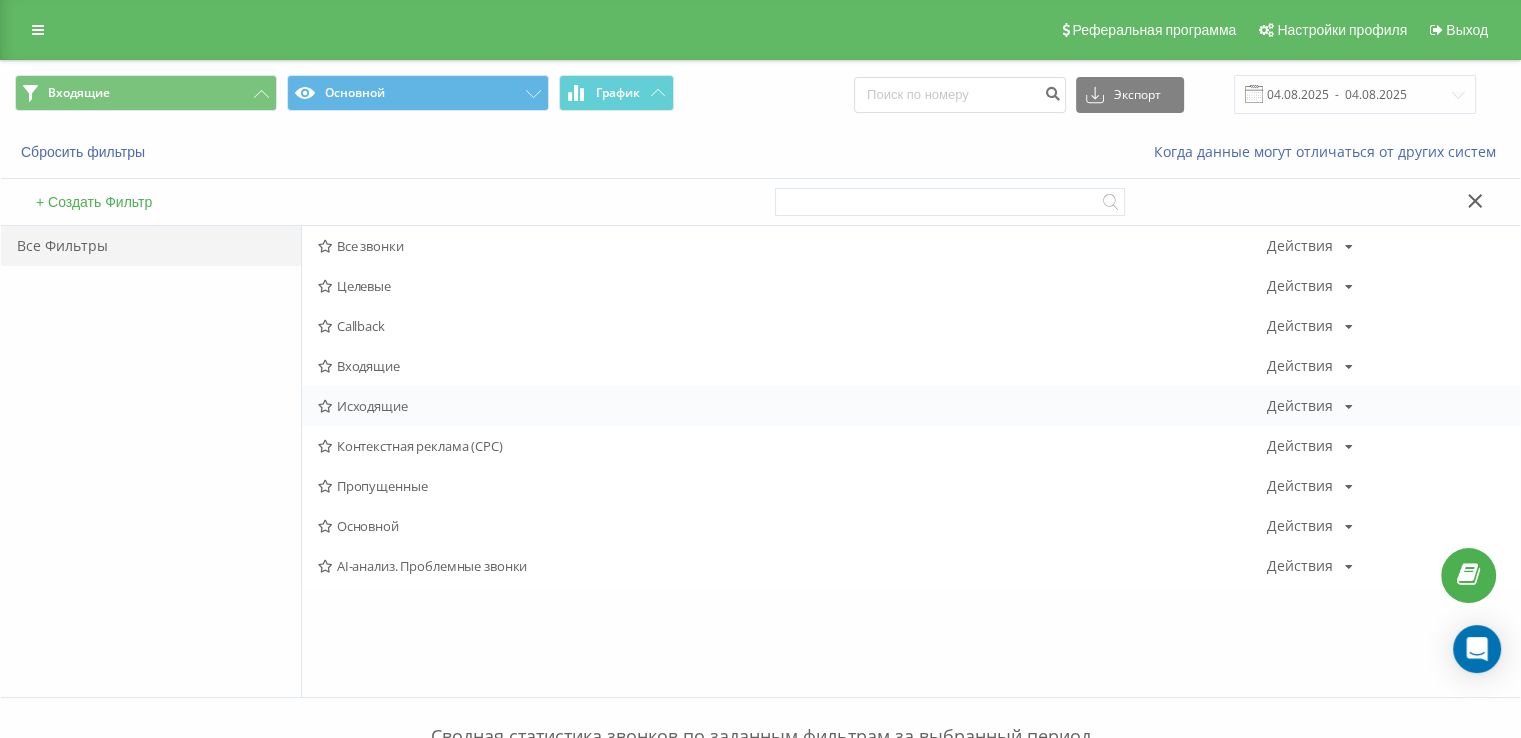 click on "Исходящие" at bounding box center [792, 406] 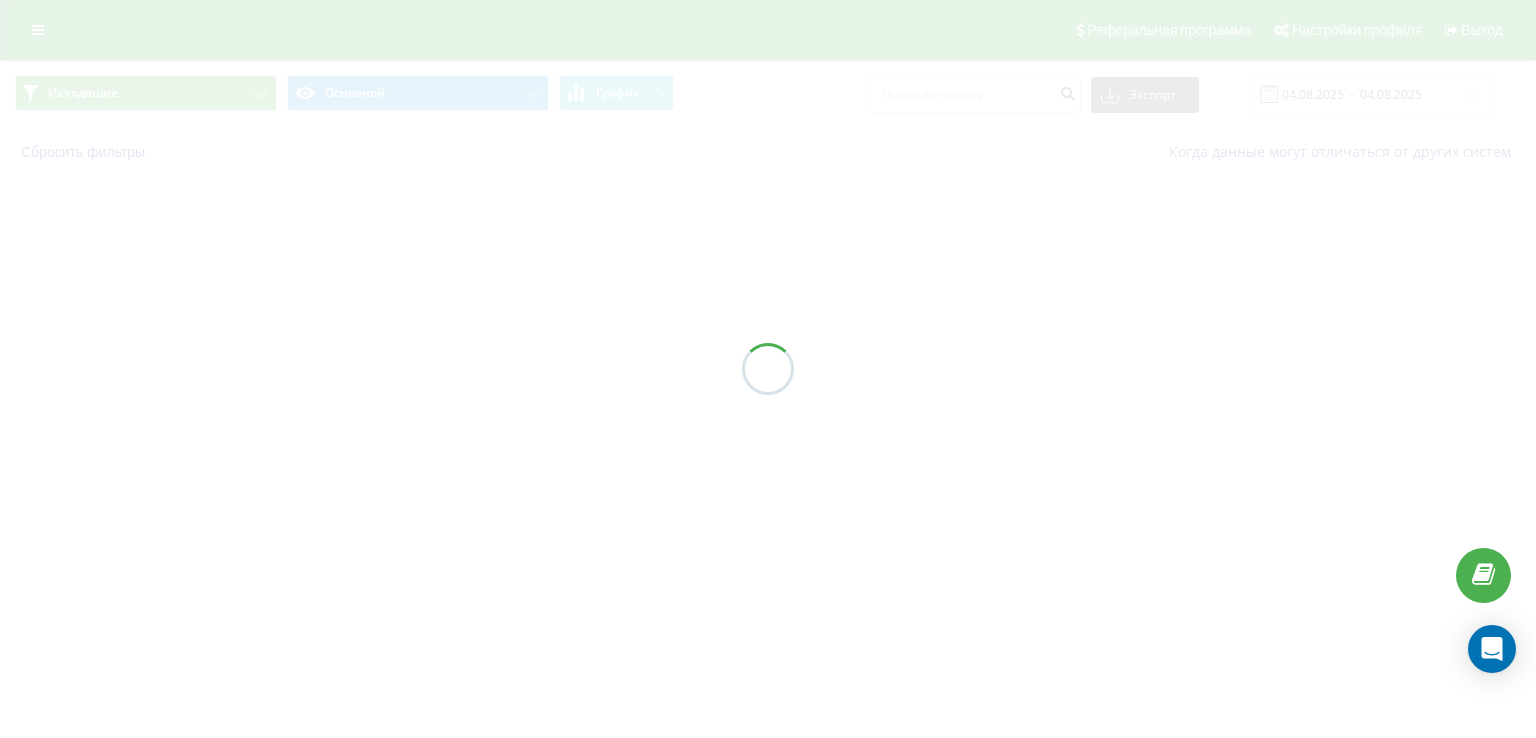 click at bounding box center [768, 369] 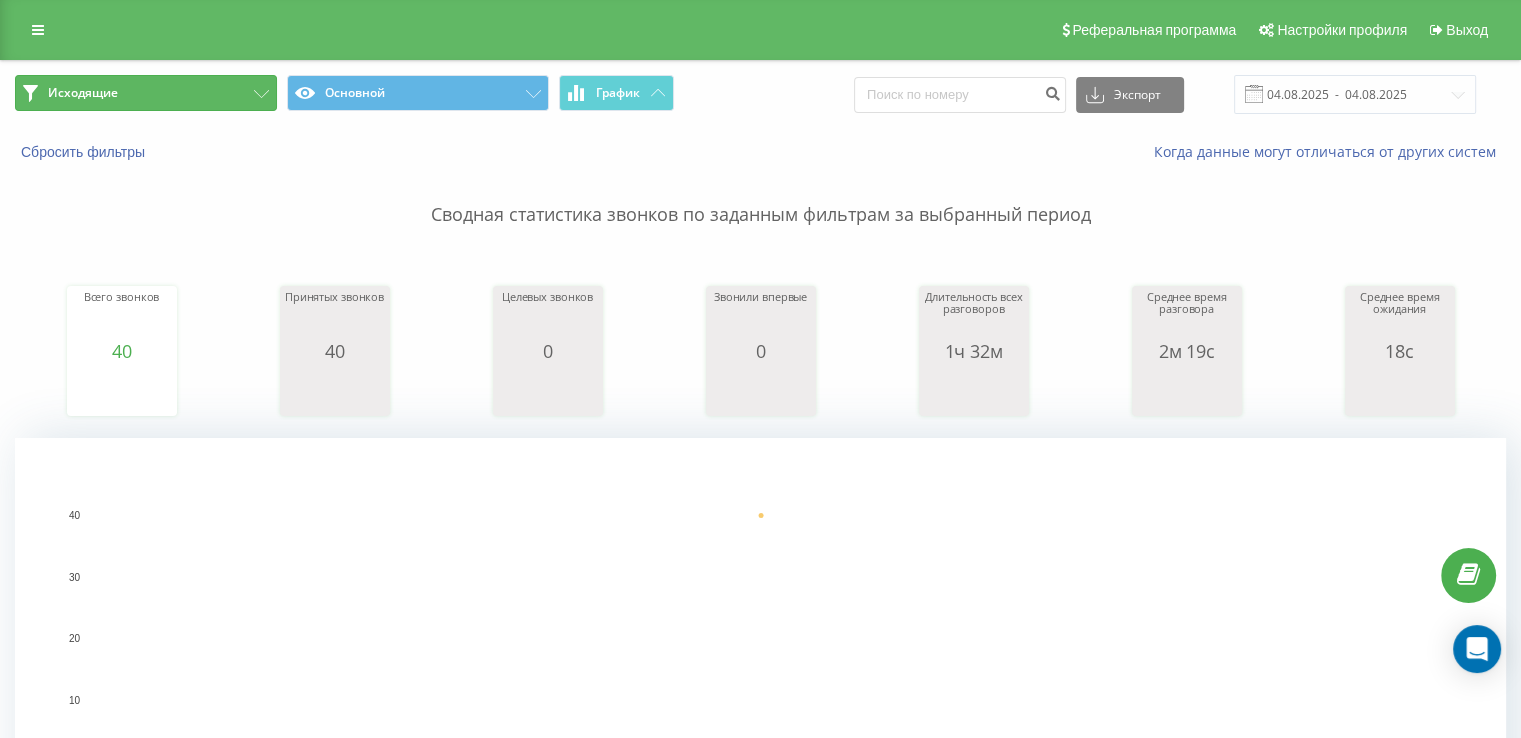 click on "Исходящие" at bounding box center [146, 93] 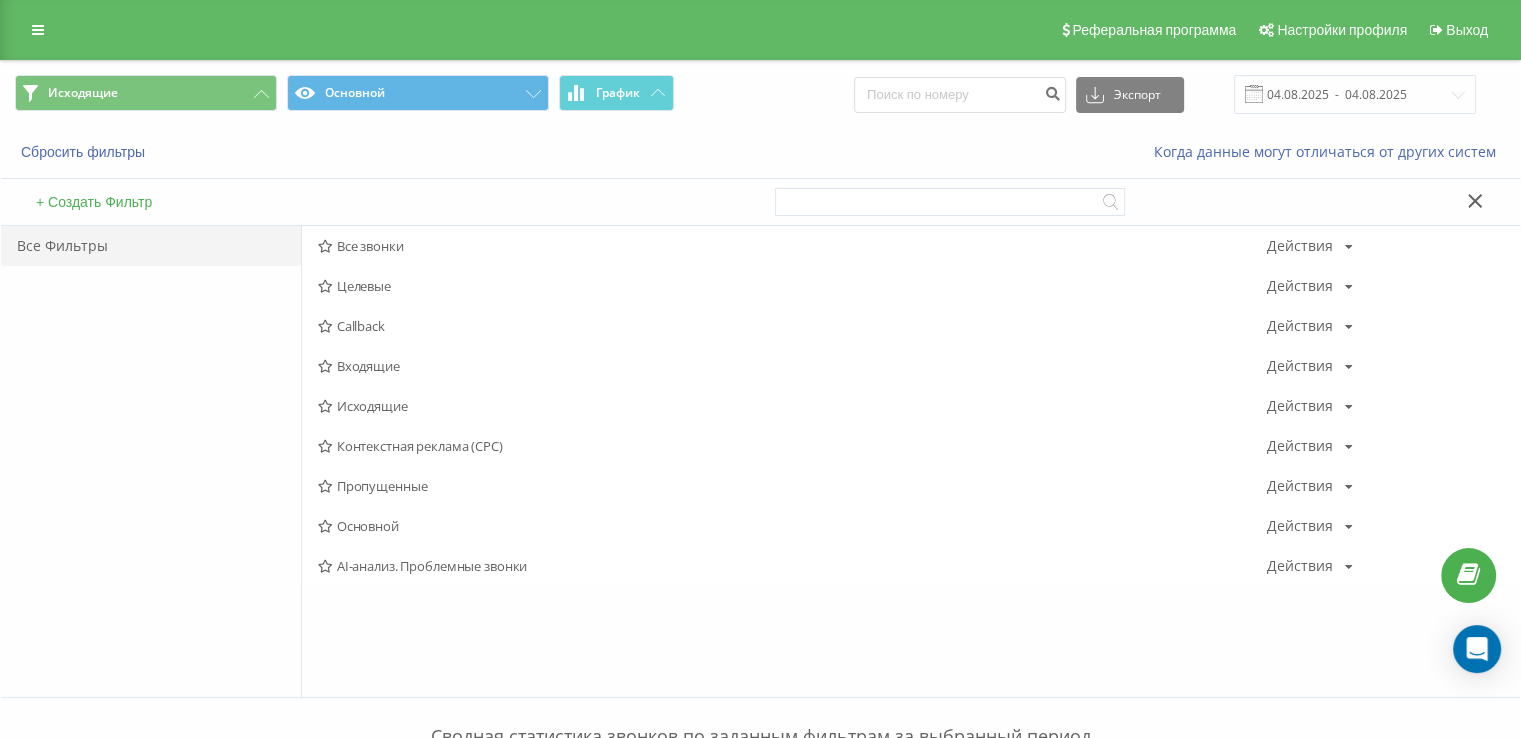 click on "Входящие" at bounding box center (792, 366) 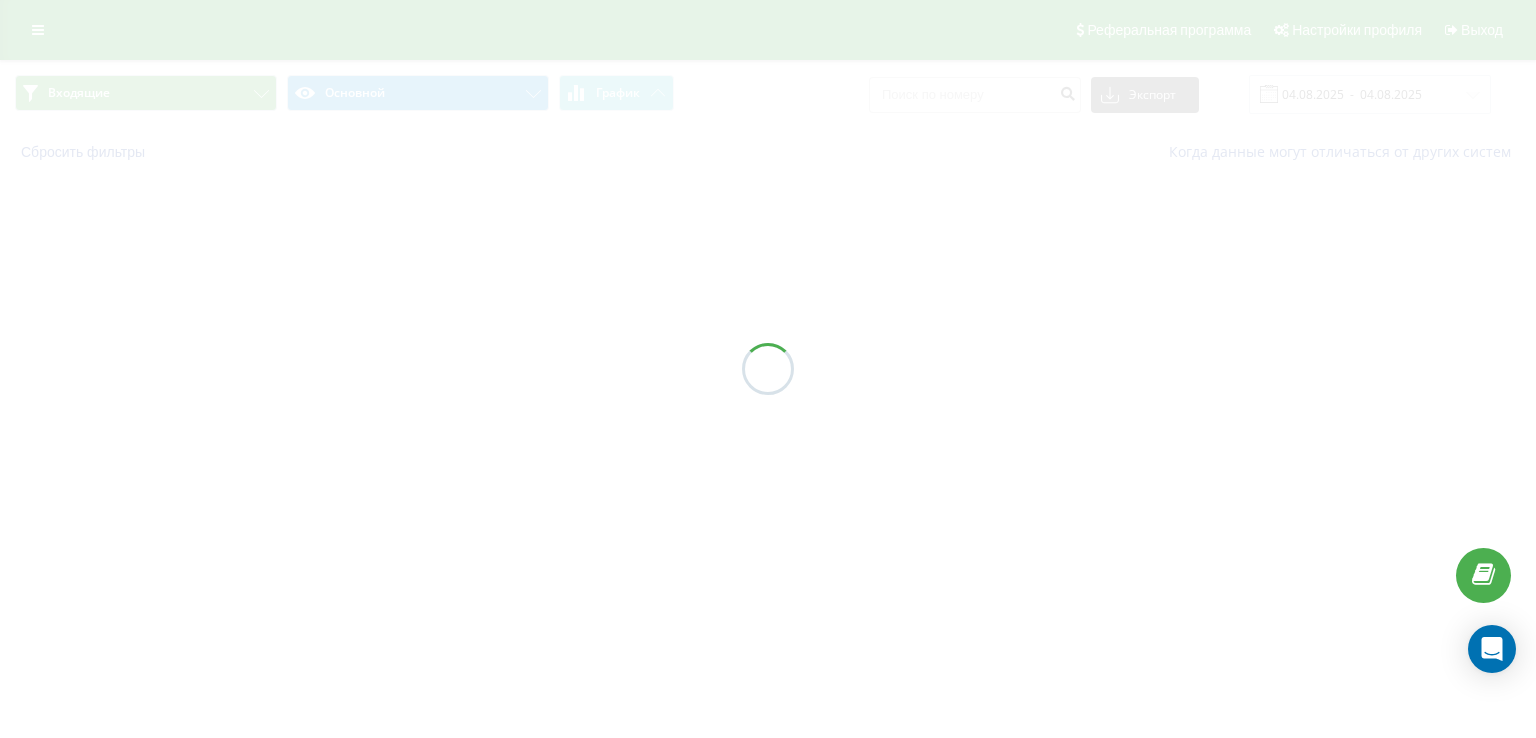 click at bounding box center (768, 369) 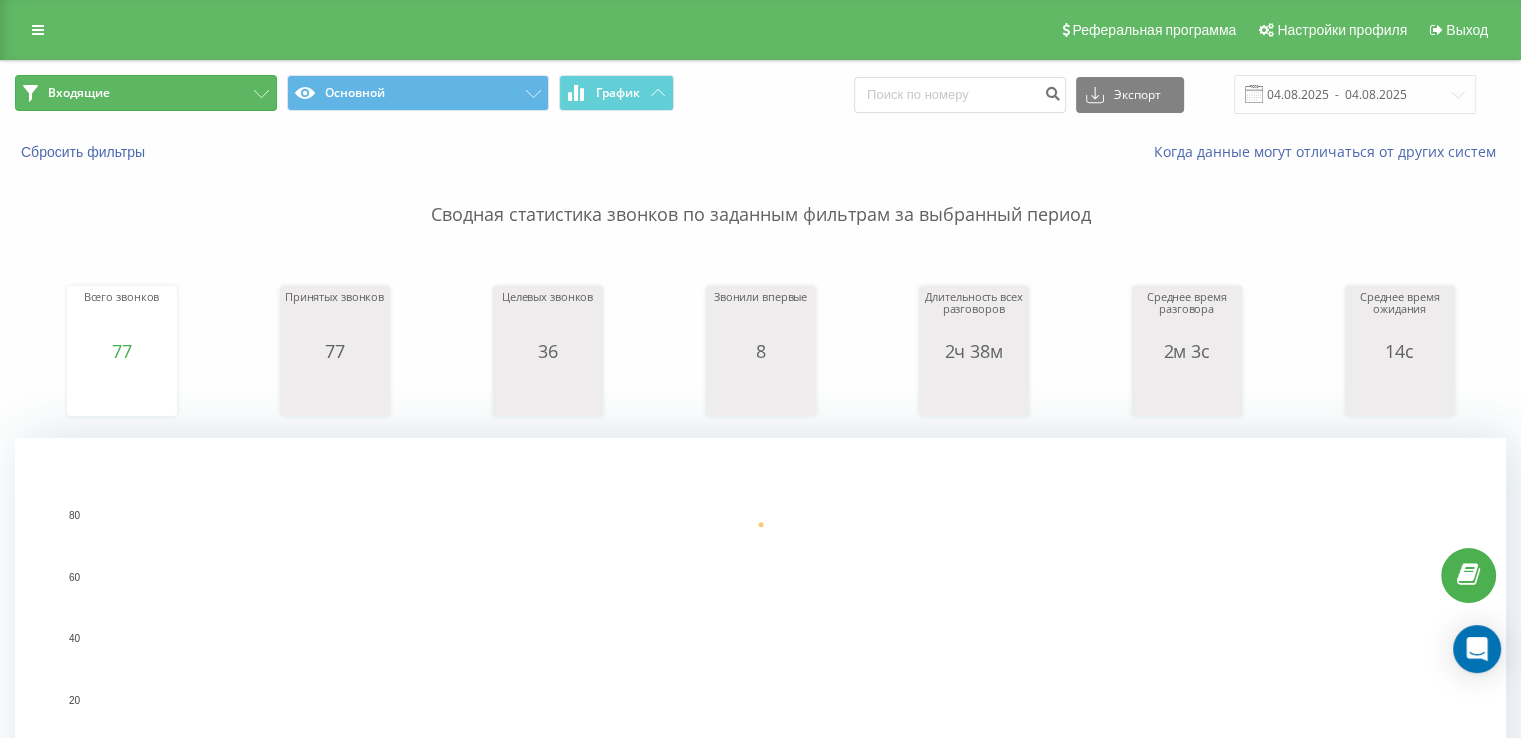 drag, startPoint x: 190, startPoint y: 83, endPoint x: 237, endPoint y: 153, distance: 84.31489 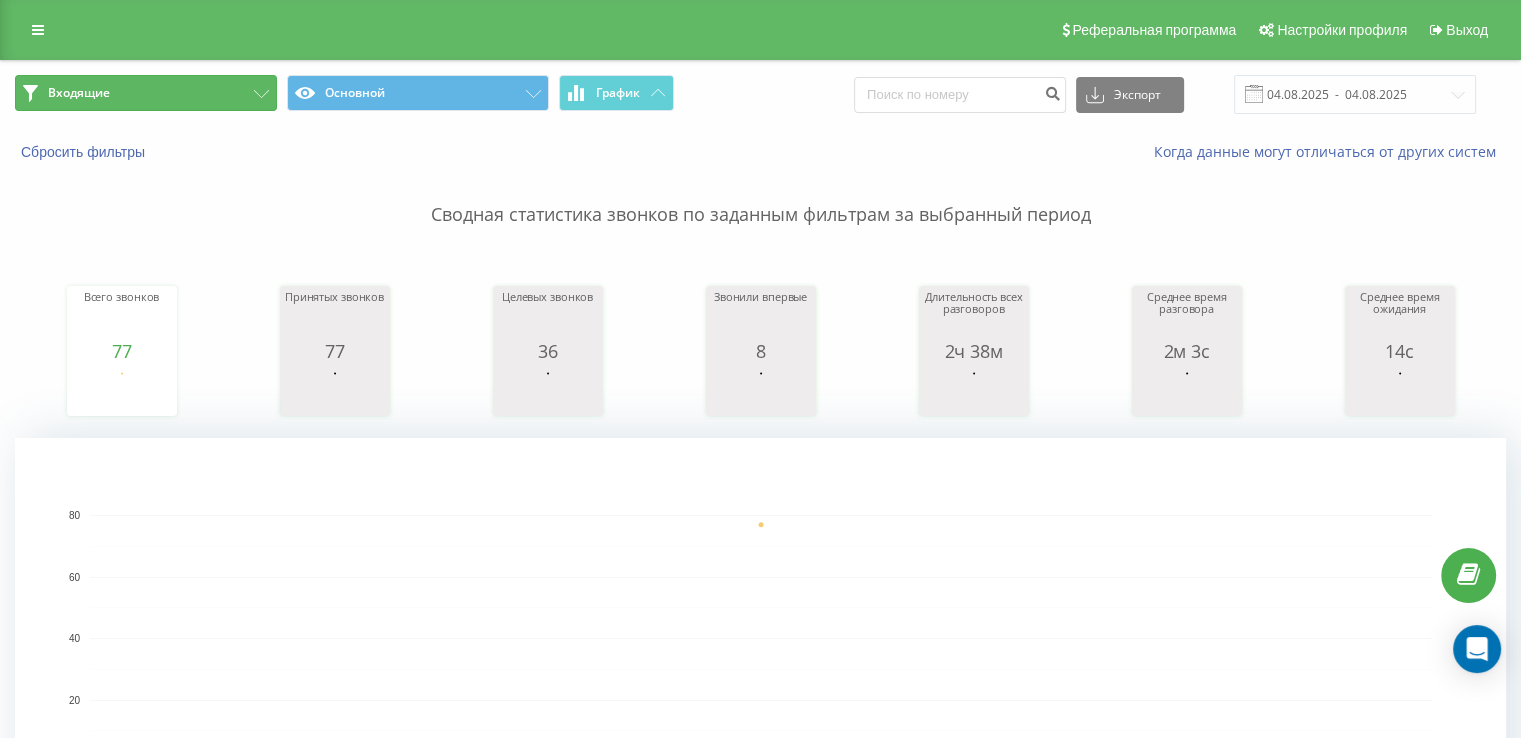 click on "Входящие" at bounding box center (146, 93) 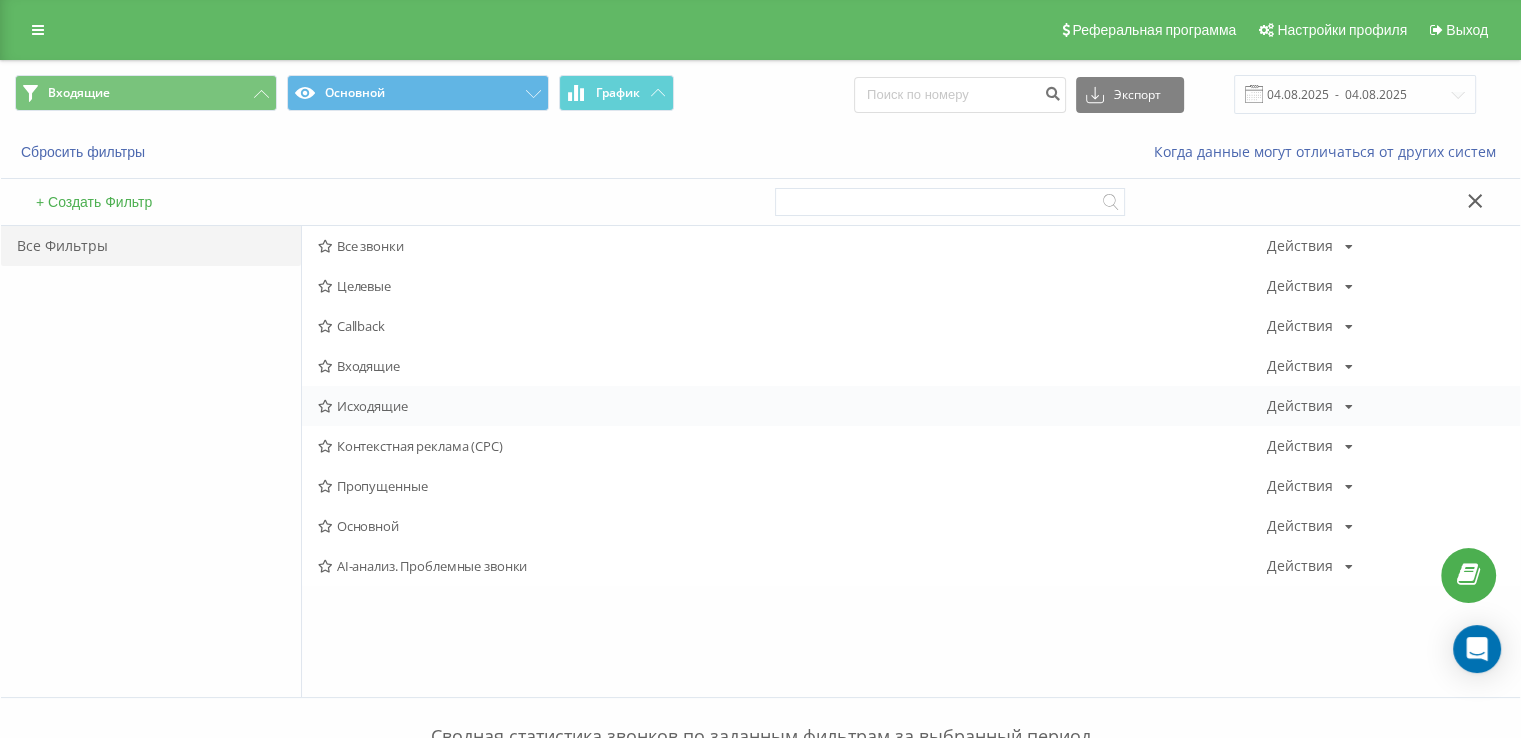 click on "Исходящие" at bounding box center (792, 406) 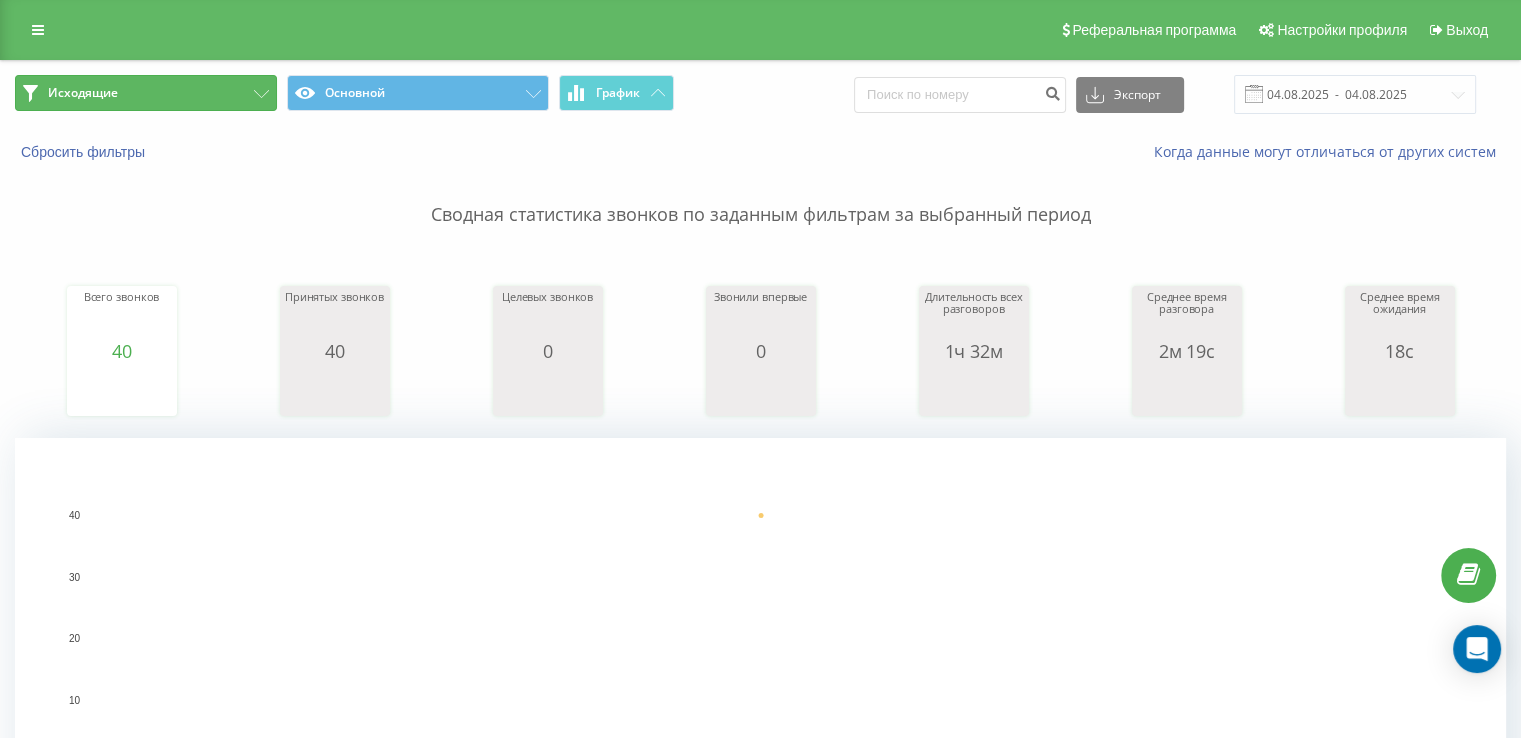 click on "Исходящие" at bounding box center [146, 93] 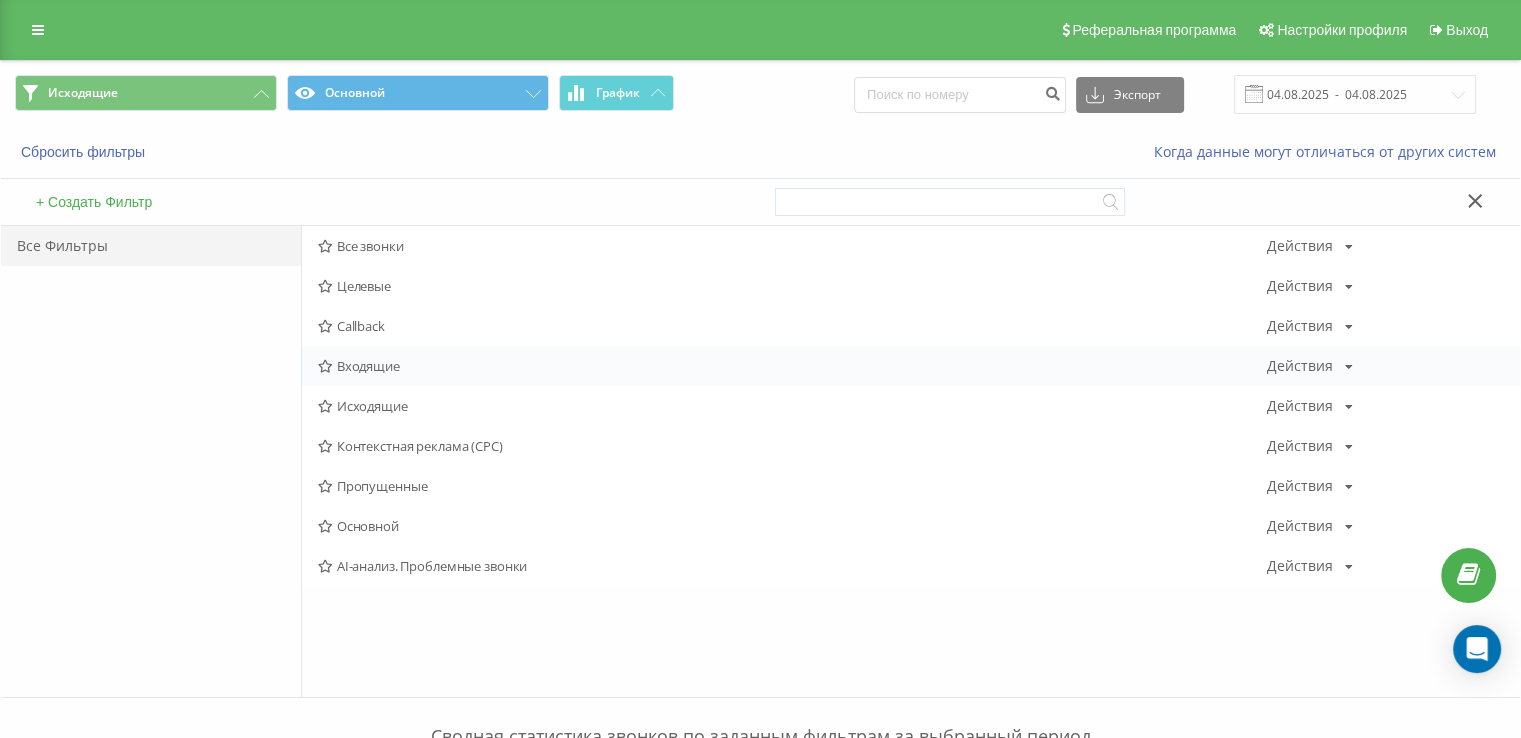 click on "Входящие" at bounding box center (792, 366) 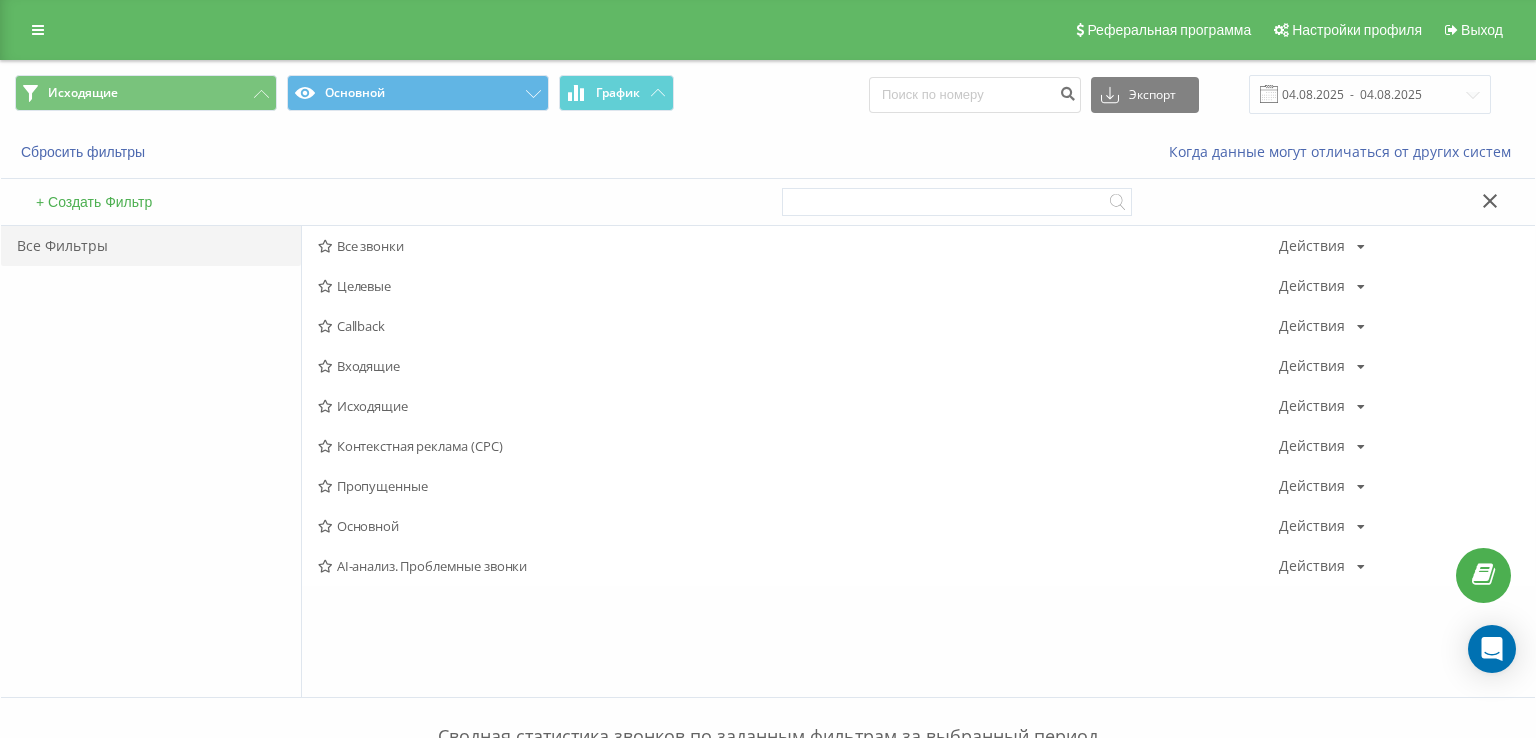 click at bounding box center (0, 0) 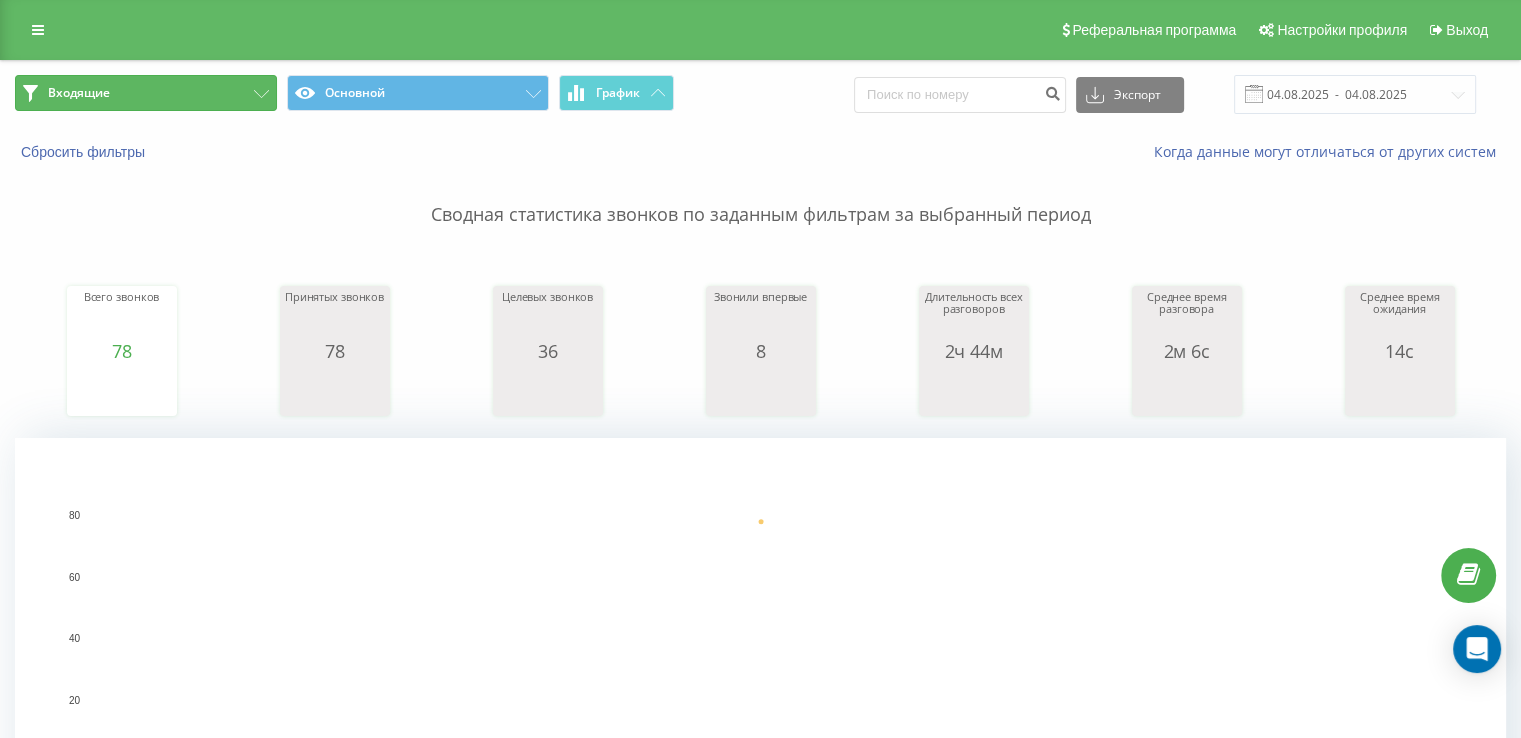 click on "Входящие" at bounding box center (146, 93) 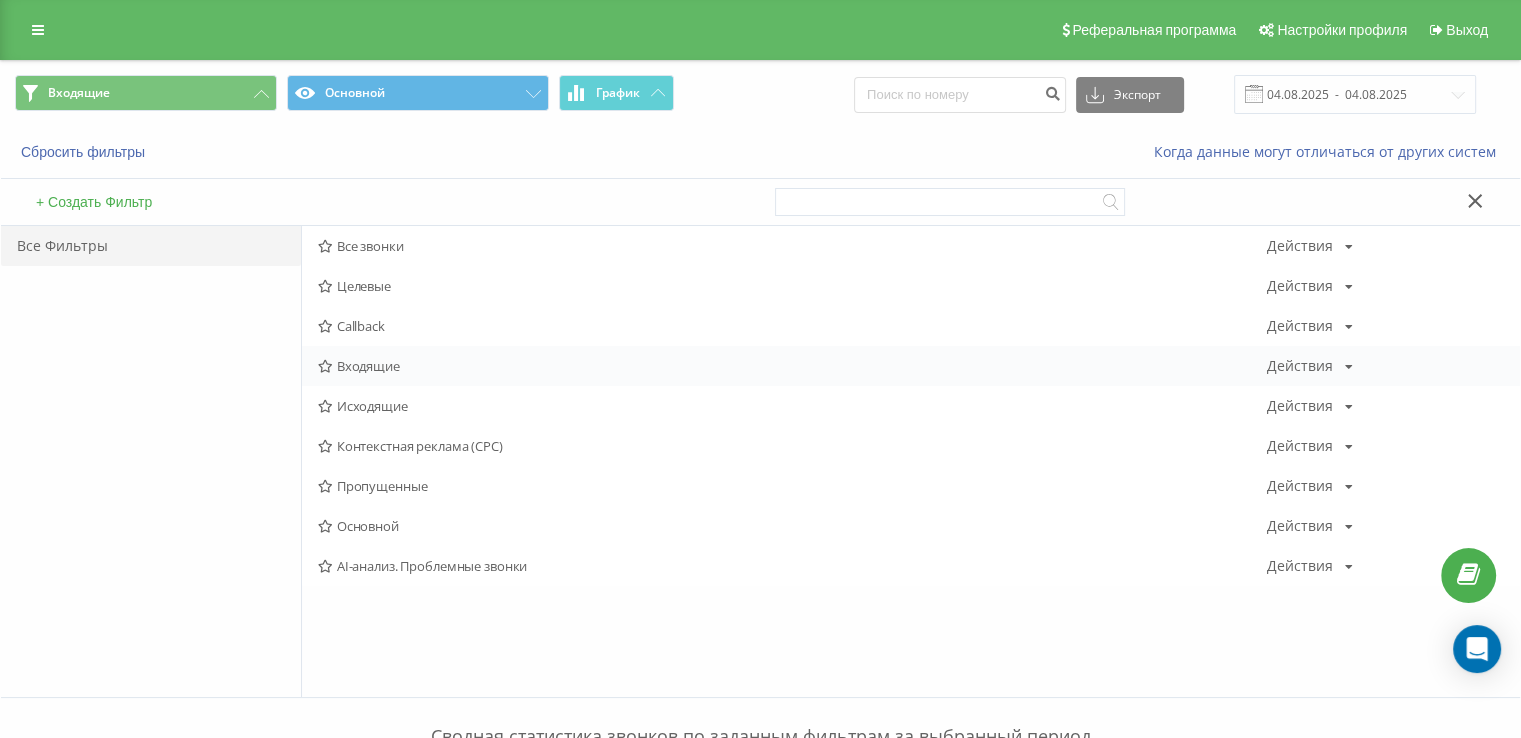 click on "Входящие Действия Редактировать Копировать Удалить По умолчанию Поделиться" at bounding box center (911, 366) 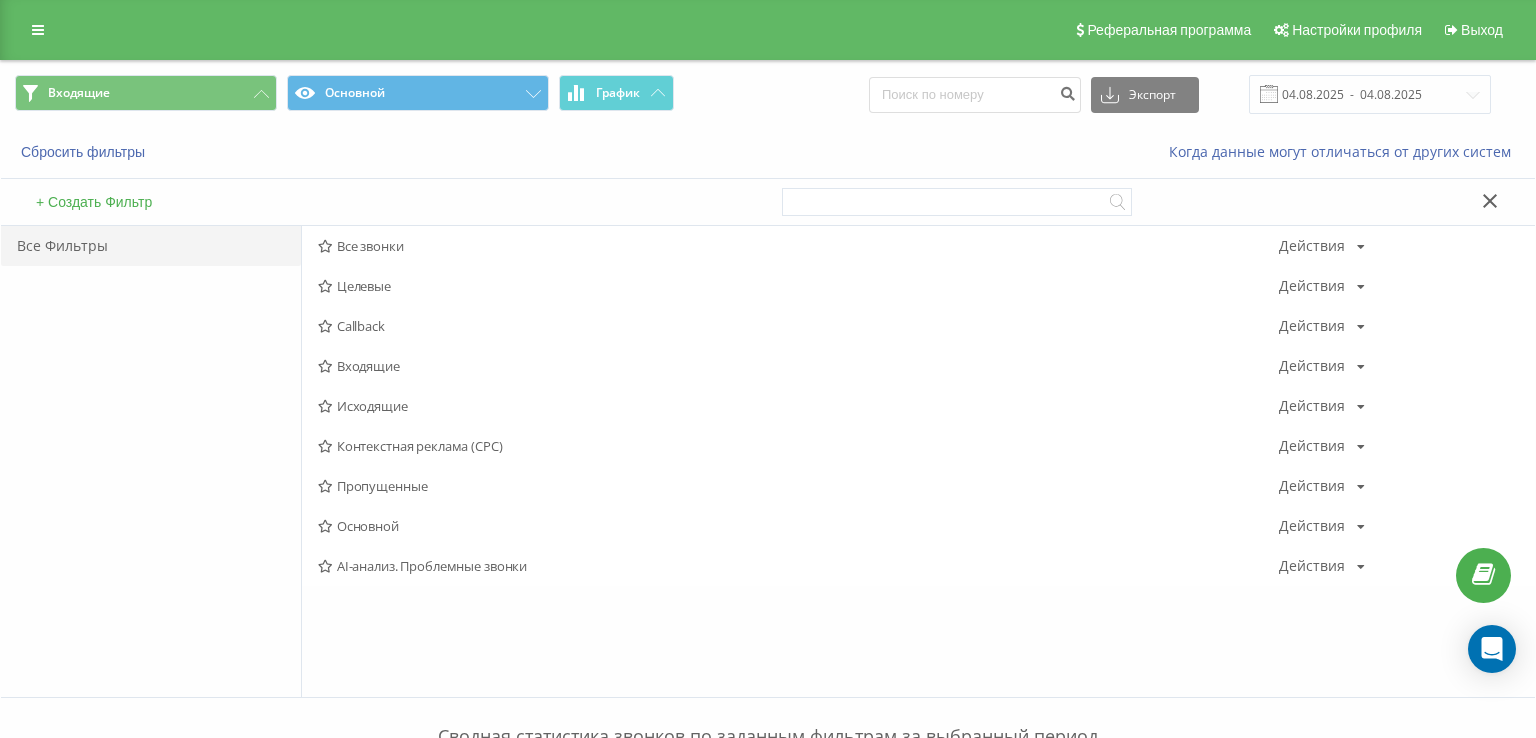 click at bounding box center (0, 0) 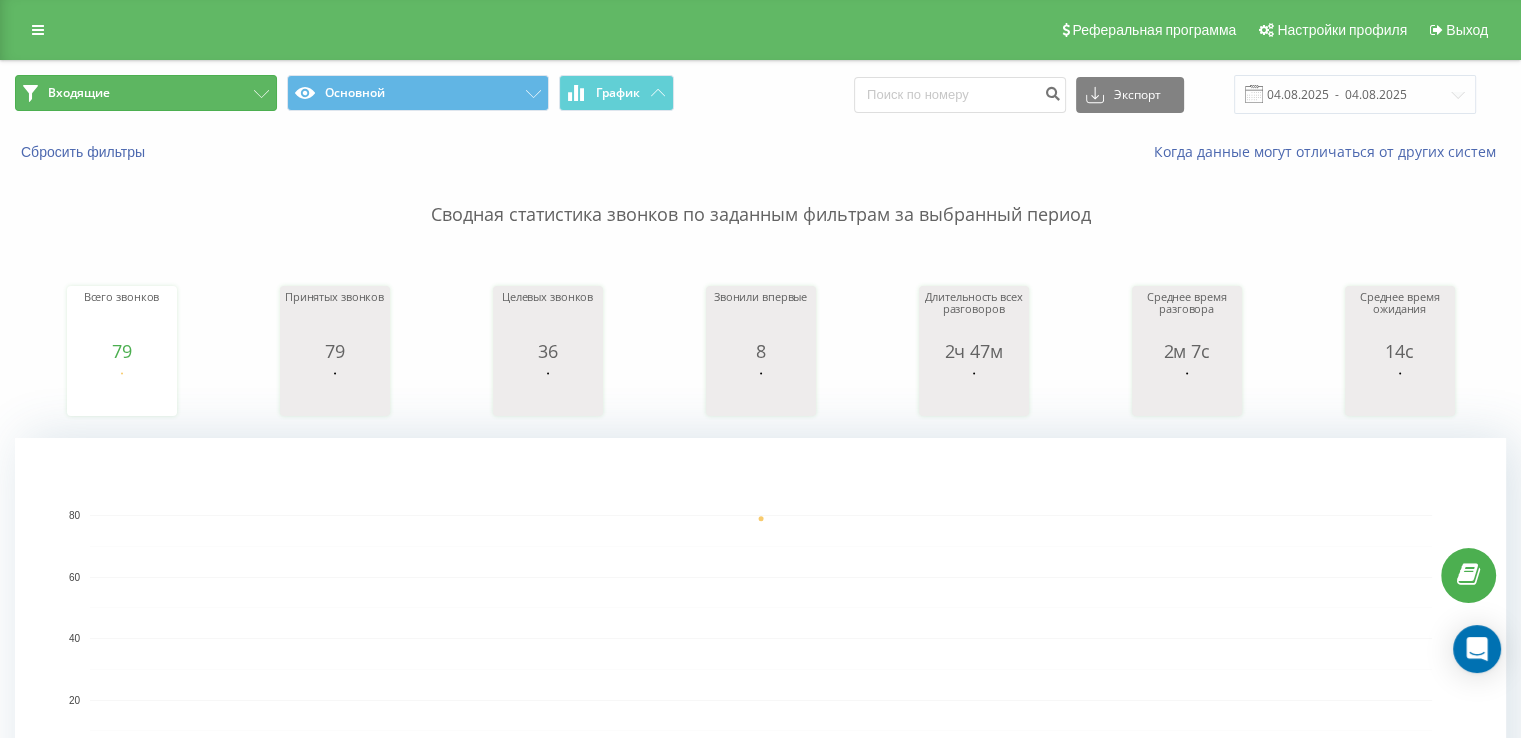 click on "Входящие" at bounding box center (146, 93) 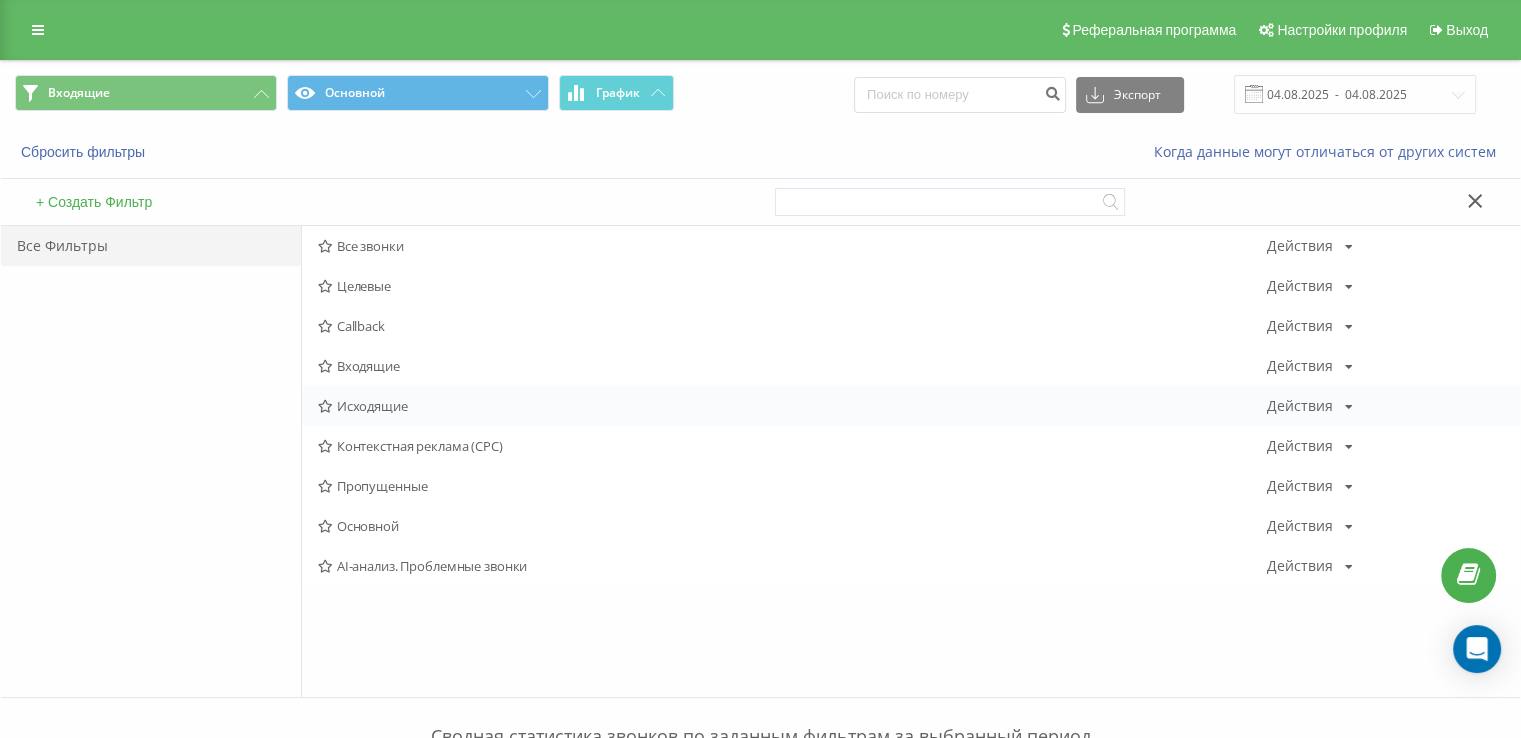 click on "Исходящие Действия Редактировать Копировать Удалить По умолчанию Поделиться" at bounding box center [911, 406] 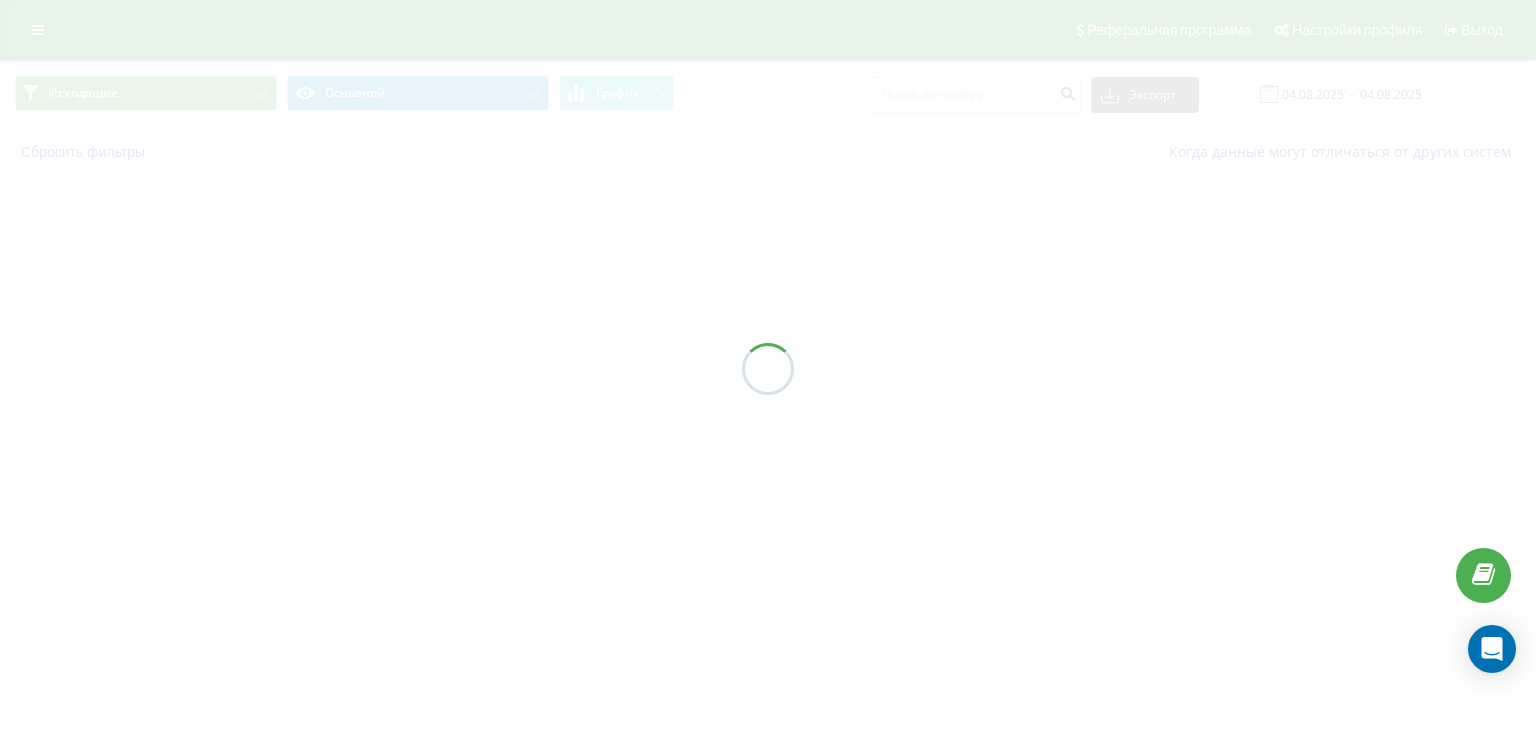 click at bounding box center [768, 369] 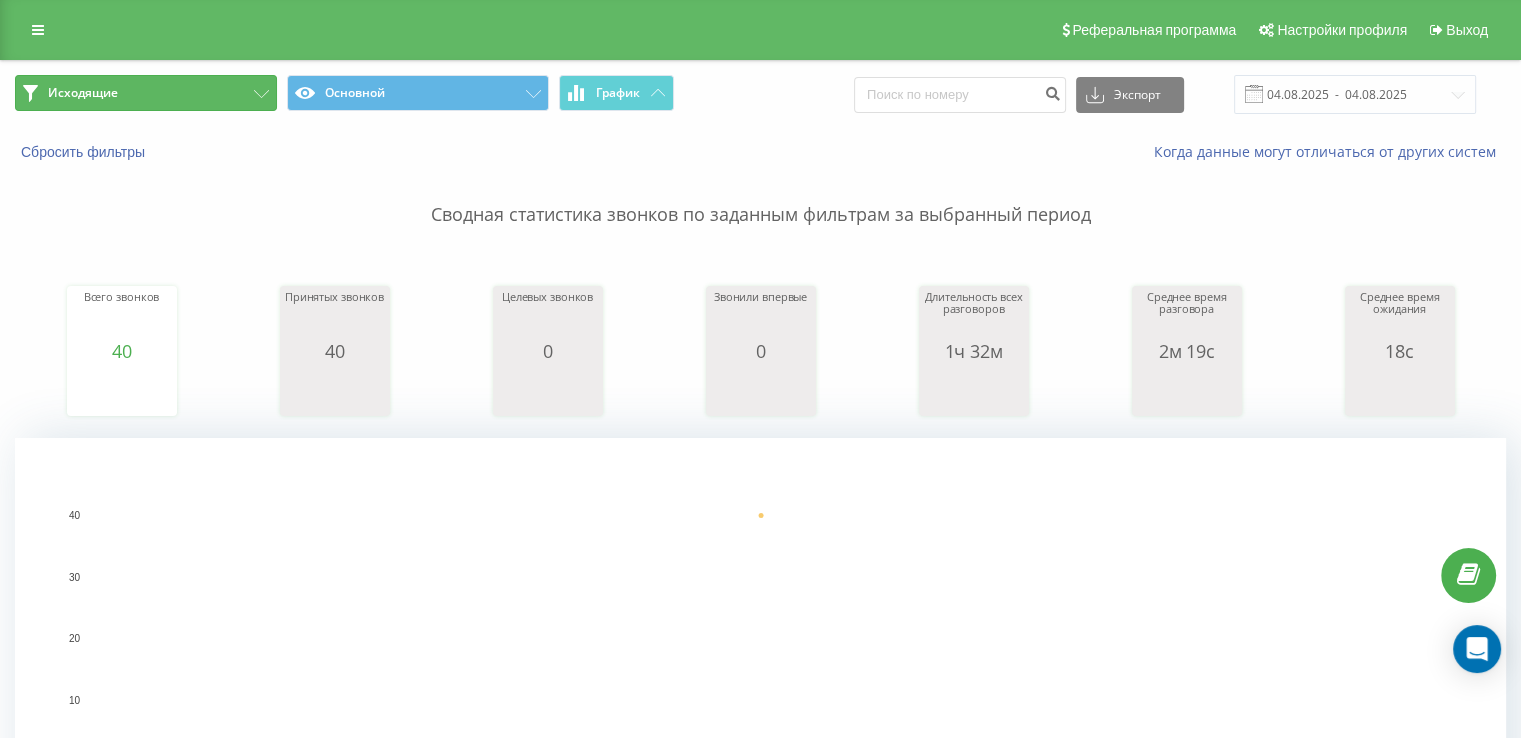 click on "Исходящие" at bounding box center (146, 93) 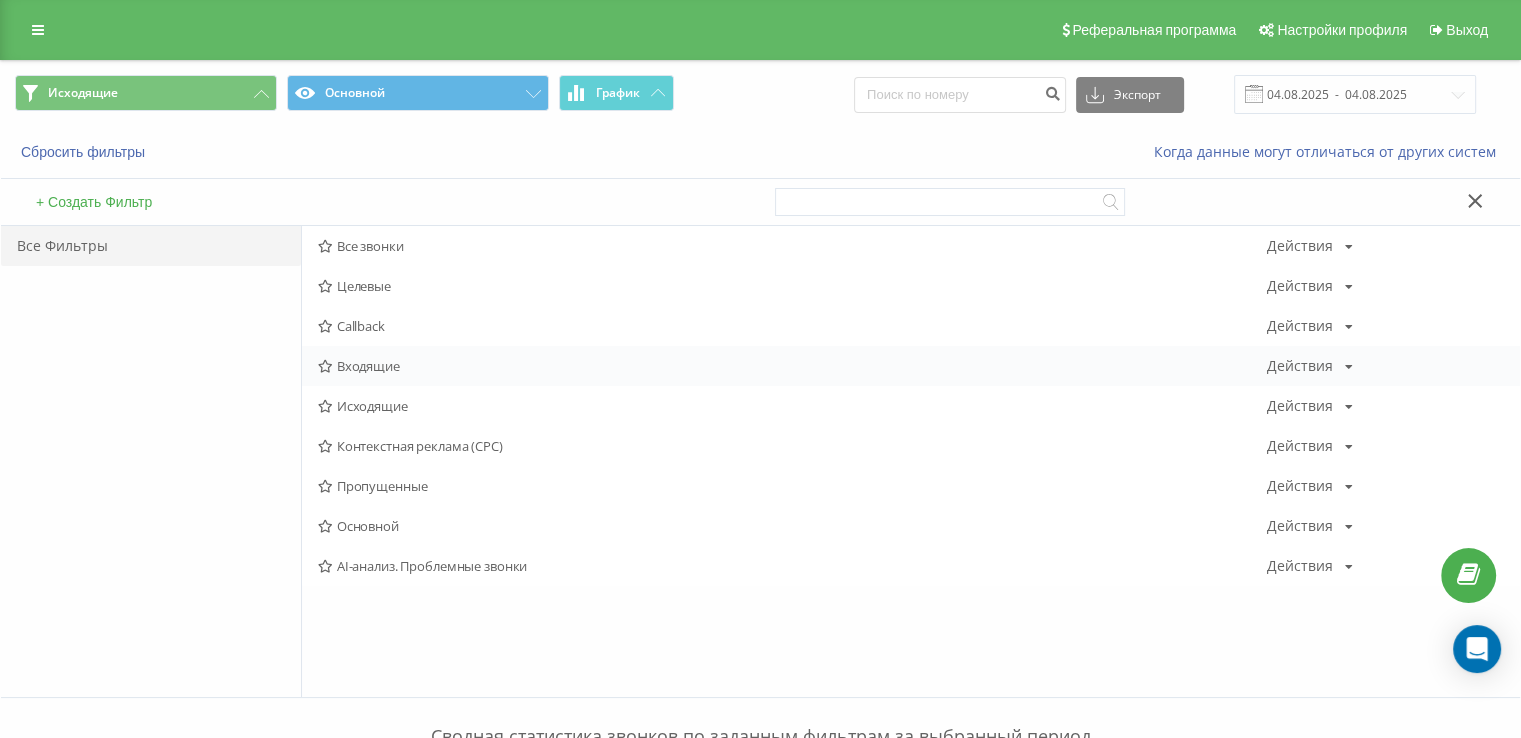 click on "Входящие" at bounding box center [792, 366] 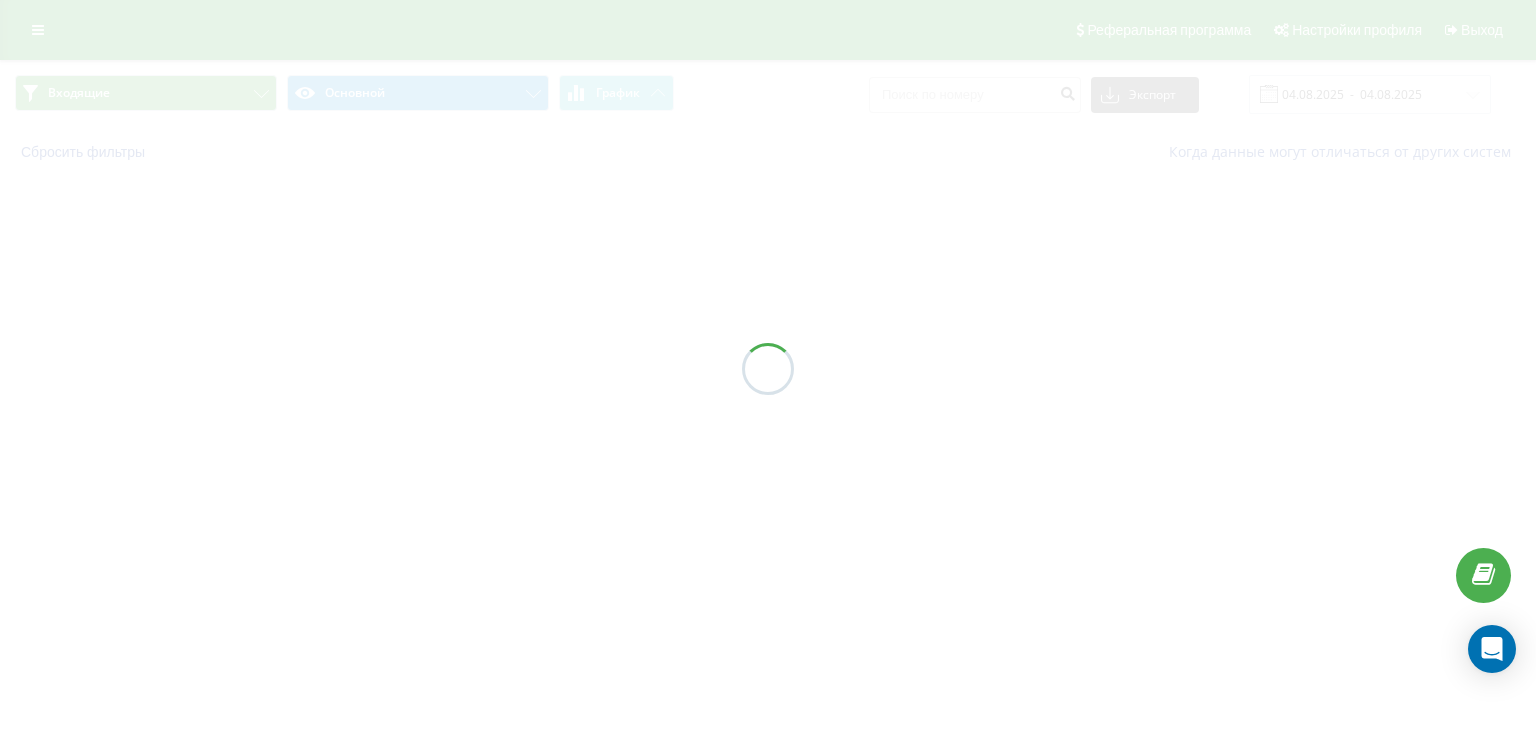 click at bounding box center [768, 369] 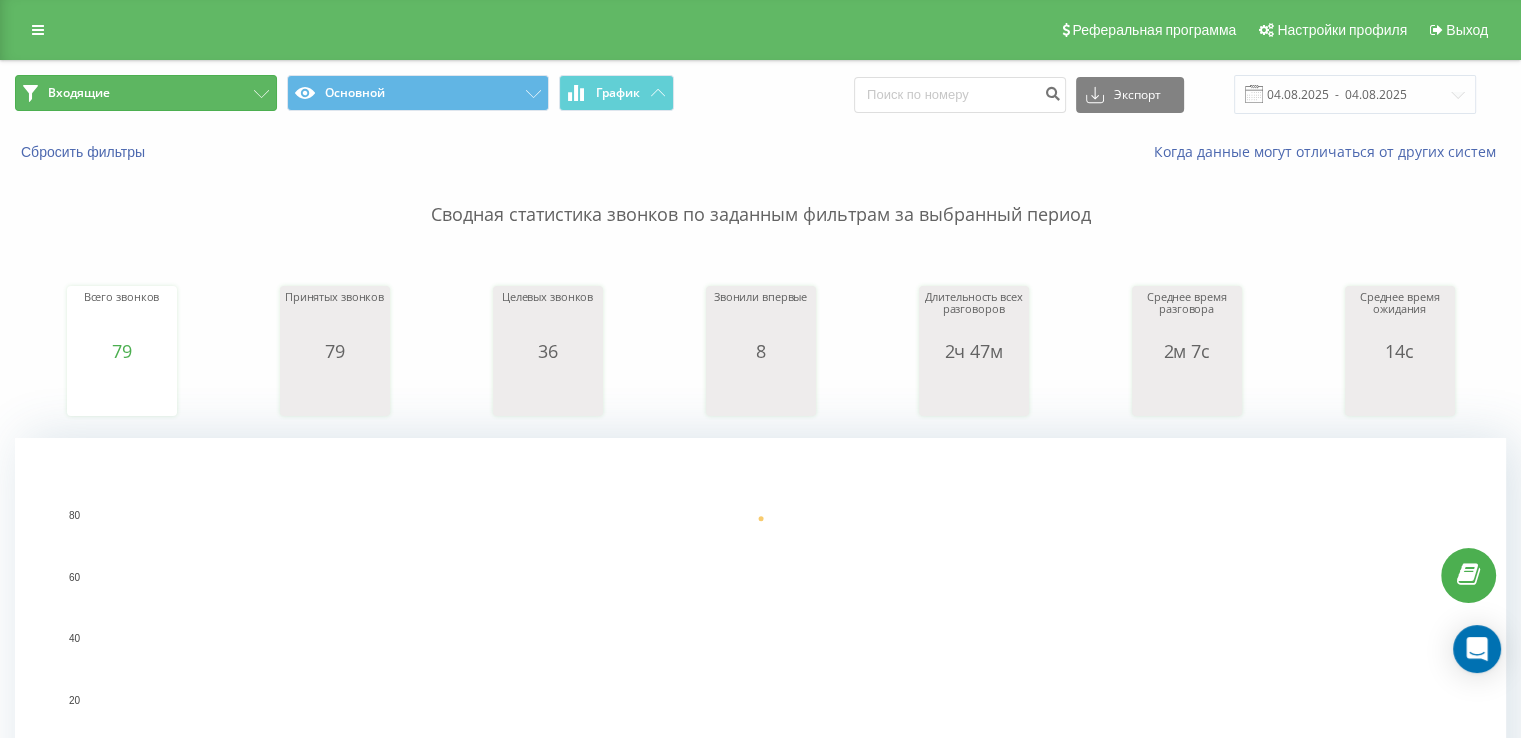 click on "Входящие" at bounding box center [146, 93] 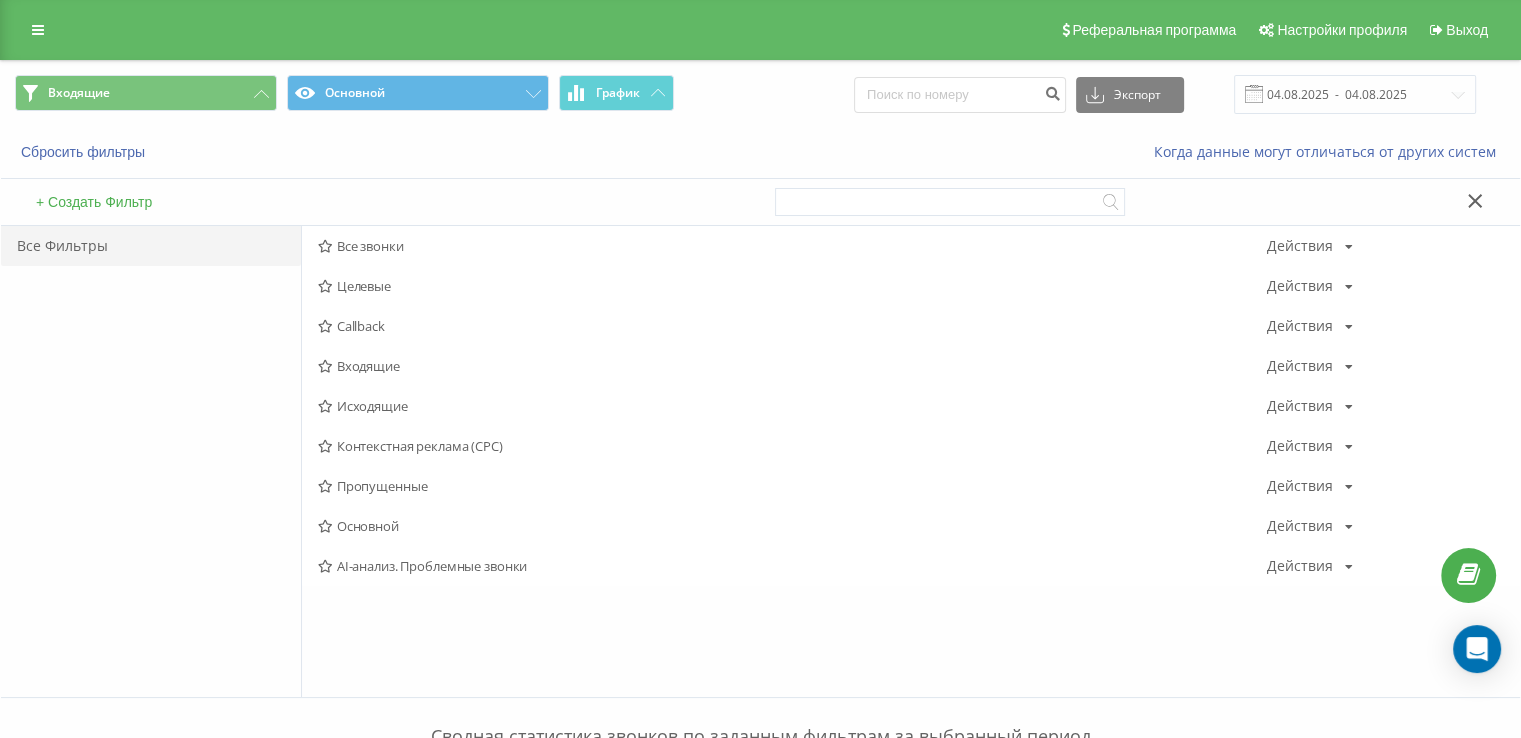 click on "Входящие" at bounding box center [792, 366] 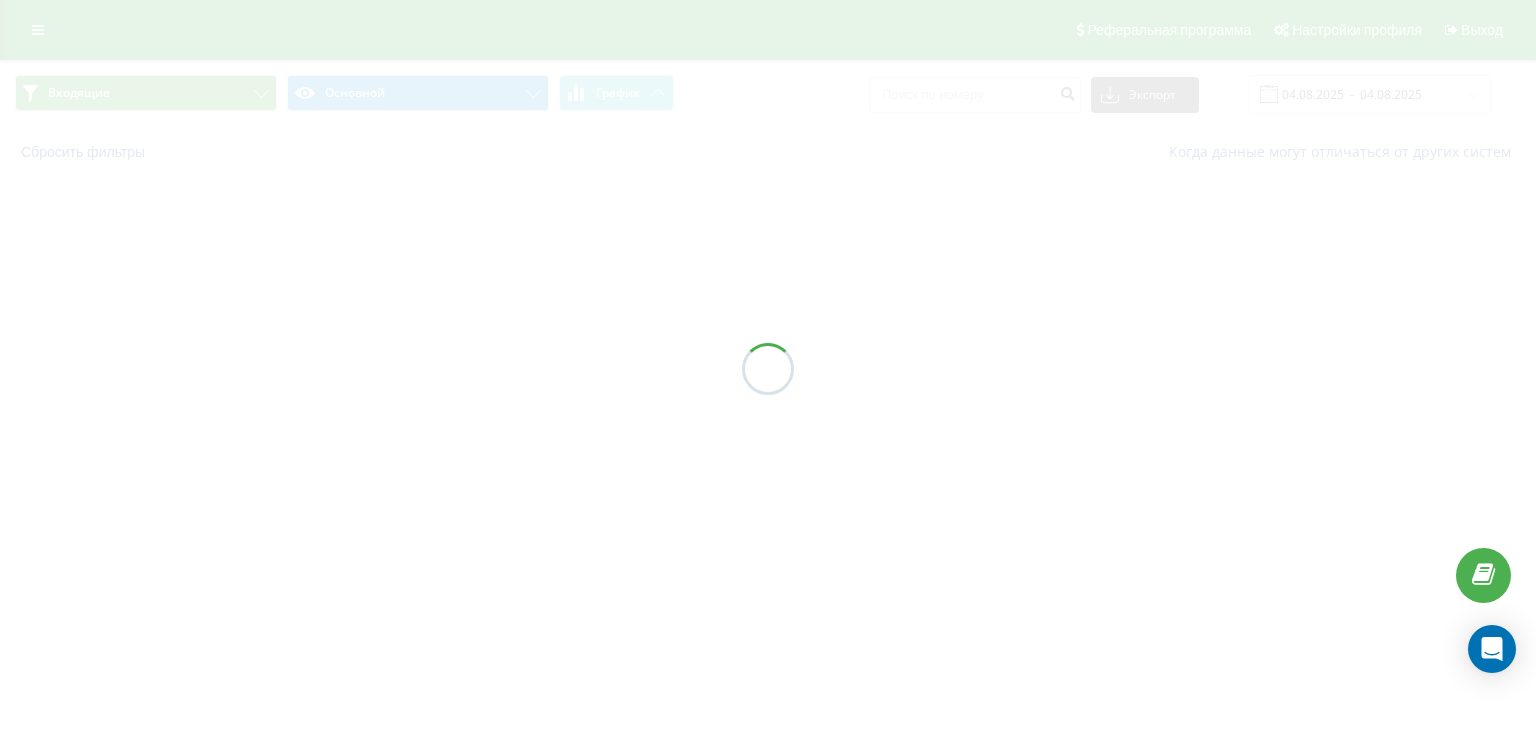 click at bounding box center (768, 369) 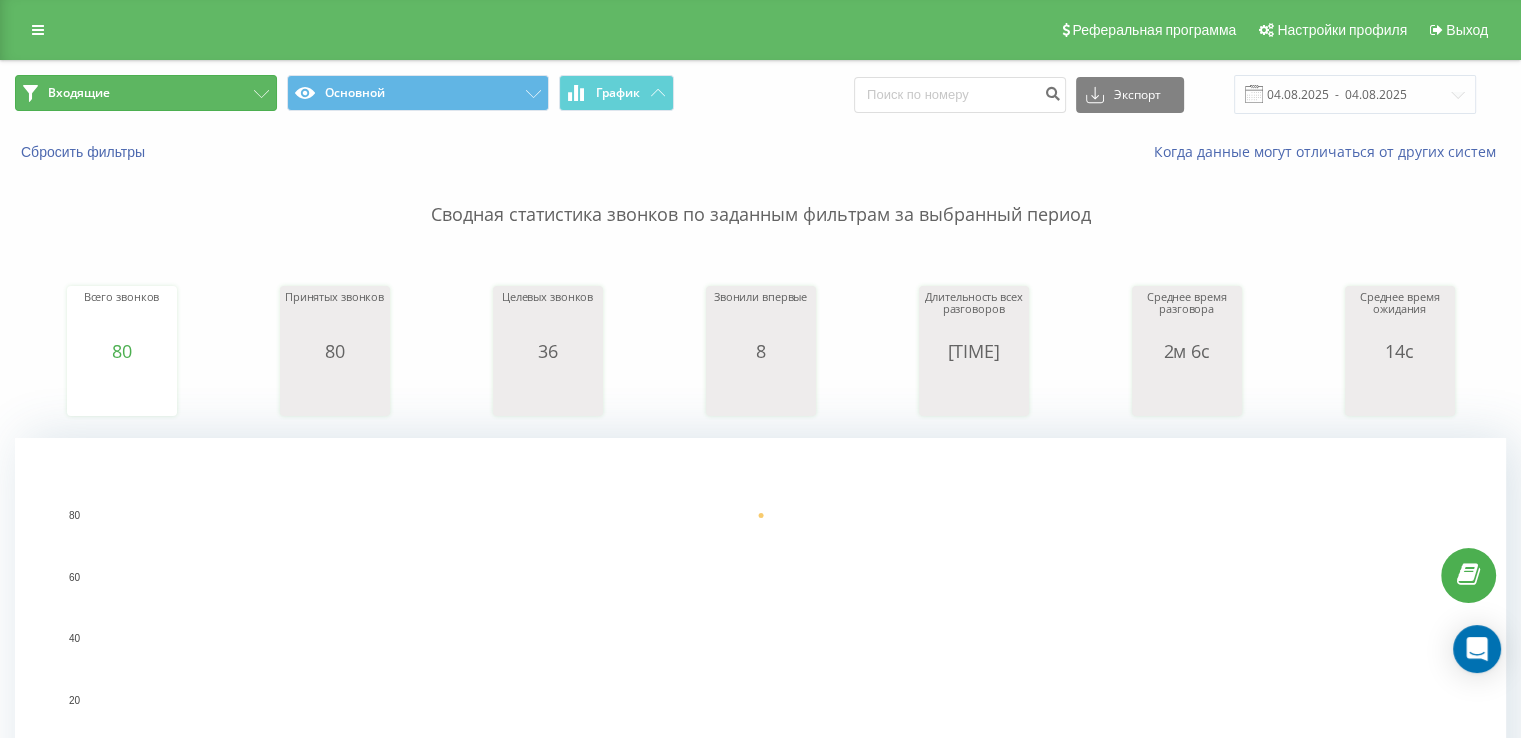 click on "Входящие" at bounding box center (146, 93) 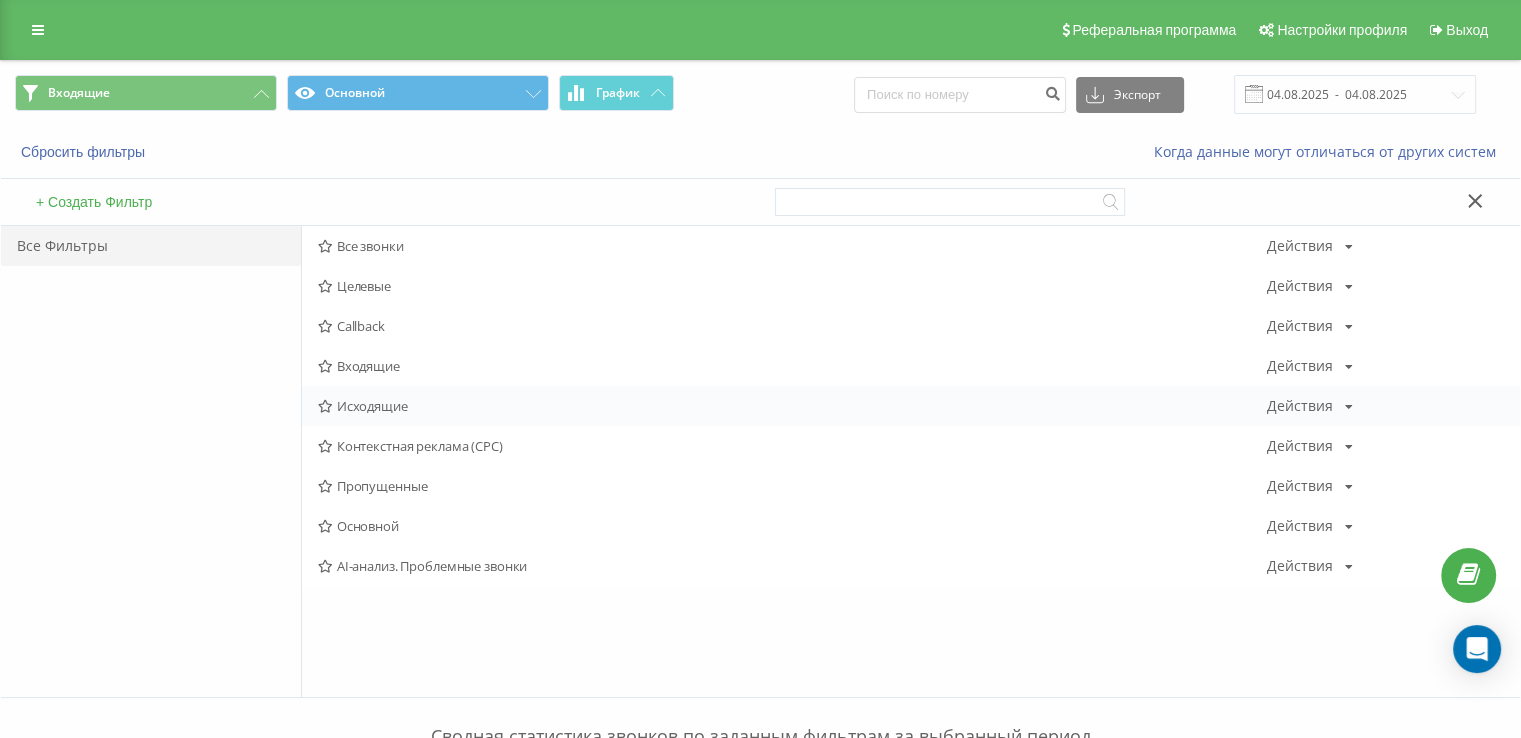 click on "Исходящие" at bounding box center [792, 406] 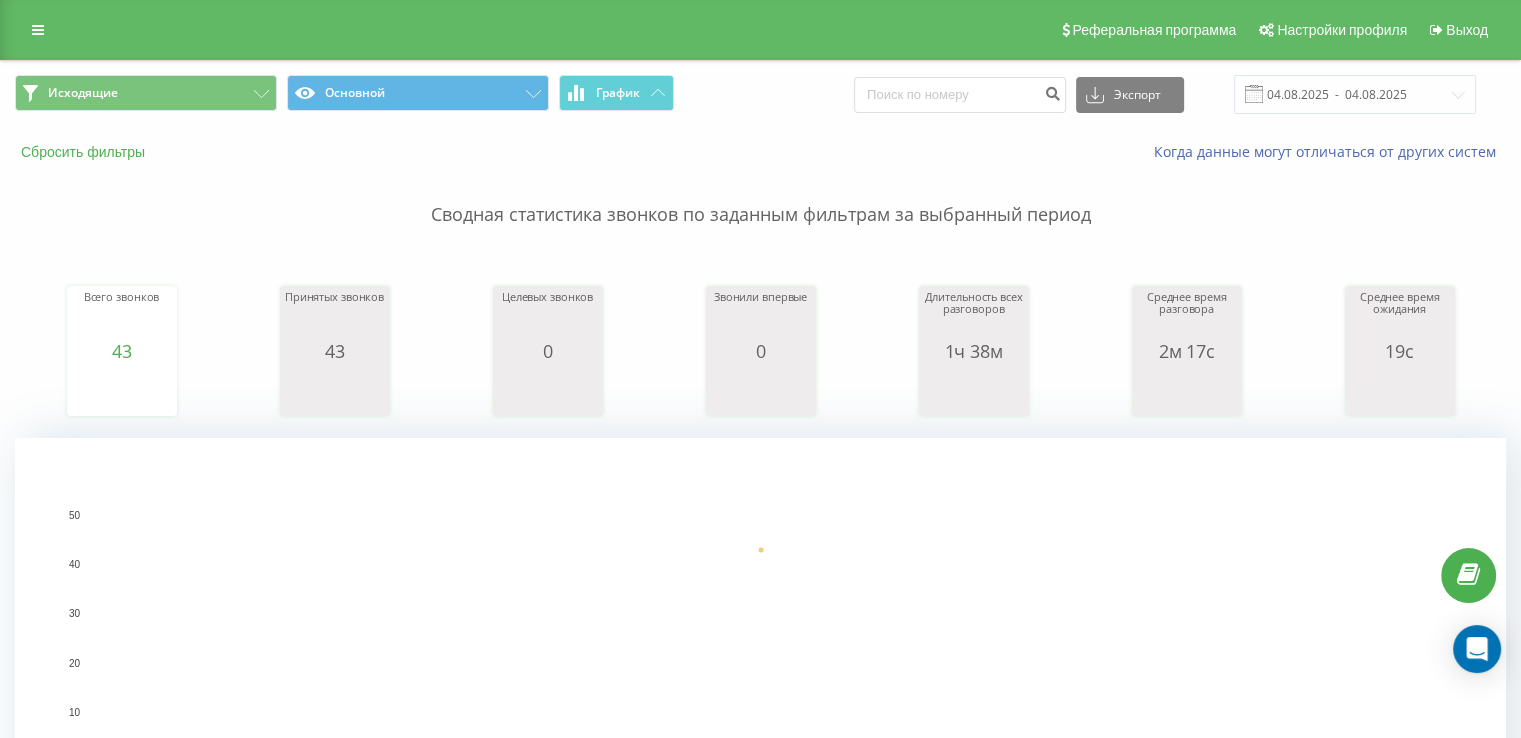 click on "Принятых звонков 43 date answeredCalls 04.08.25 43 04.08.25 Целевых звонков 0 date properCalls 04.08.25 0 04.08.25 Звонили впервые 0 date uniqueCalls 04.08.25 0 date uniqueCalls 04.08.25 0 04.08.25 Длительность всех разговоров 1ч 38м date allConversationsLength 04.08.25 5,878 date allConversationsLength 04.08.25 5,878 04.08.25 Среднее время разговора 2м 17с date averageConversationTime 04.08.25 136 date averageConversationTime 04.08.25 136 04.08.25 Среднее время ожидания 19с date averageWaitingTime 04.08.25 18 date averageWaitingTime 04.08.25 18 04.08.25" at bounding box center [760, 332] 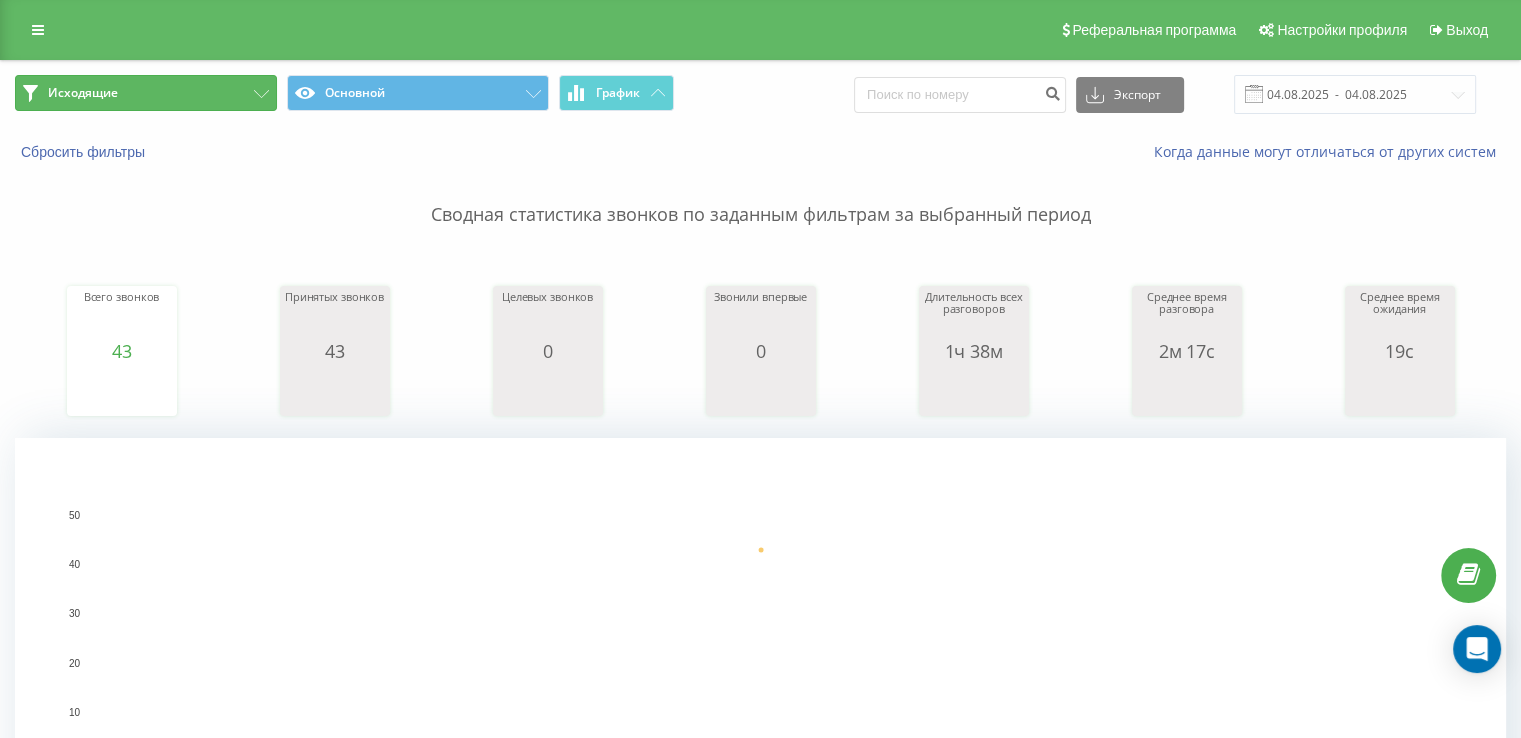 click on "Исходящие" at bounding box center (146, 93) 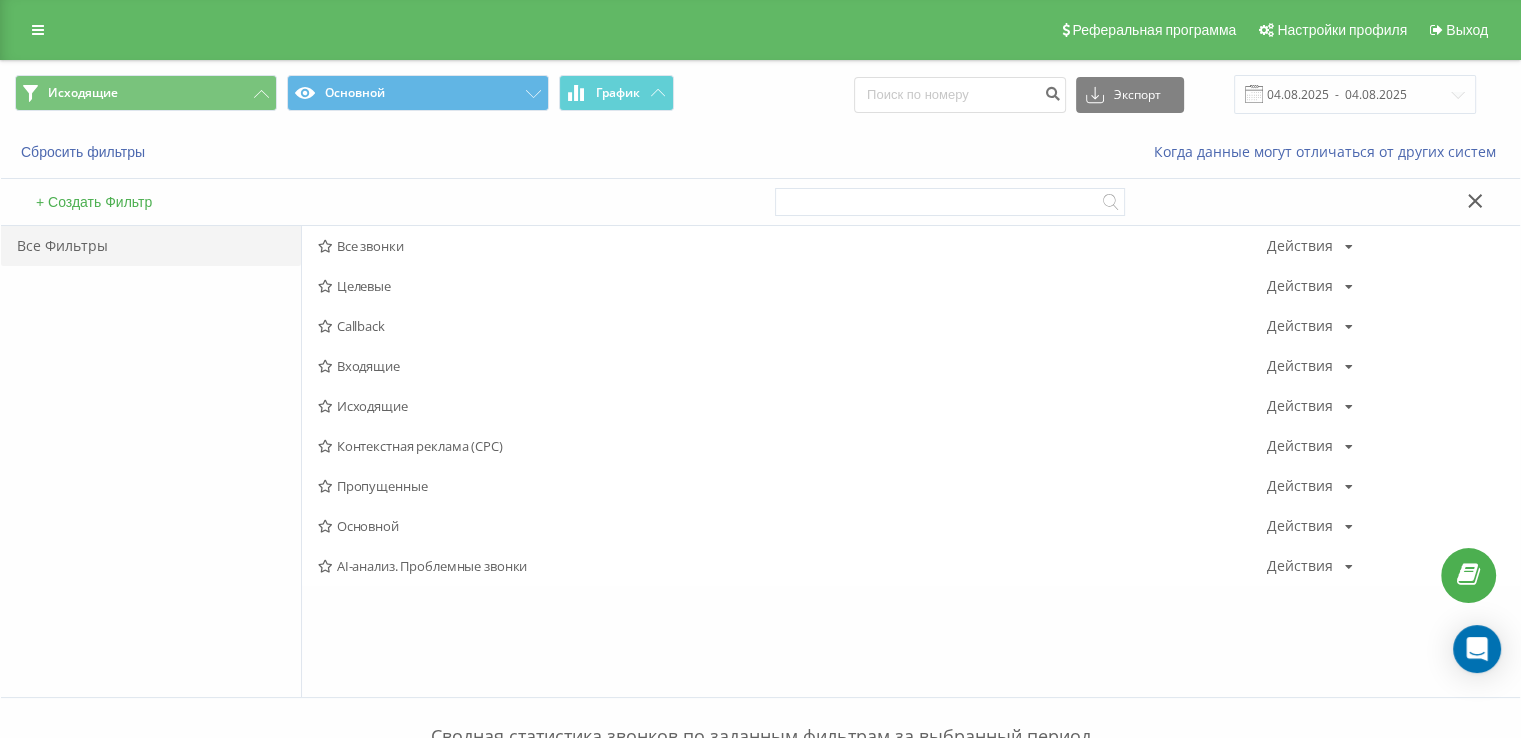 click on "Исходящие" at bounding box center (792, 406) 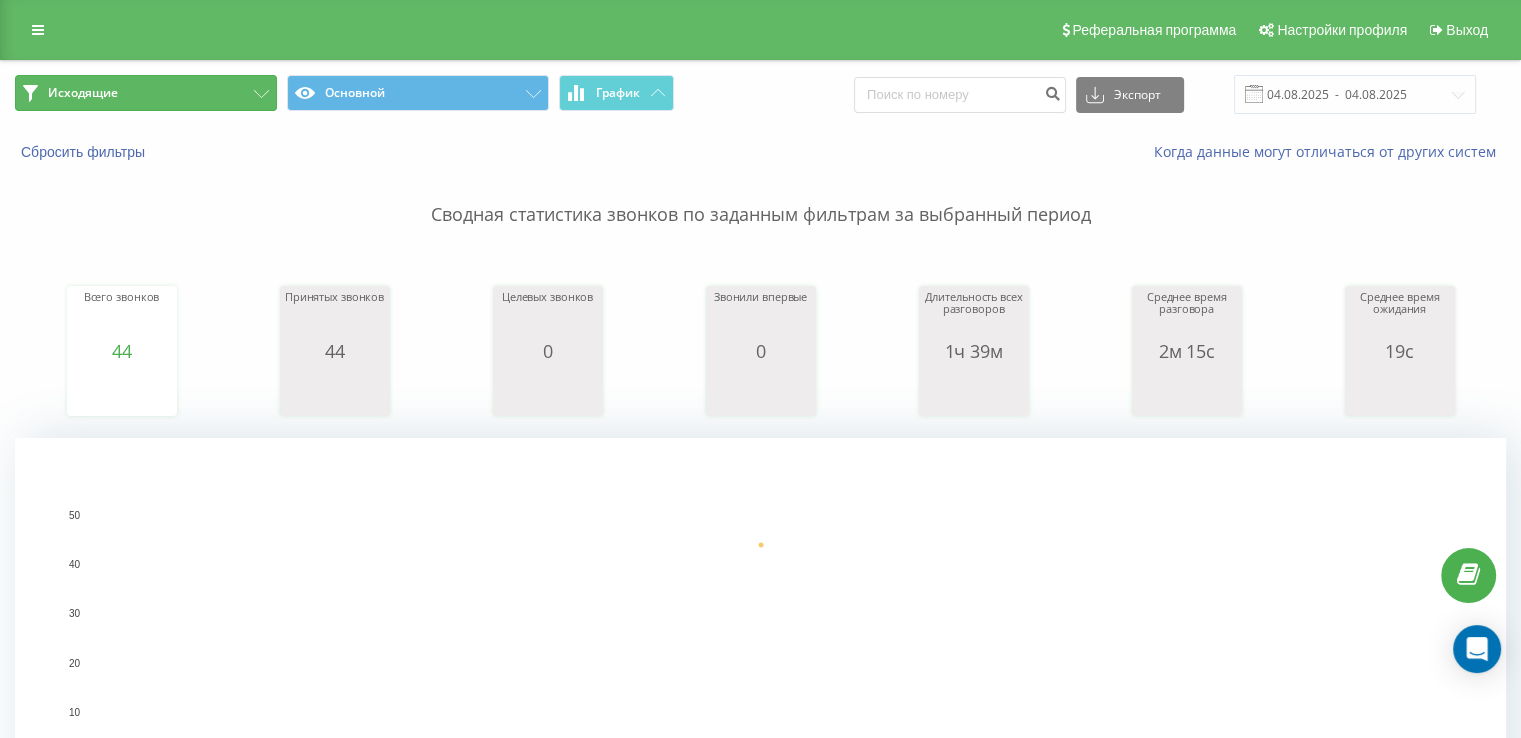 click on "Исходящие" at bounding box center [146, 93] 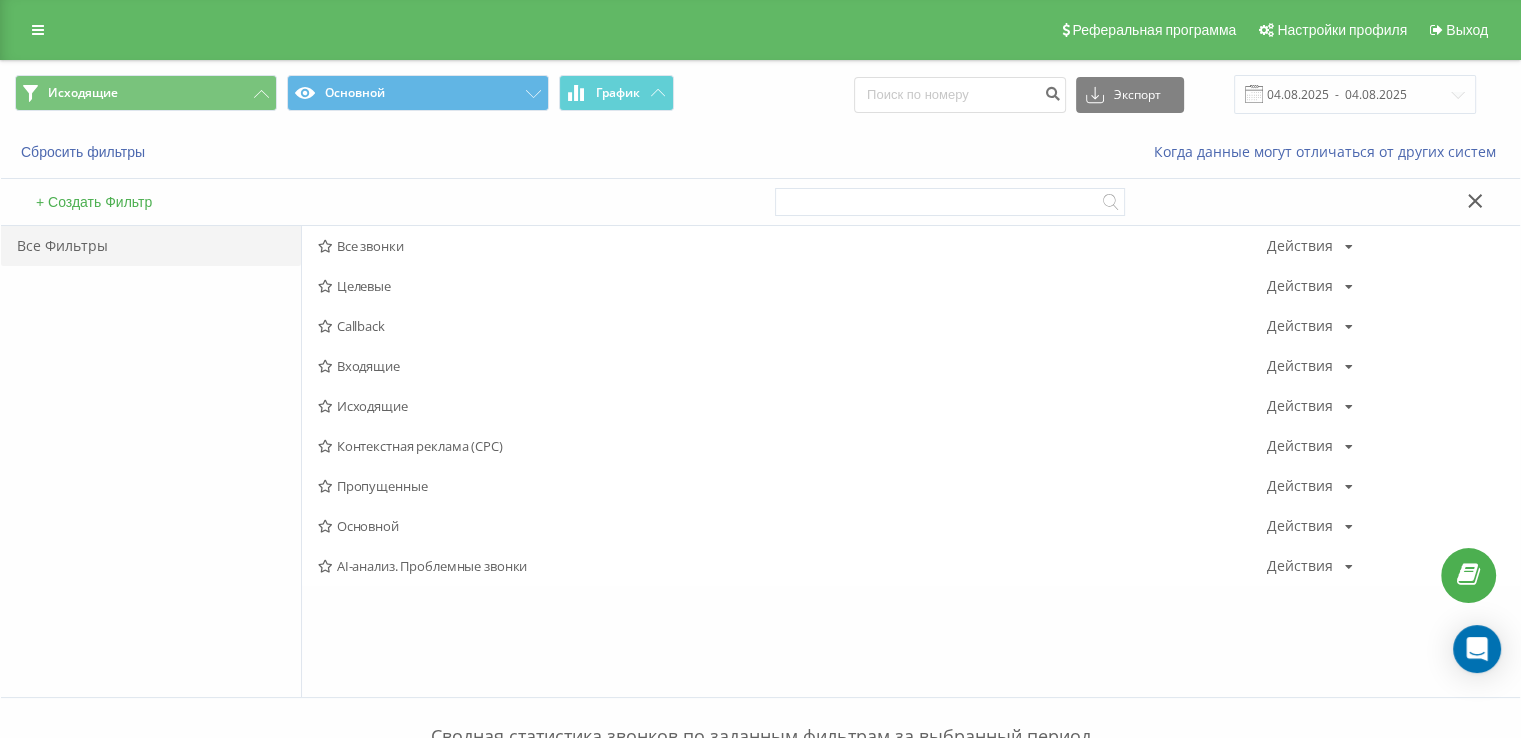 click on "Входящие" at bounding box center [792, 366] 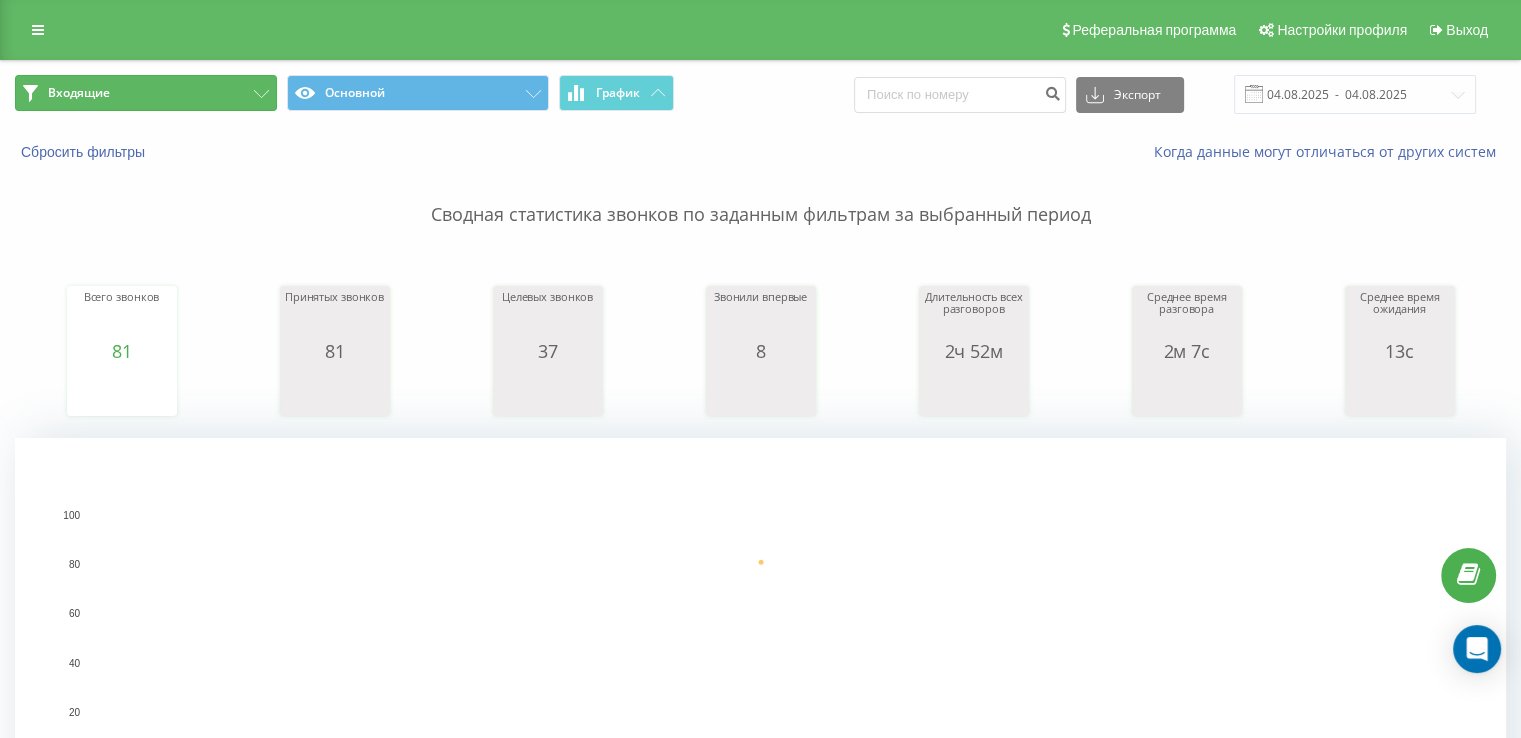 click on "Входящие" at bounding box center [146, 93] 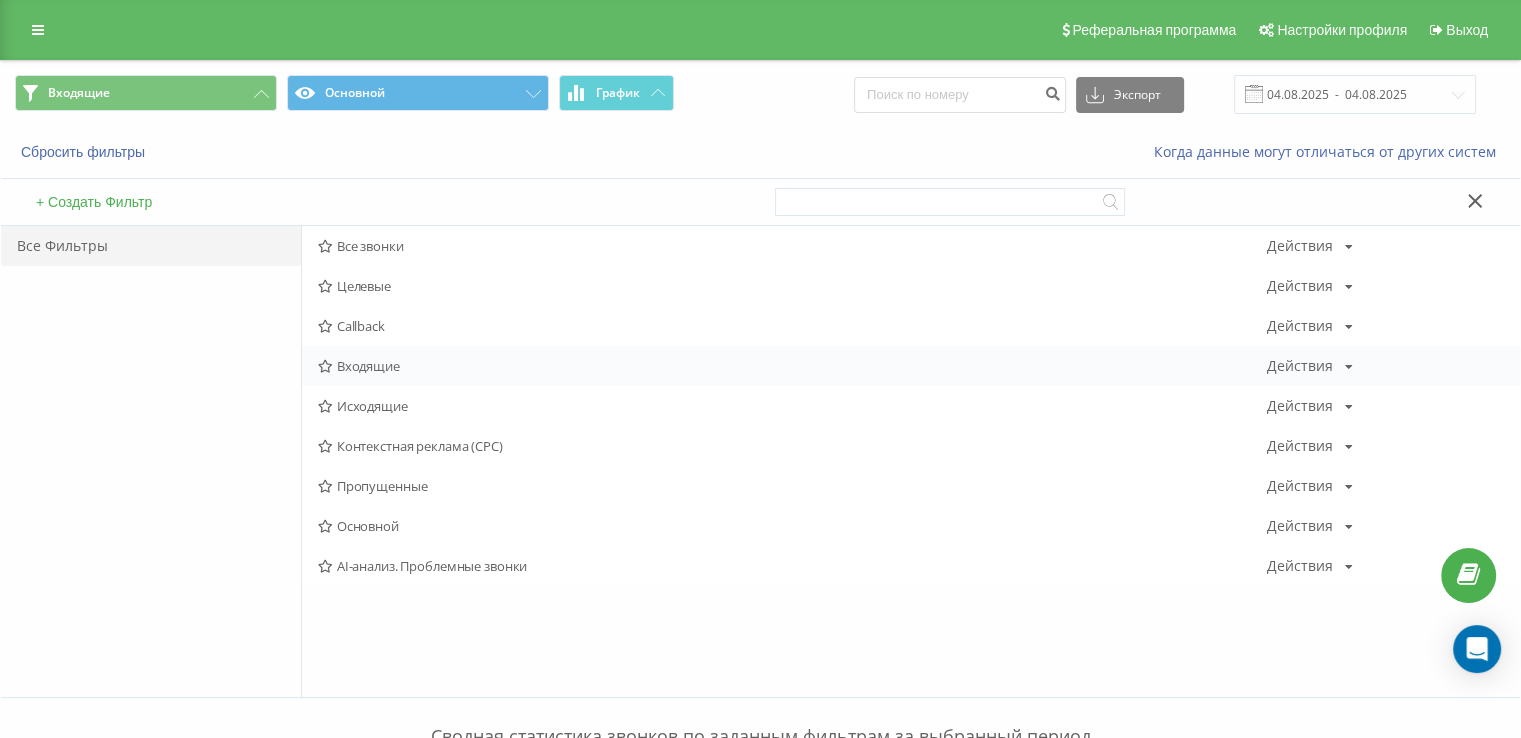 click on "Входящие Действия Редактировать Копировать Удалить По умолчанию Поделиться" at bounding box center [911, 366] 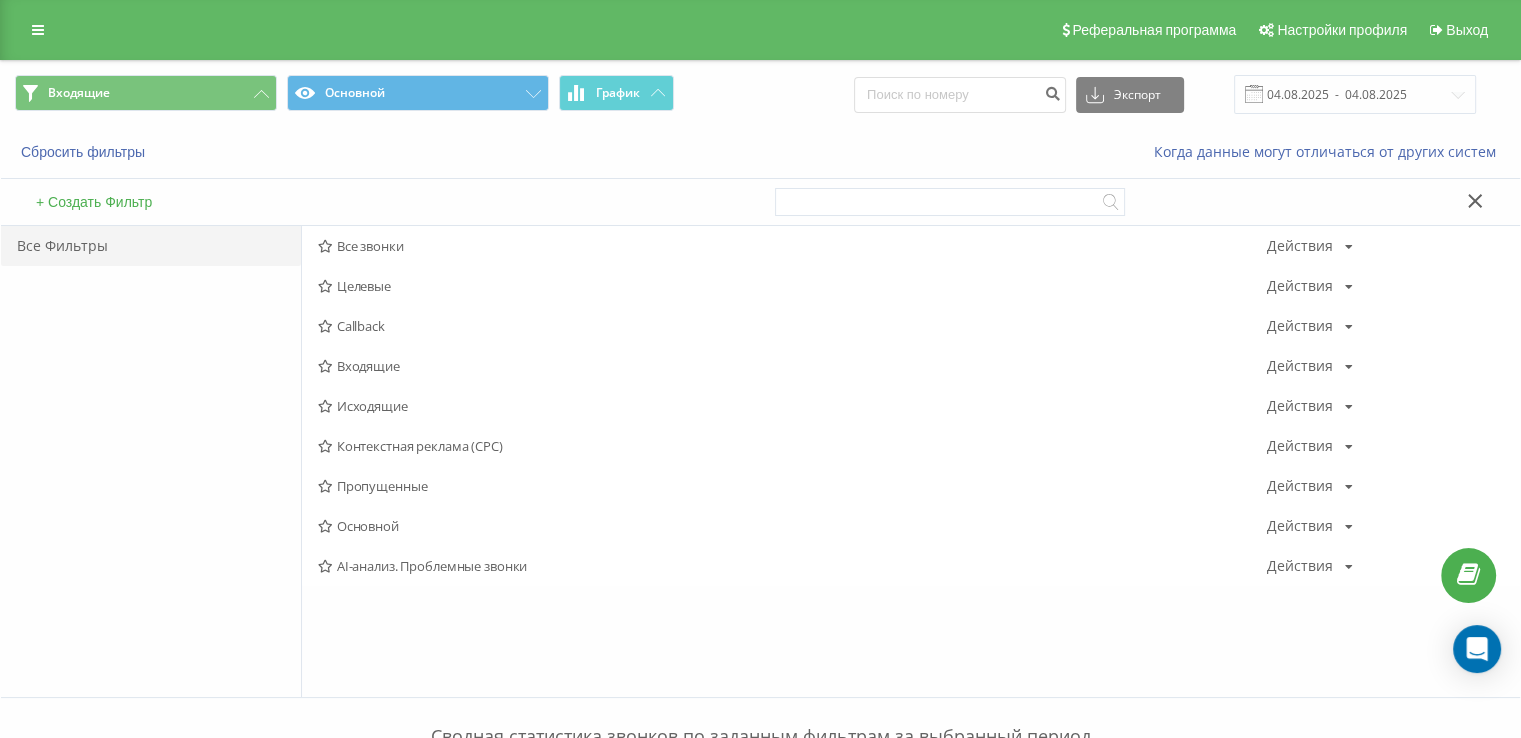 click on "Входящие" at bounding box center [792, 366] 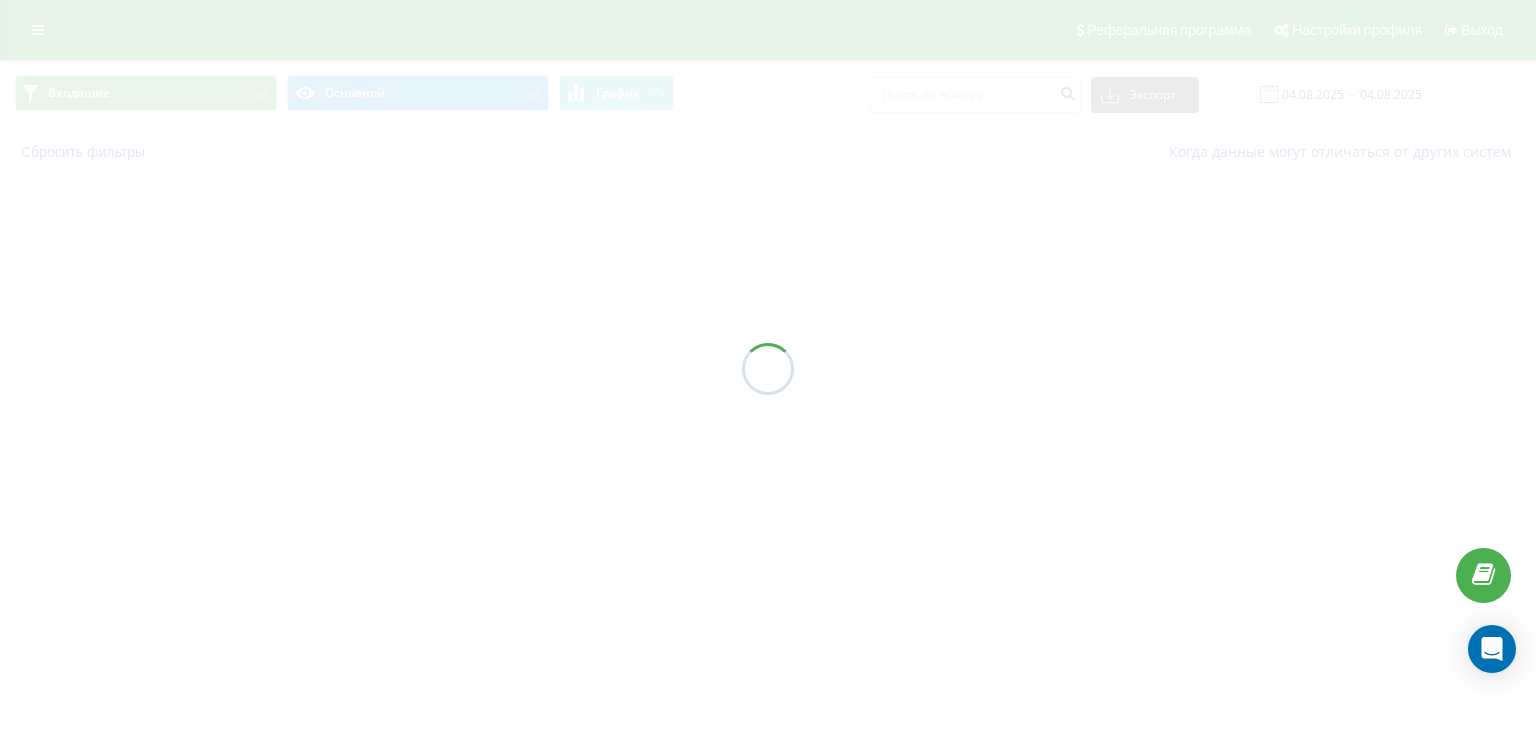 click at bounding box center (768, 369) 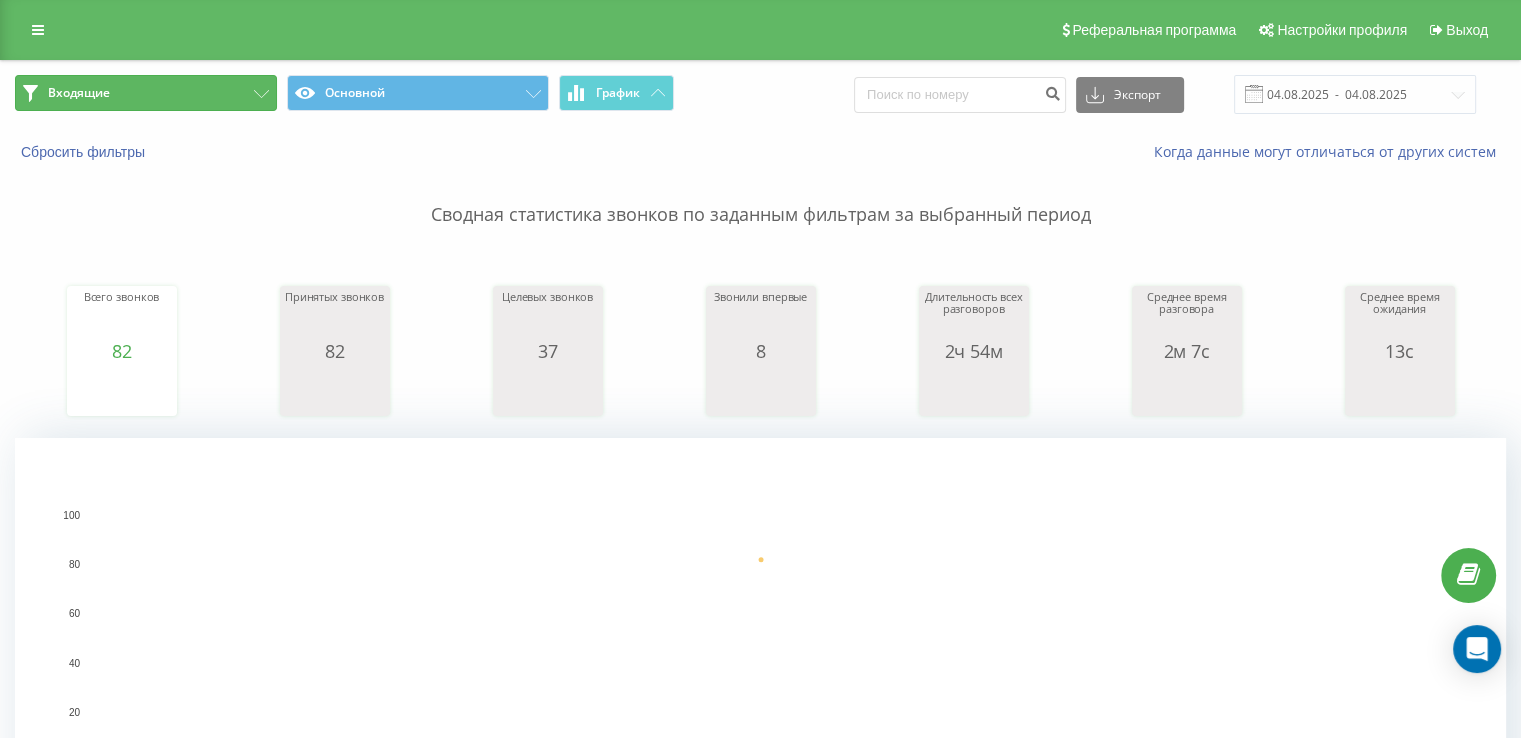click on "Входящие" at bounding box center [146, 93] 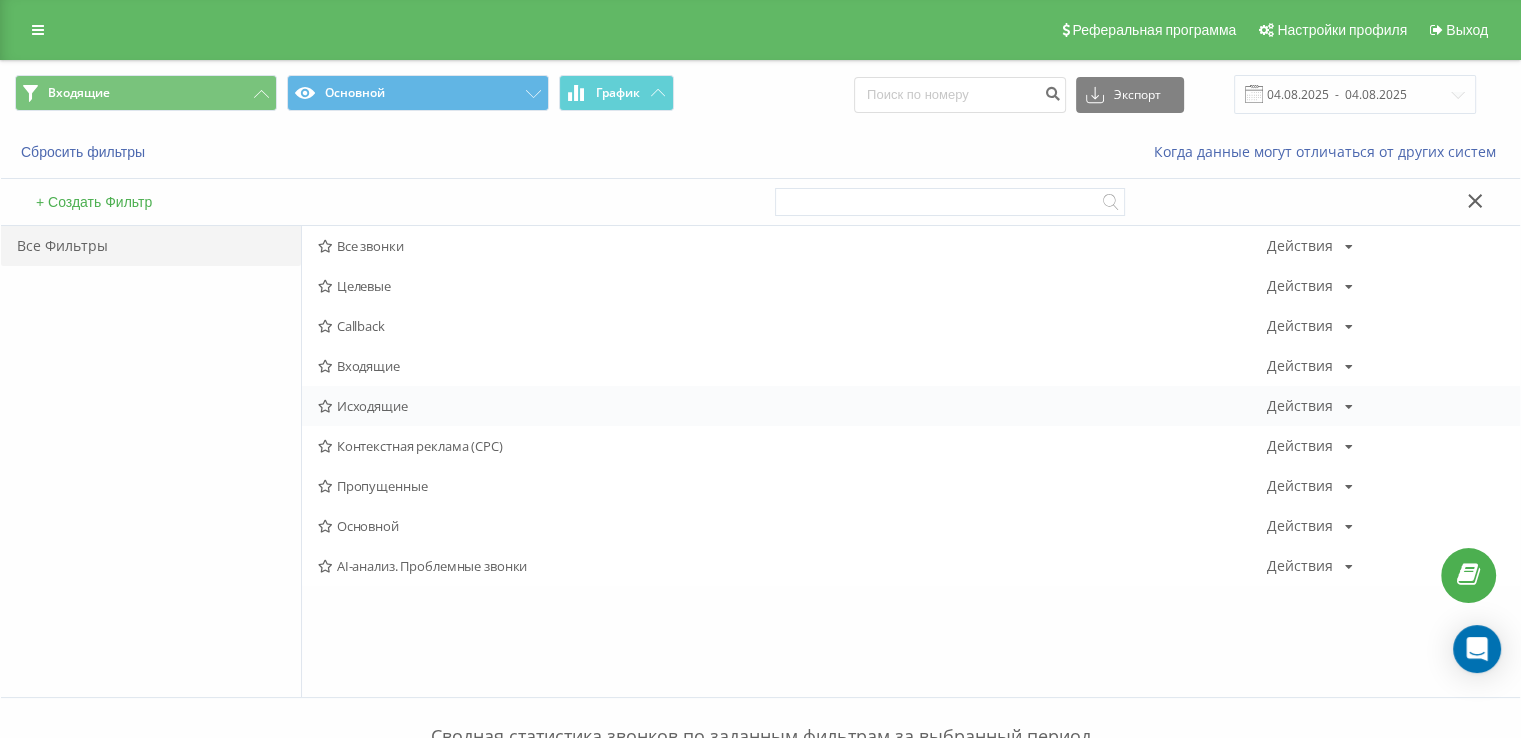 click on "Исходящие" at bounding box center [792, 406] 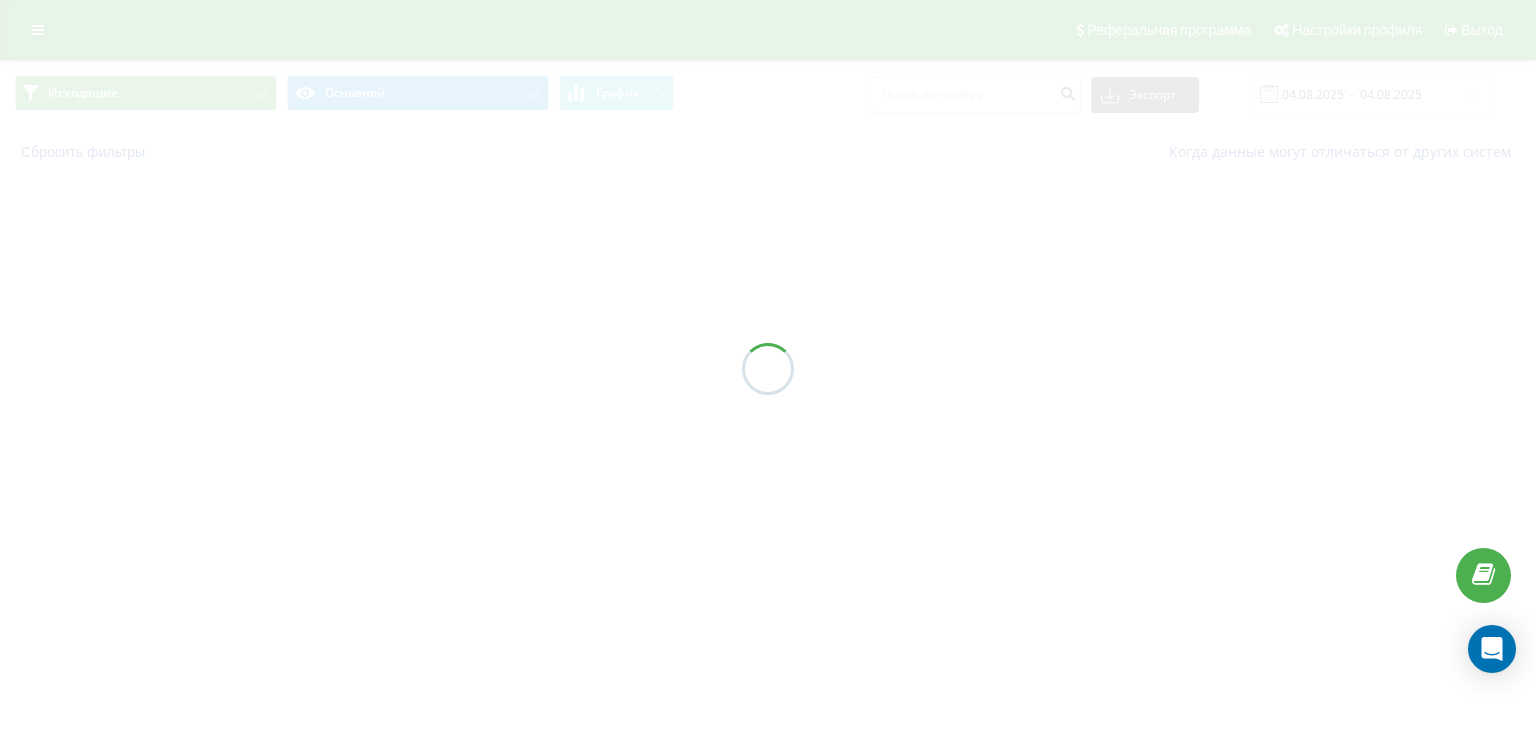 click at bounding box center [768, 369] 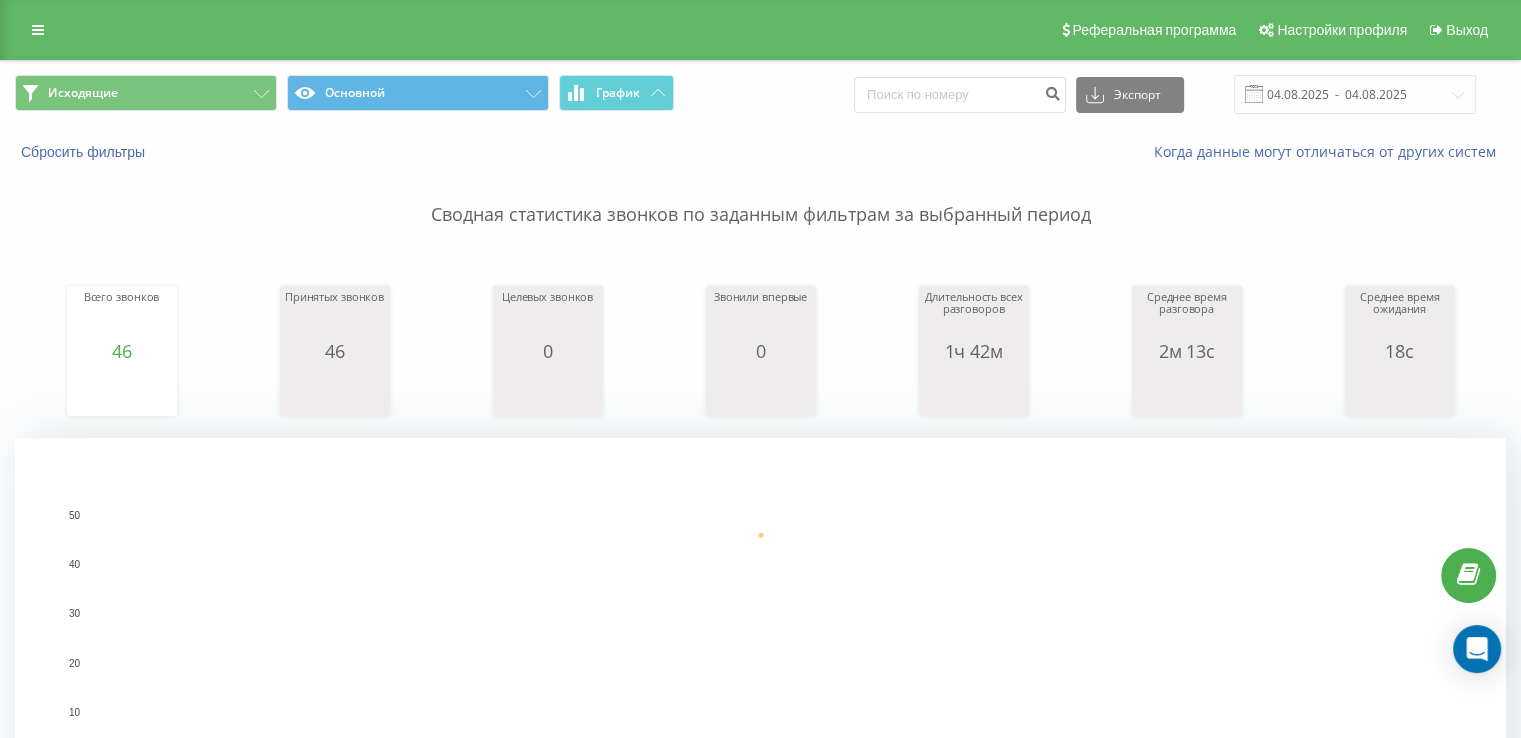 click on "Сводная статистика звонков по заданным фильтрам за выбранный период" at bounding box center [760, 195] 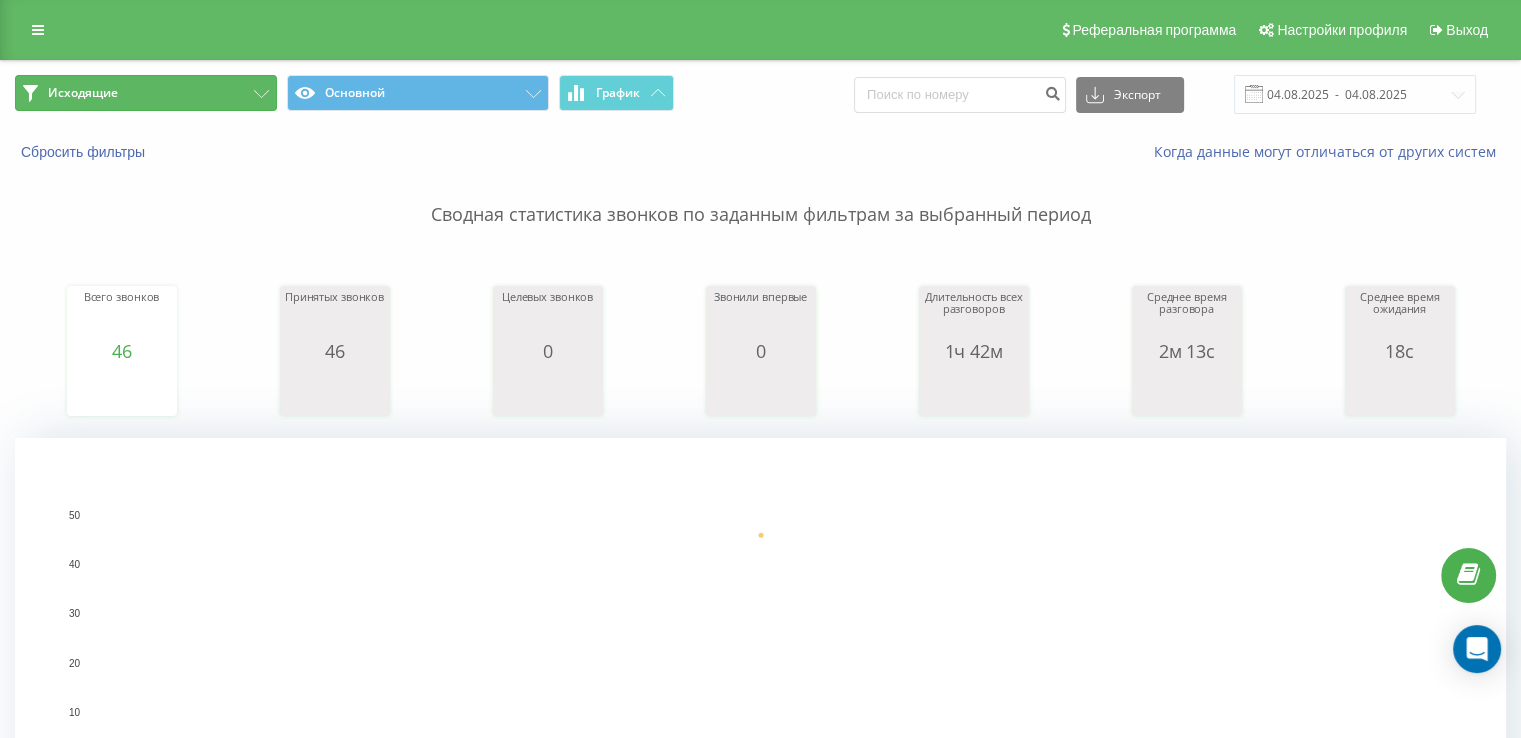 click on "Исходящие" at bounding box center (146, 93) 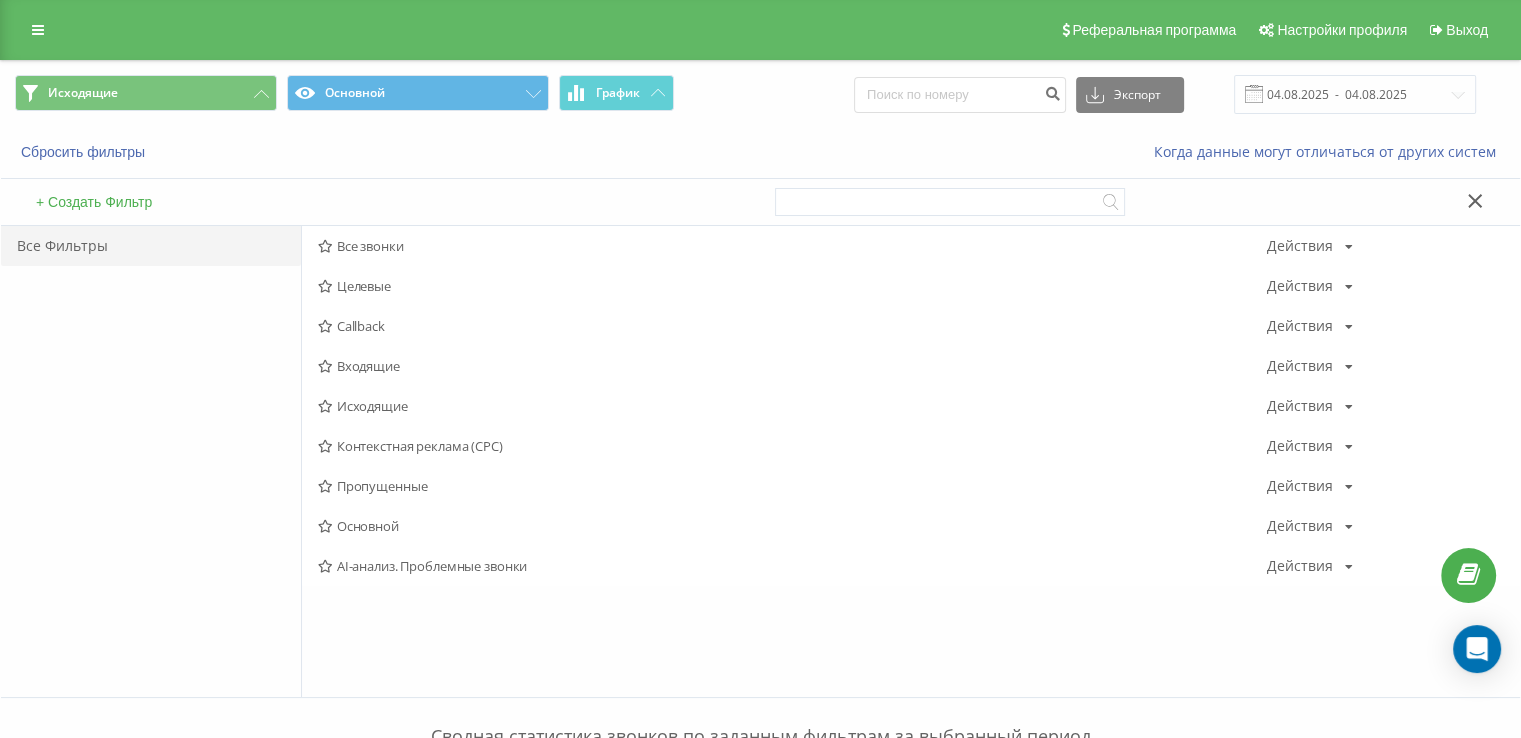 click on "Входящие" at bounding box center [792, 366] 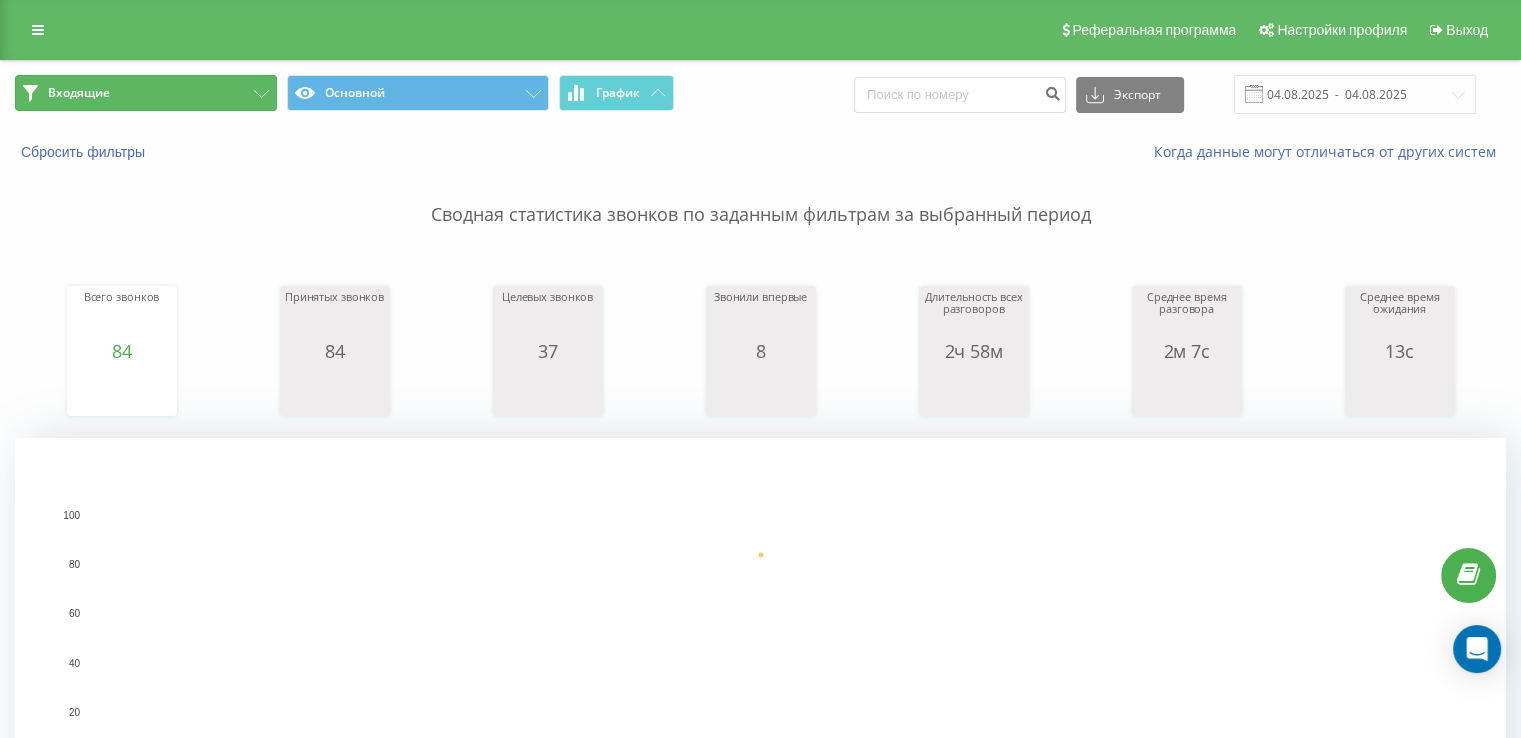 click on "Входящие" at bounding box center (146, 93) 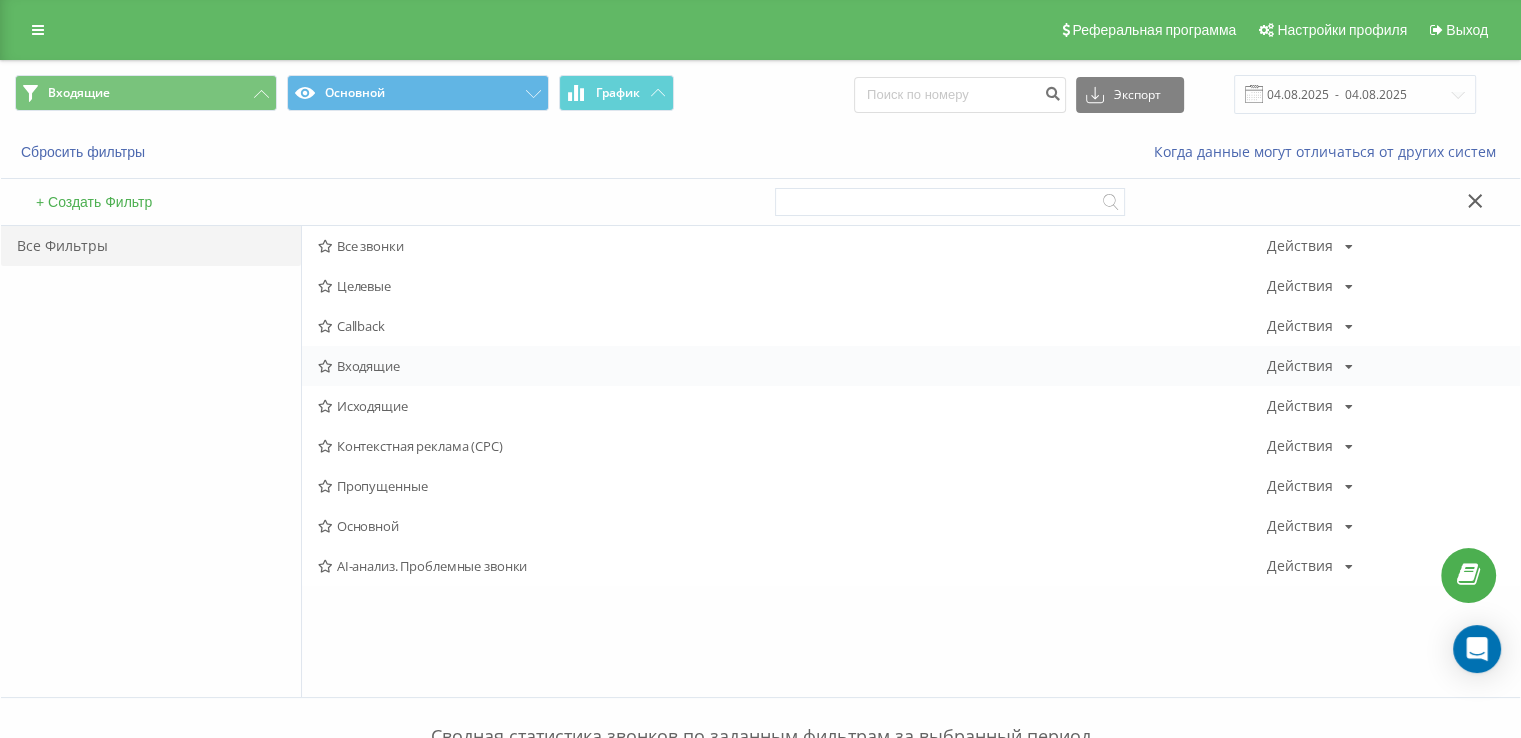 click on "Входящие Действия Редактировать Копировать Удалить По умолчанию Поделиться" at bounding box center [911, 366] 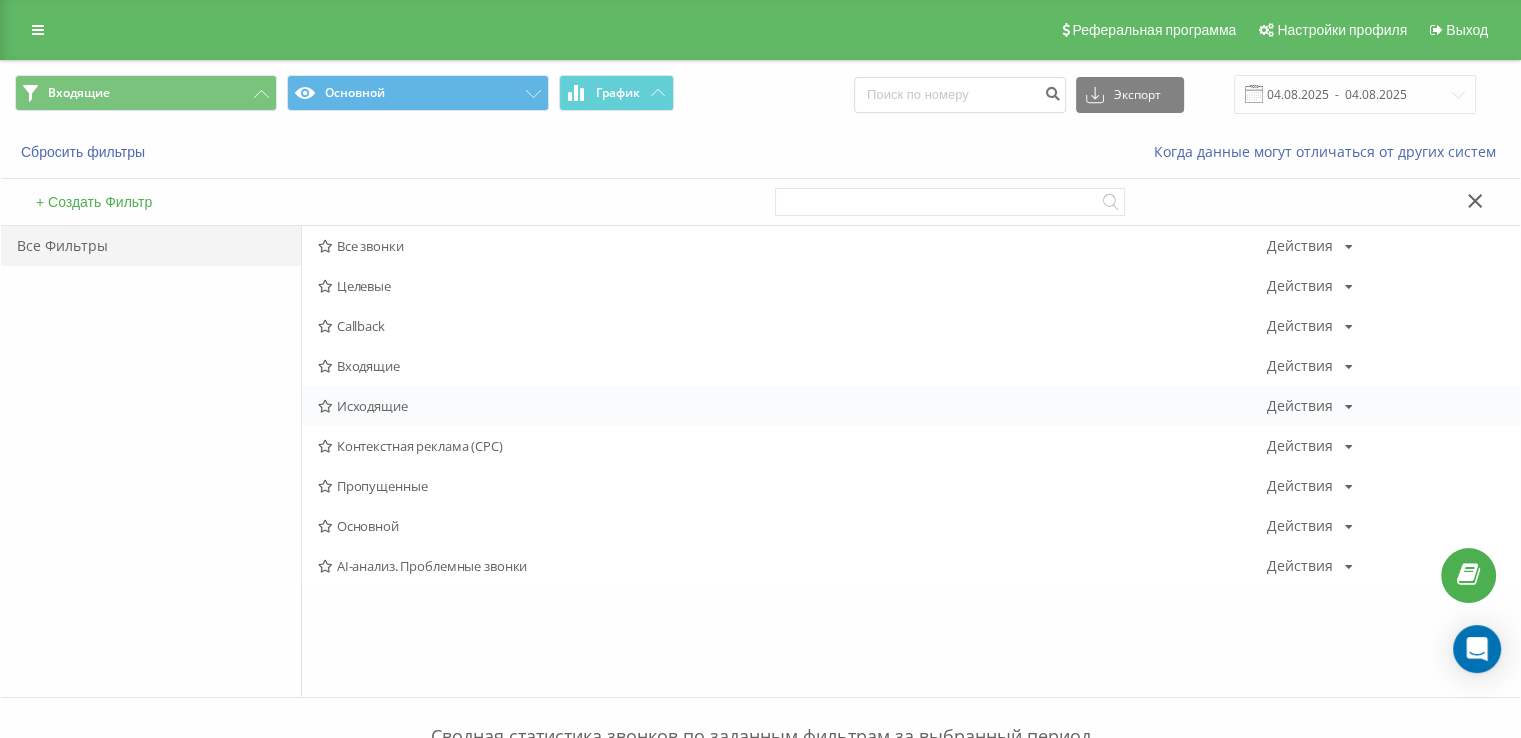 click on "Исходящие Действия Редактировать Копировать Удалить По умолчанию Поделиться" at bounding box center [911, 406] 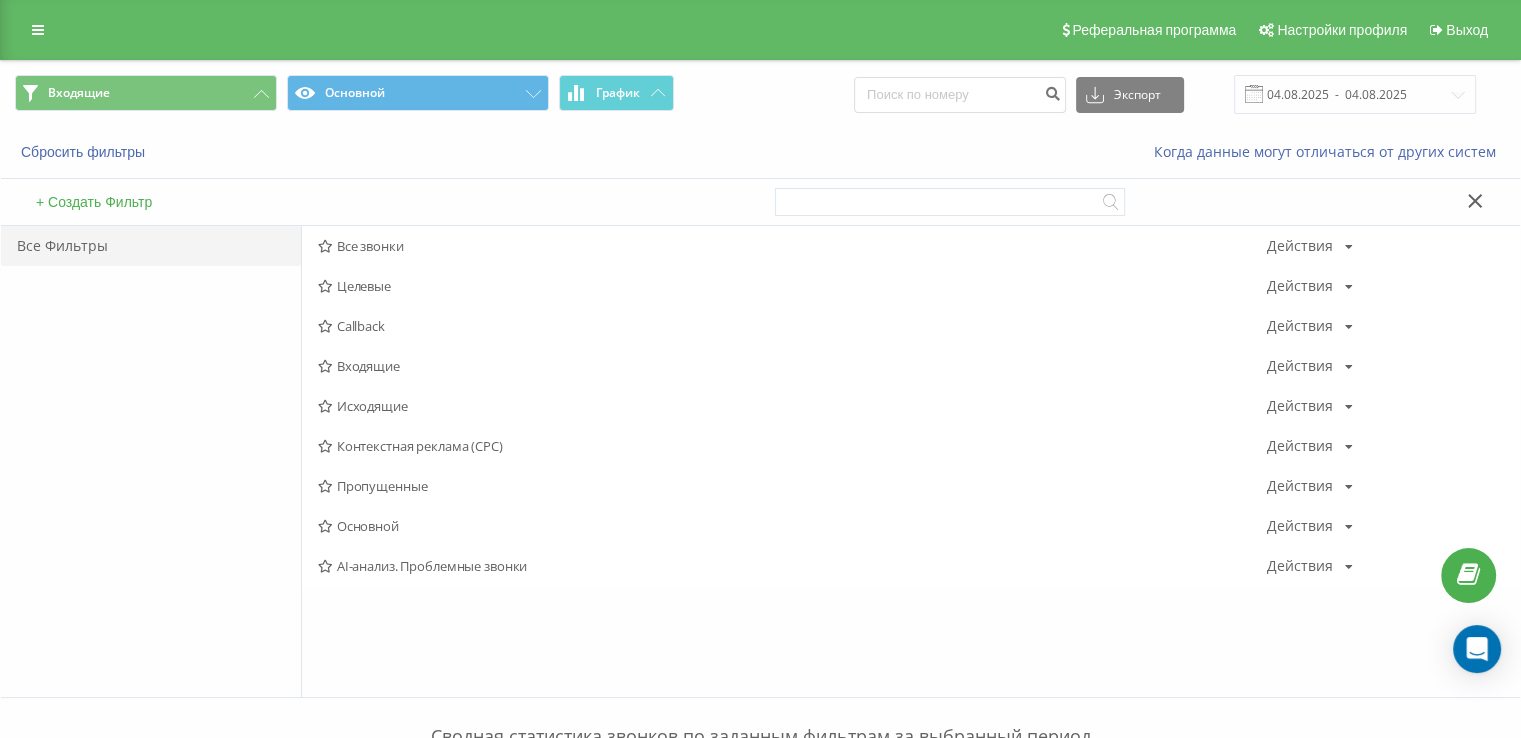 click on "Исходящие" at bounding box center (792, 406) 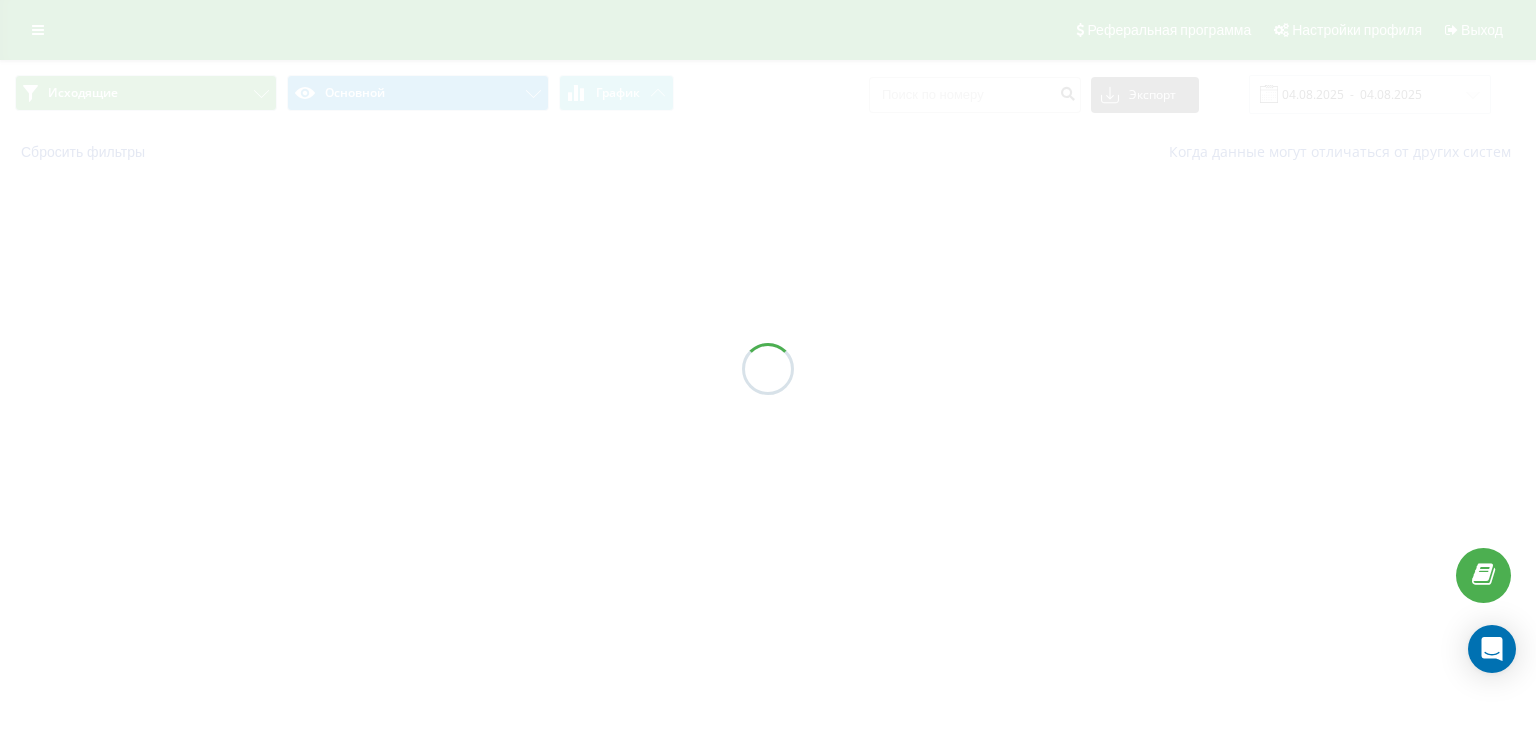 click at bounding box center [768, 369] 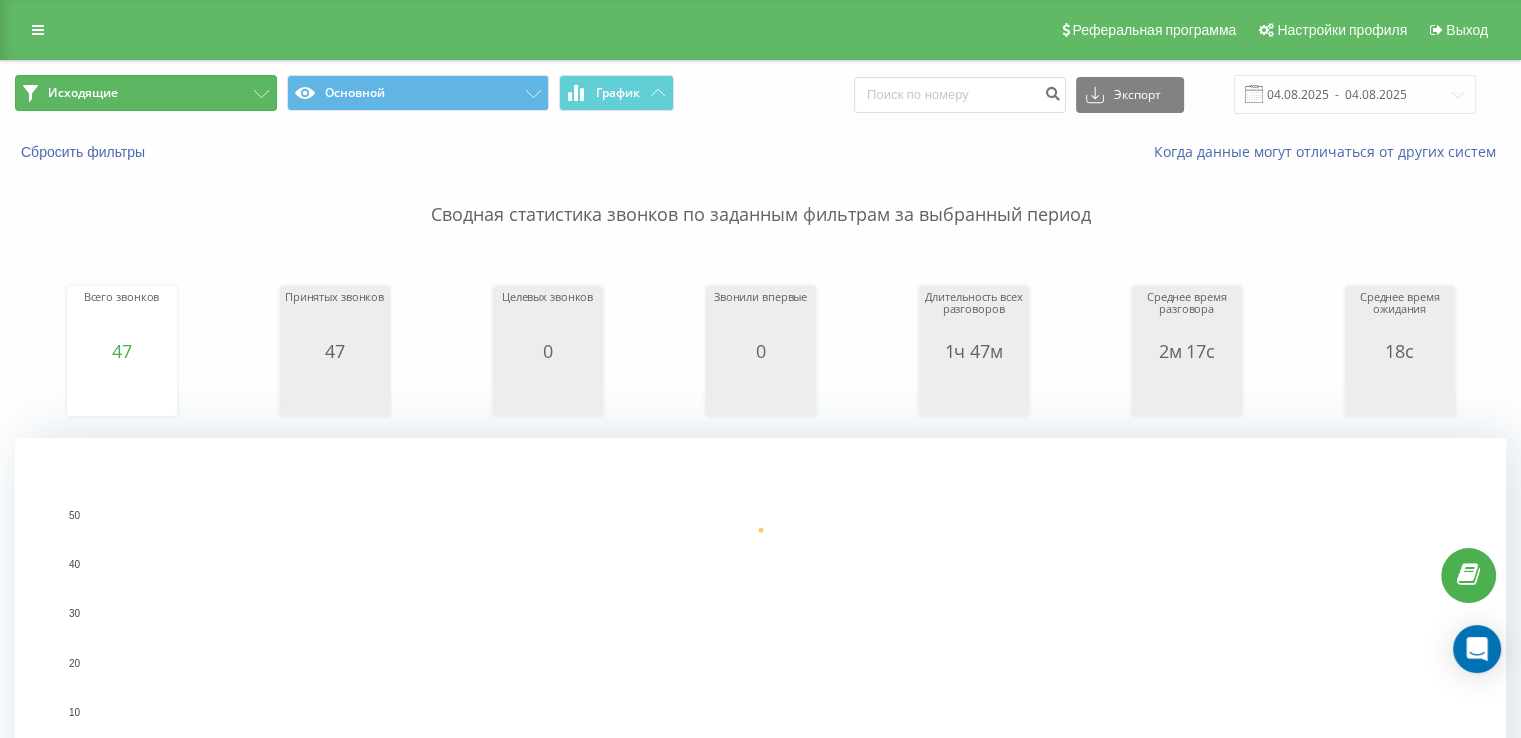 click on "Исходящие" at bounding box center (83, 93) 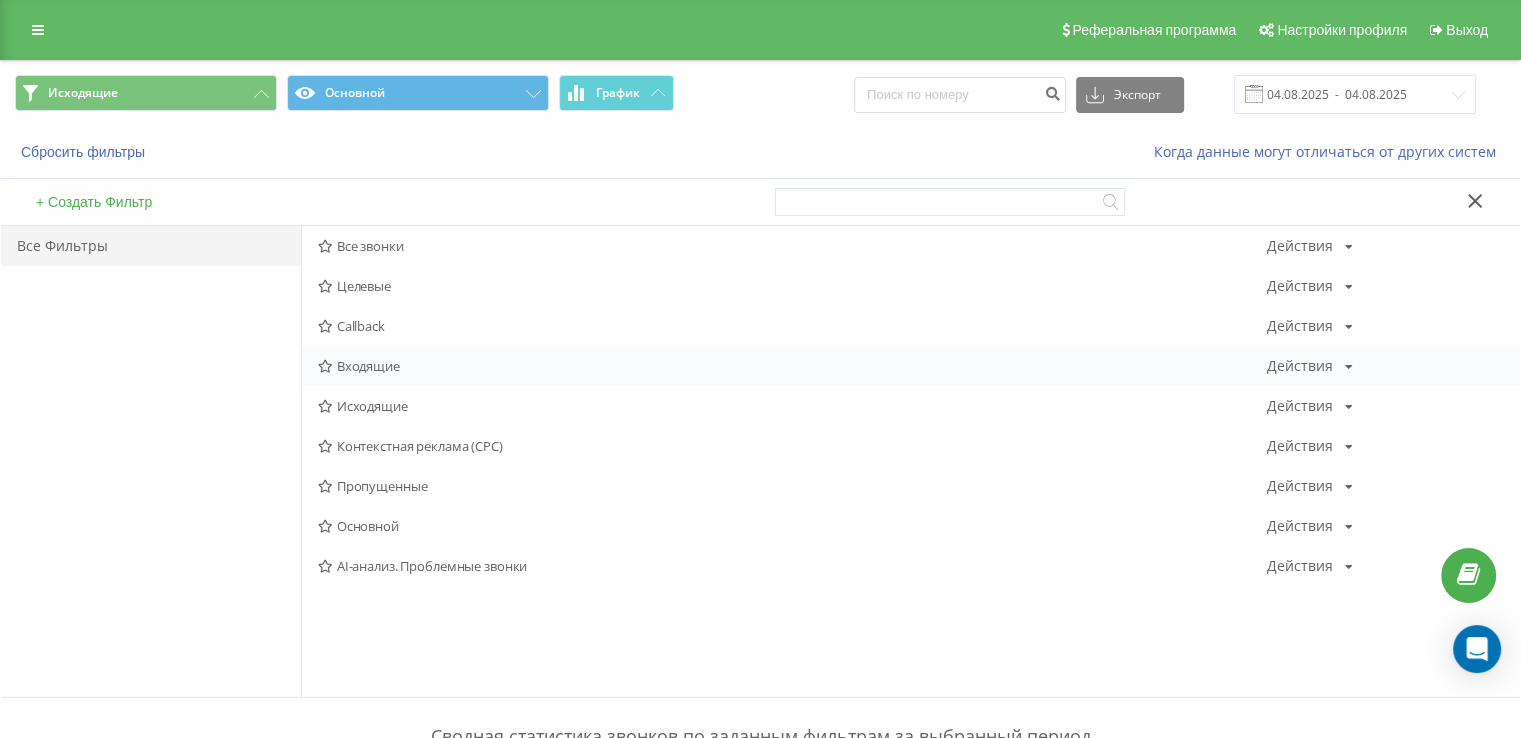 click on "Входящие" at bounding box center (792, 366) 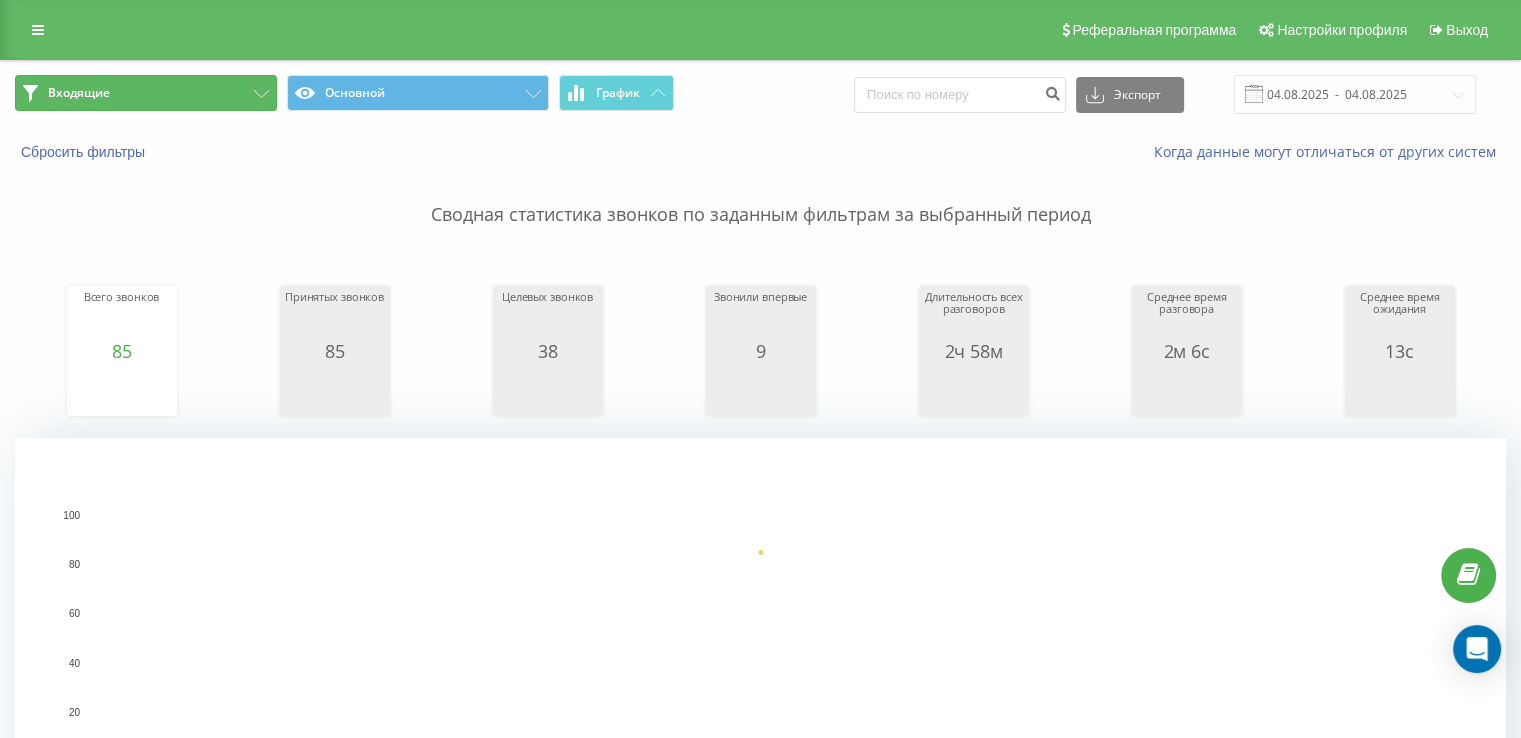 click on "Входящие" at bounding box center (146, 93) 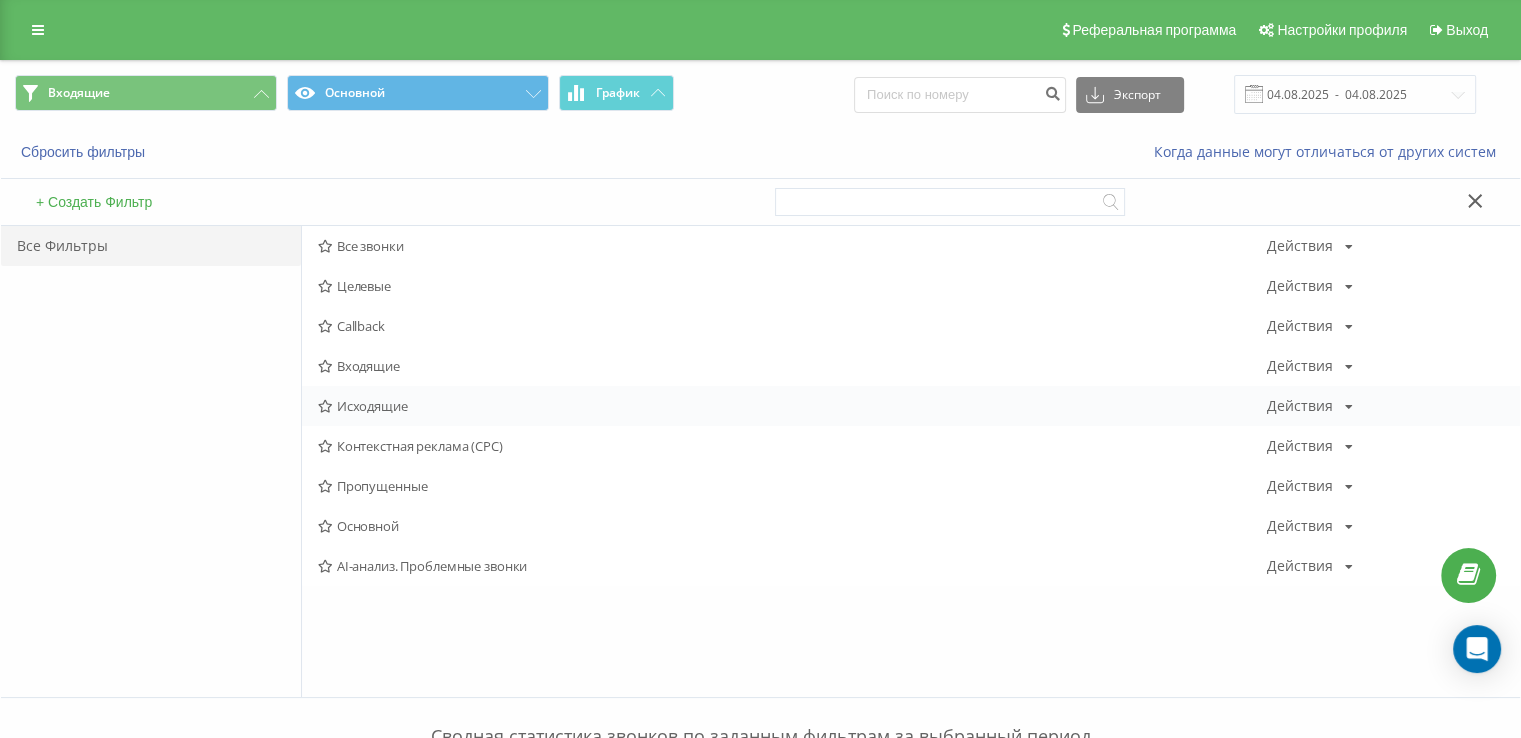 click on "Исходящие" at bounding box center [792, 406] 